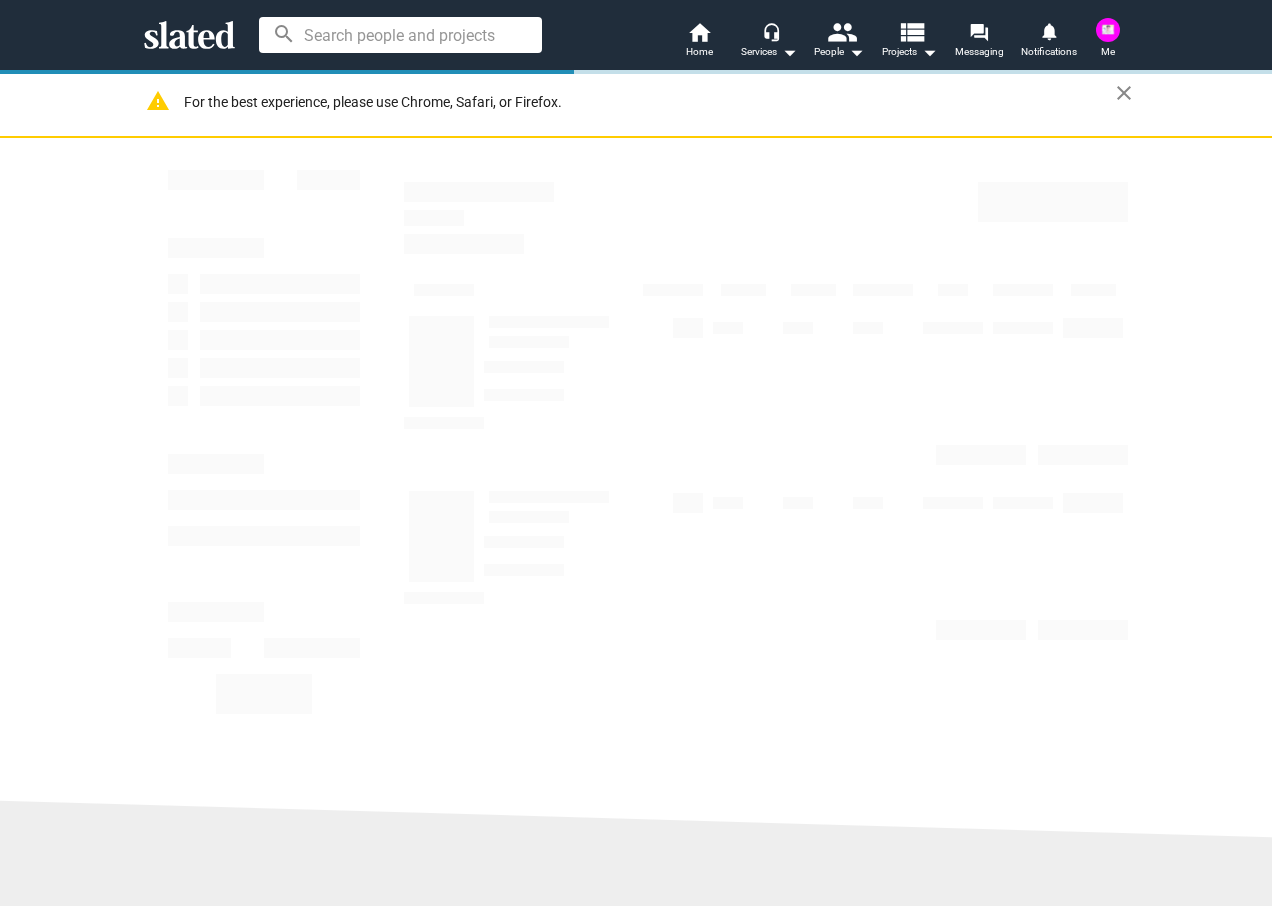 scroll, scrollTop: 0, scrollLeft: 0, axis: both 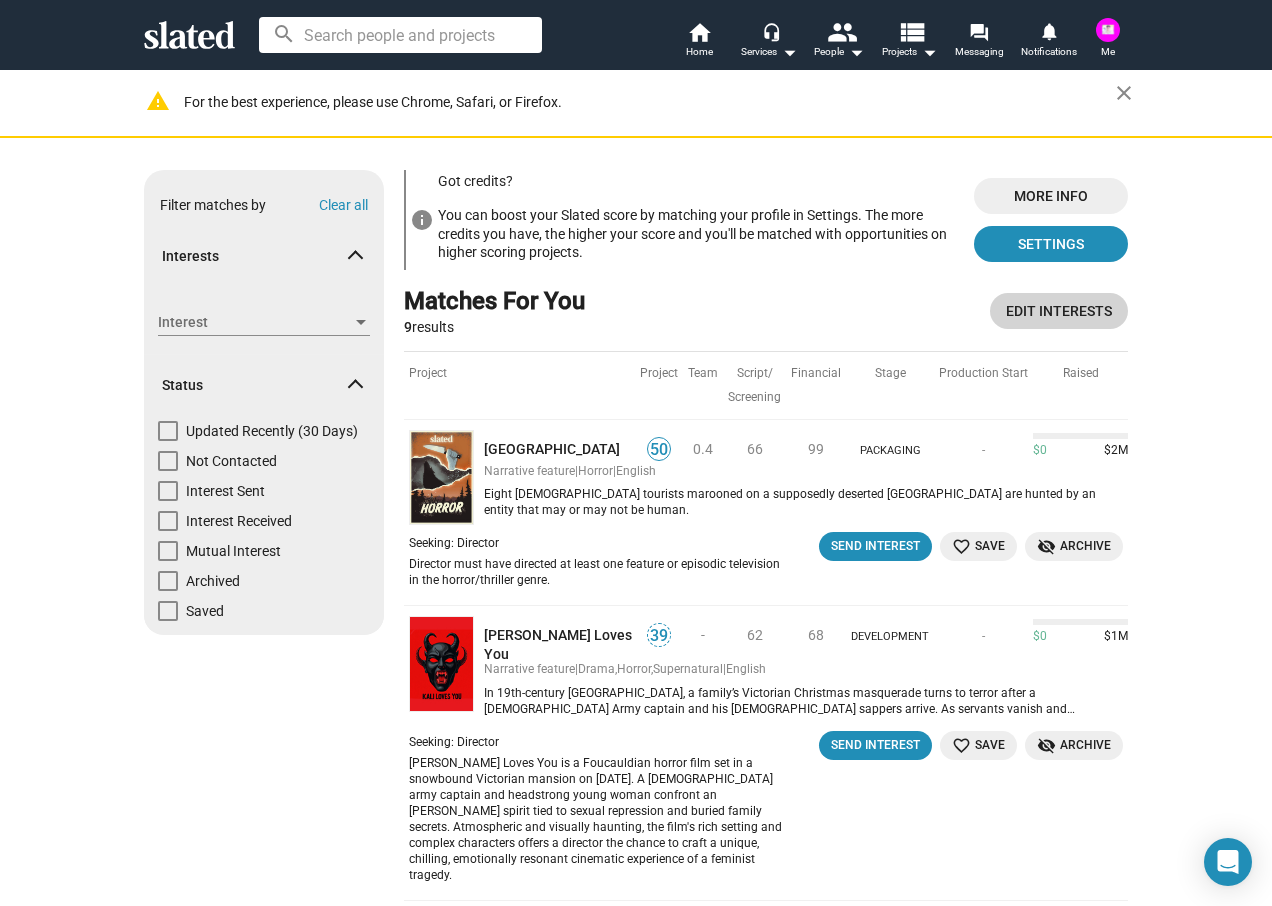 click on "Edit Interests" 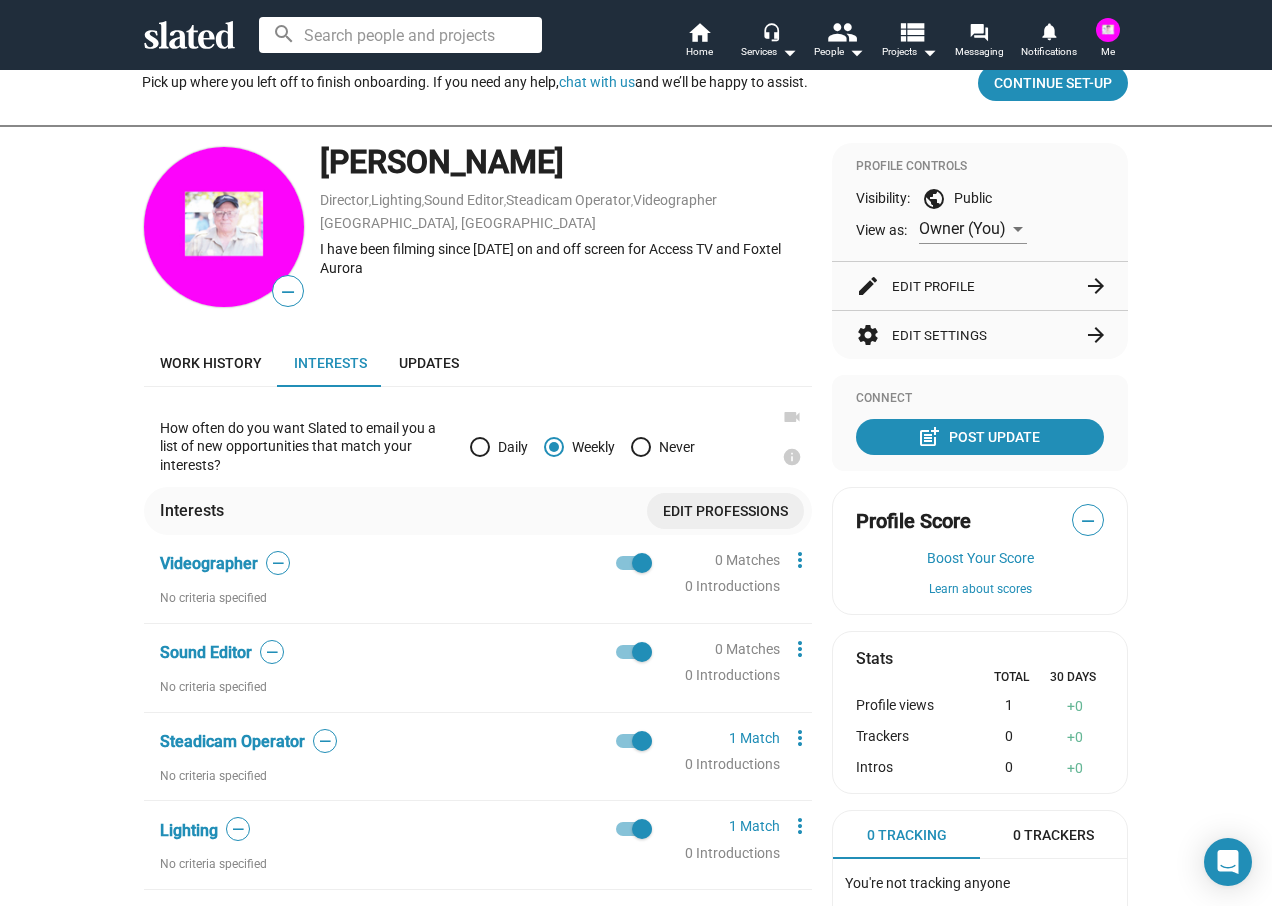 scroll, scrollTop: 0, scrollLeft: 0, axis: both 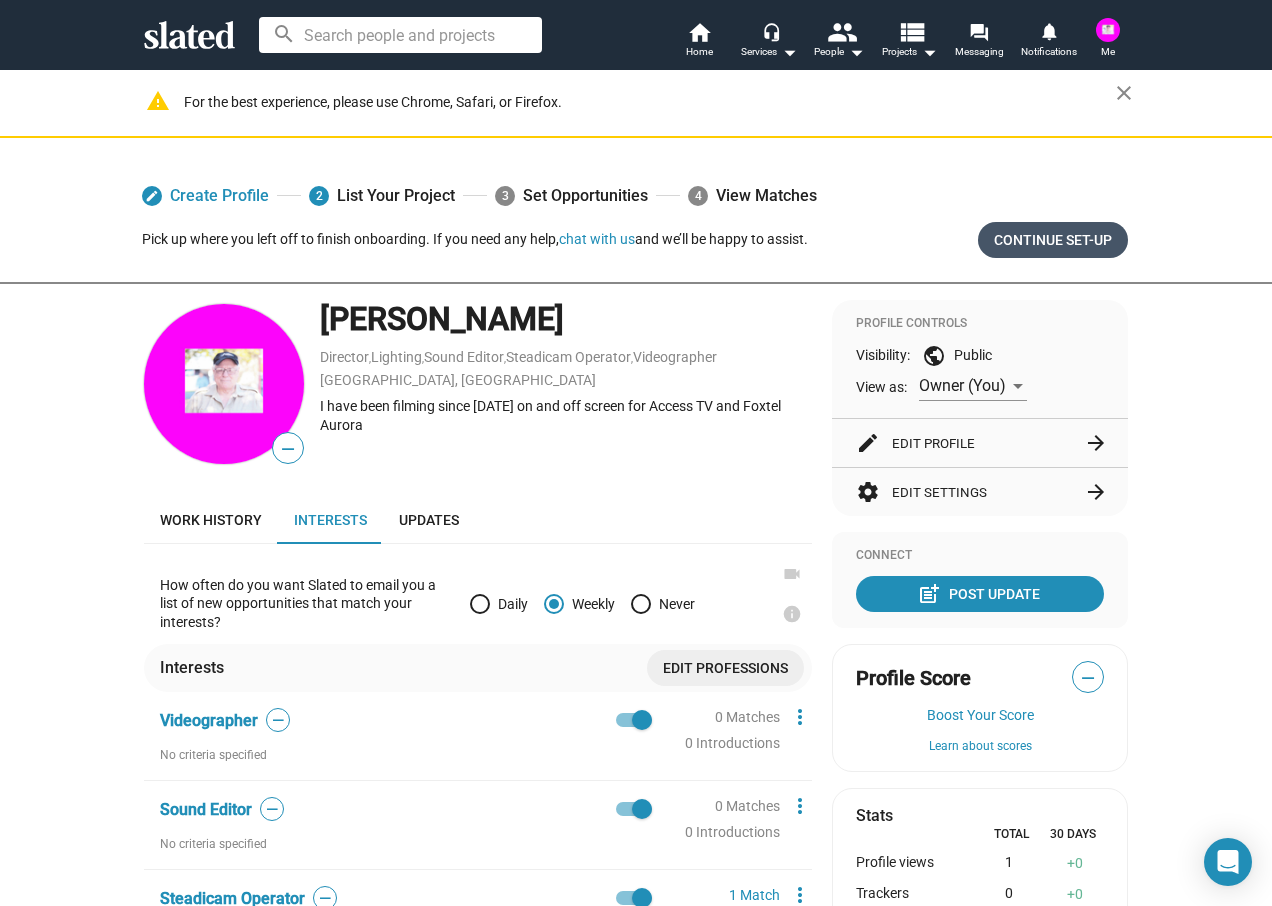 click on "Continue Set-up" at bounding box center [1053, 240] 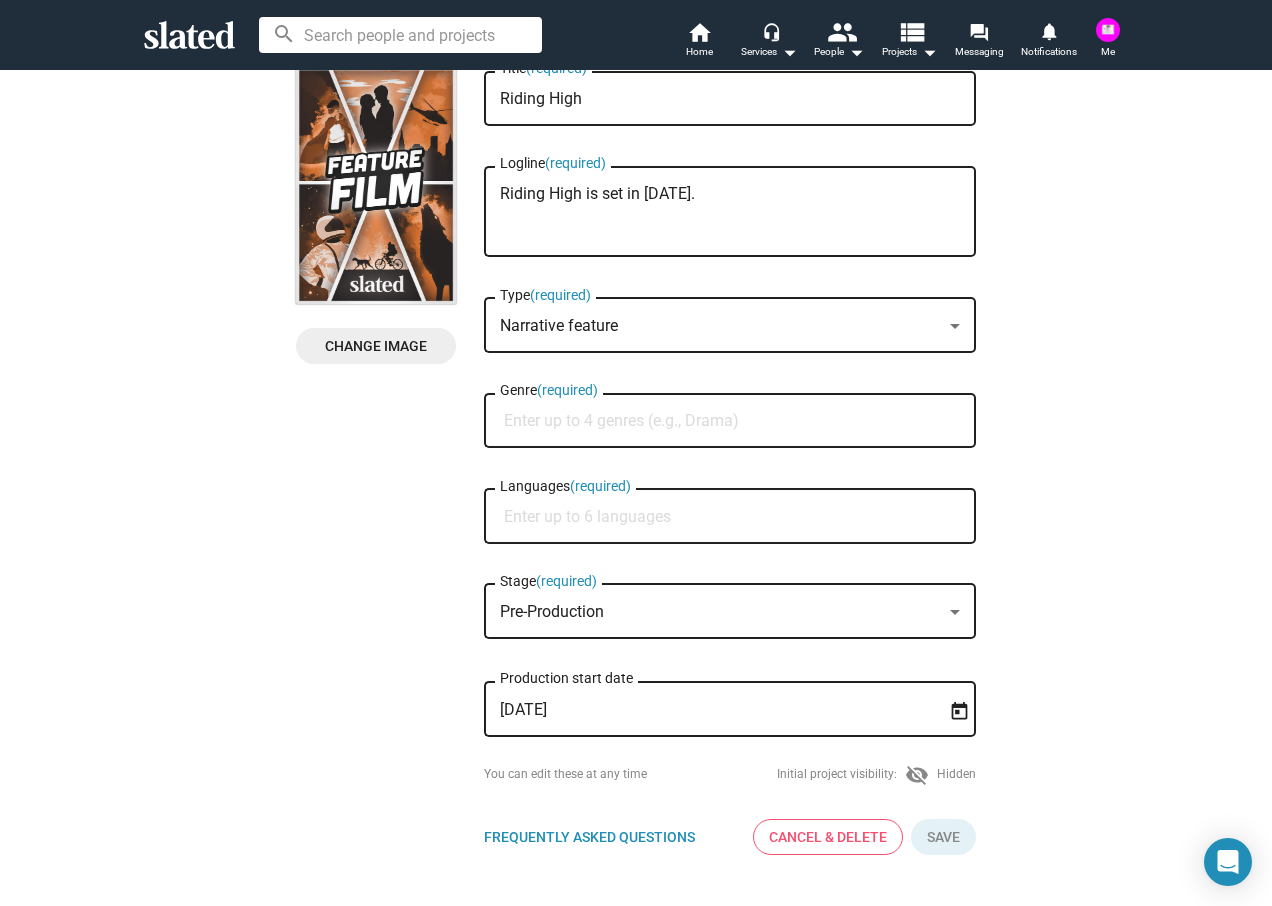 scroll, scrollTop: 200, scrollLeft: 0, axis: vertical 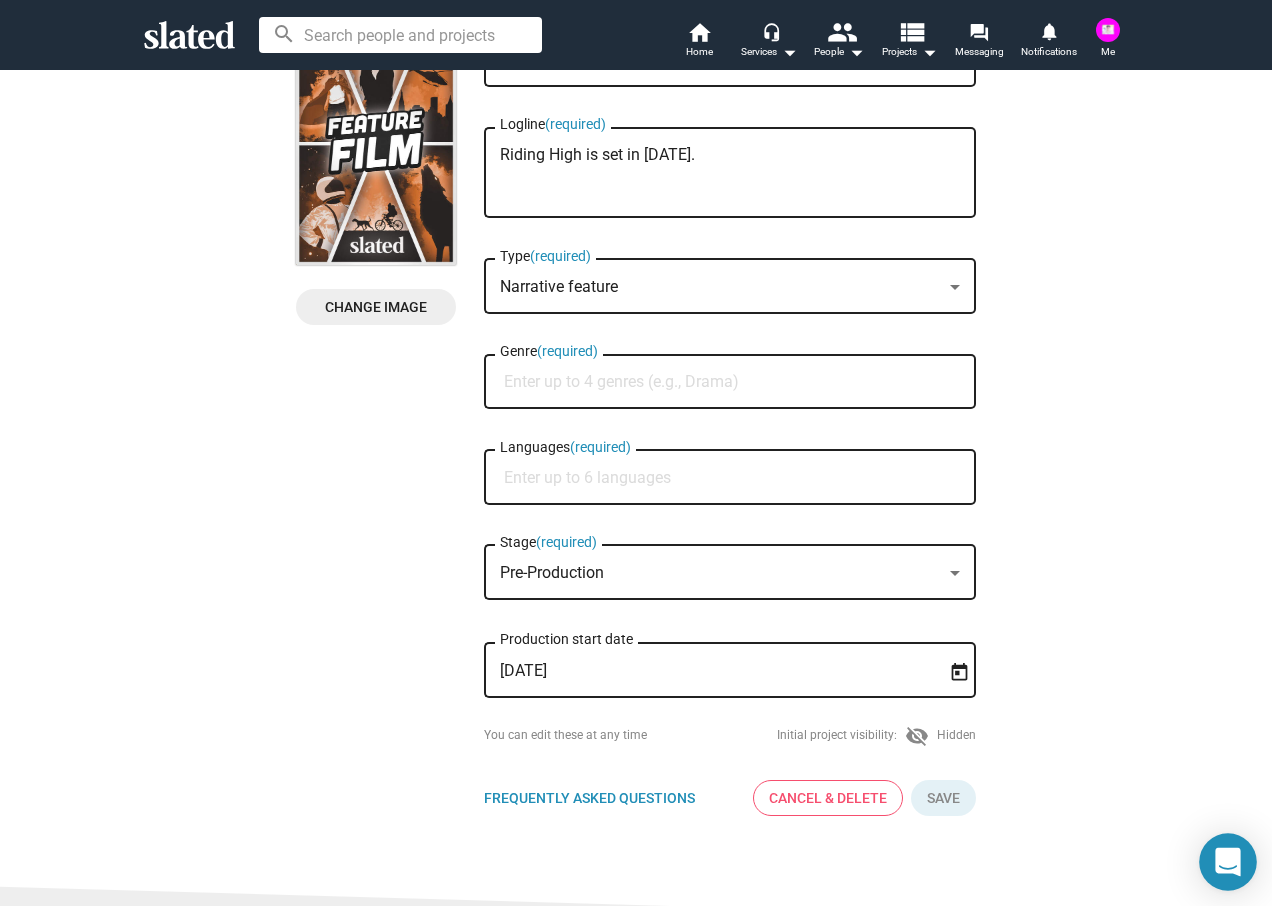 click 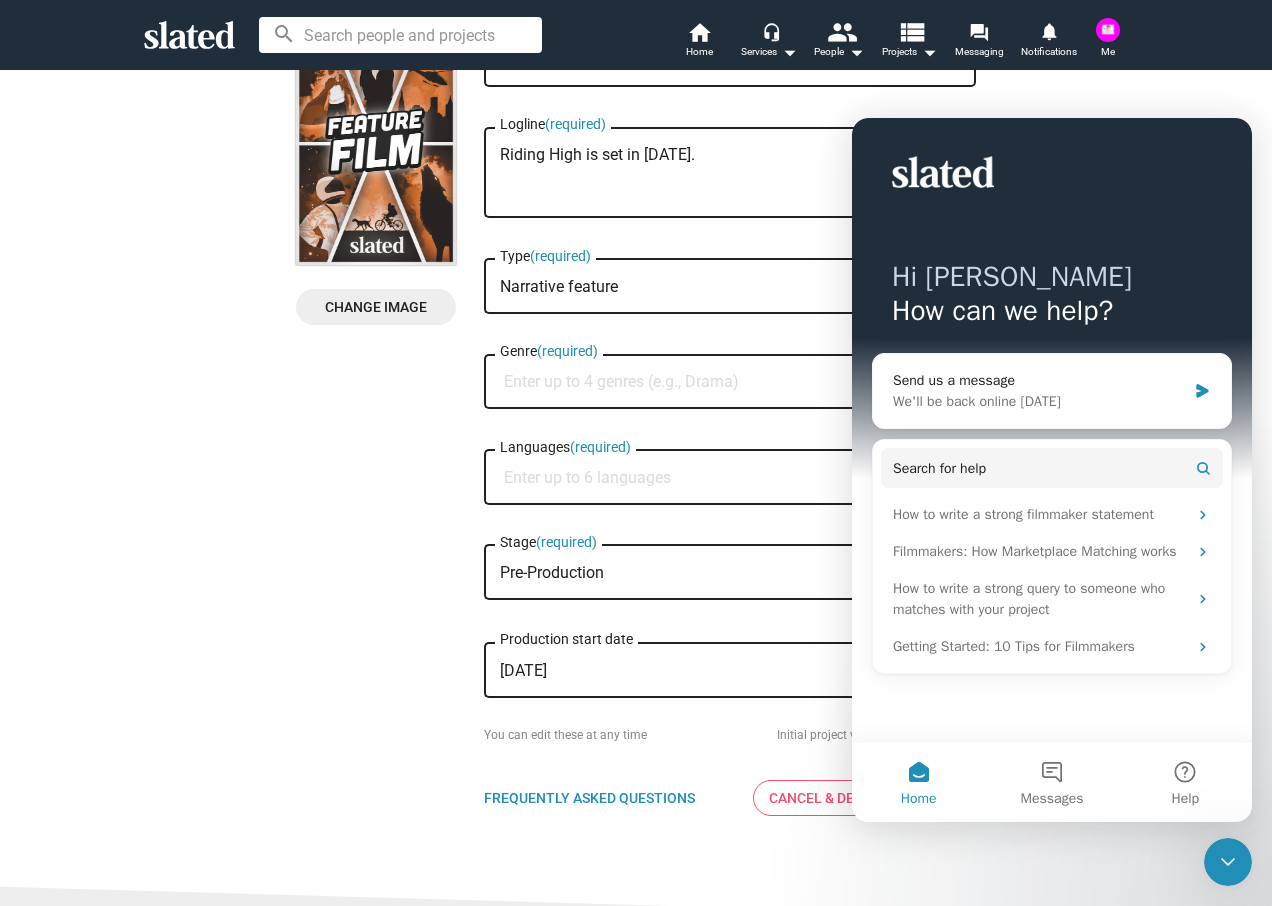 scroll, scrollTop: 0, scrollLeft: 0, axis: both 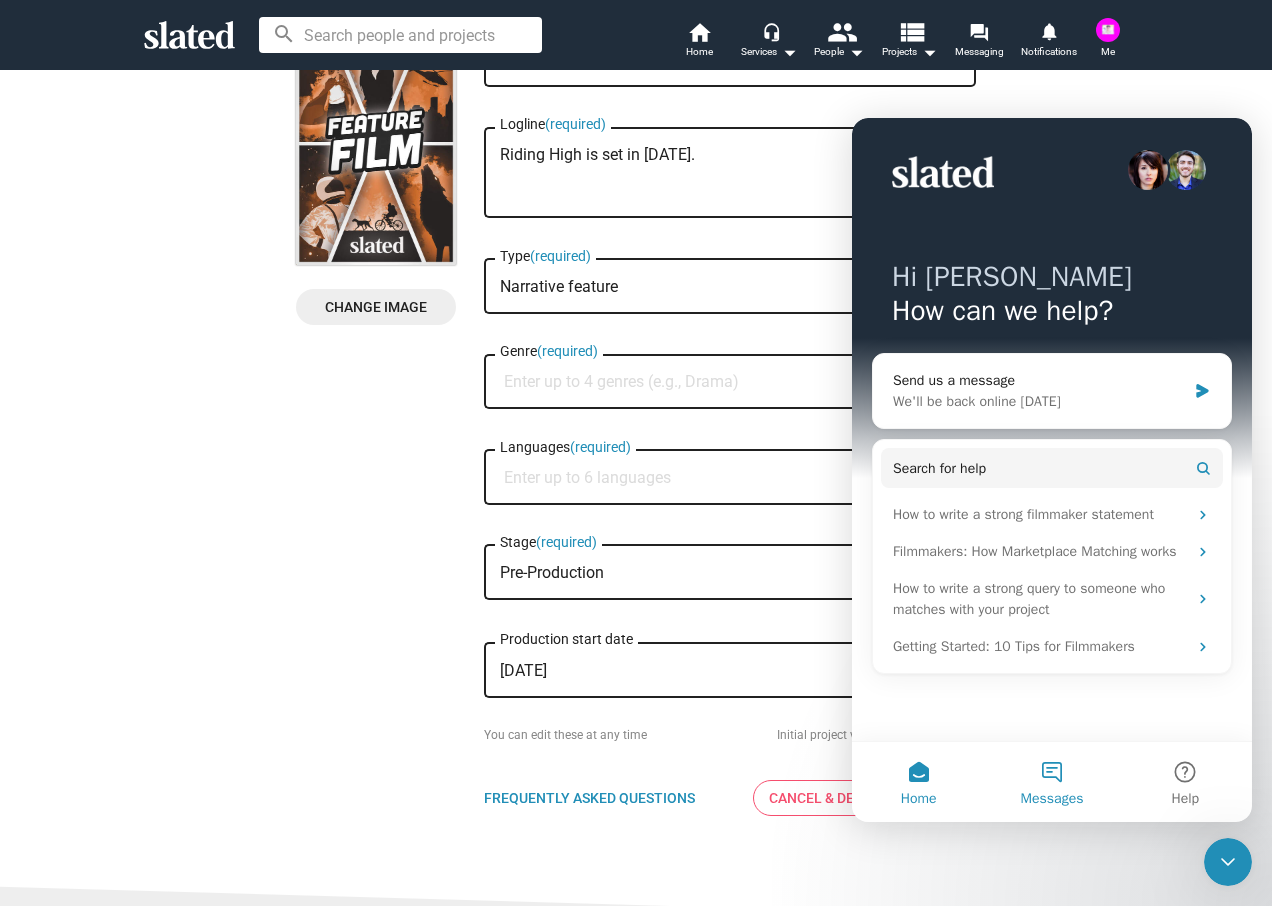 click on "Messages" at bounding box center (1051, 782) 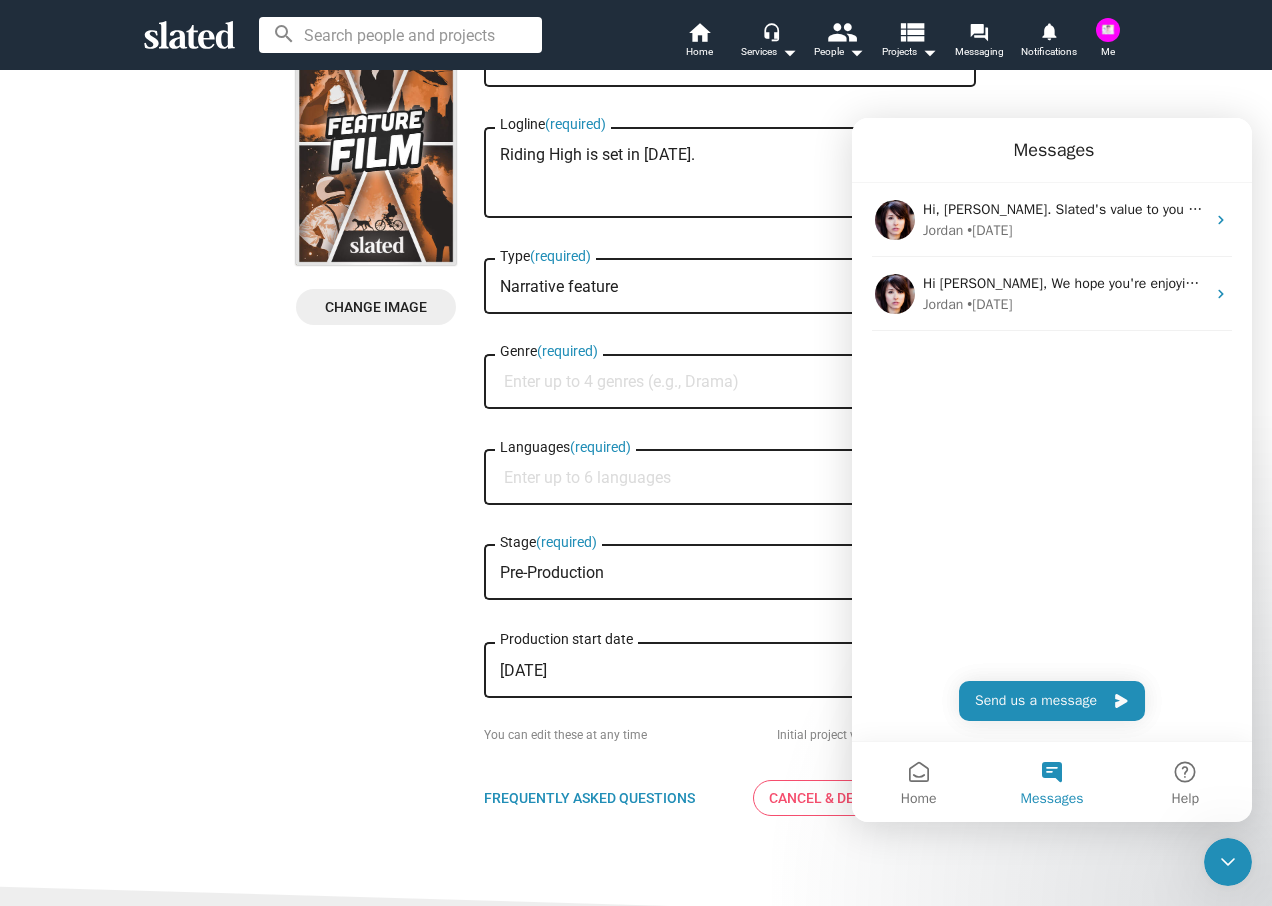 click 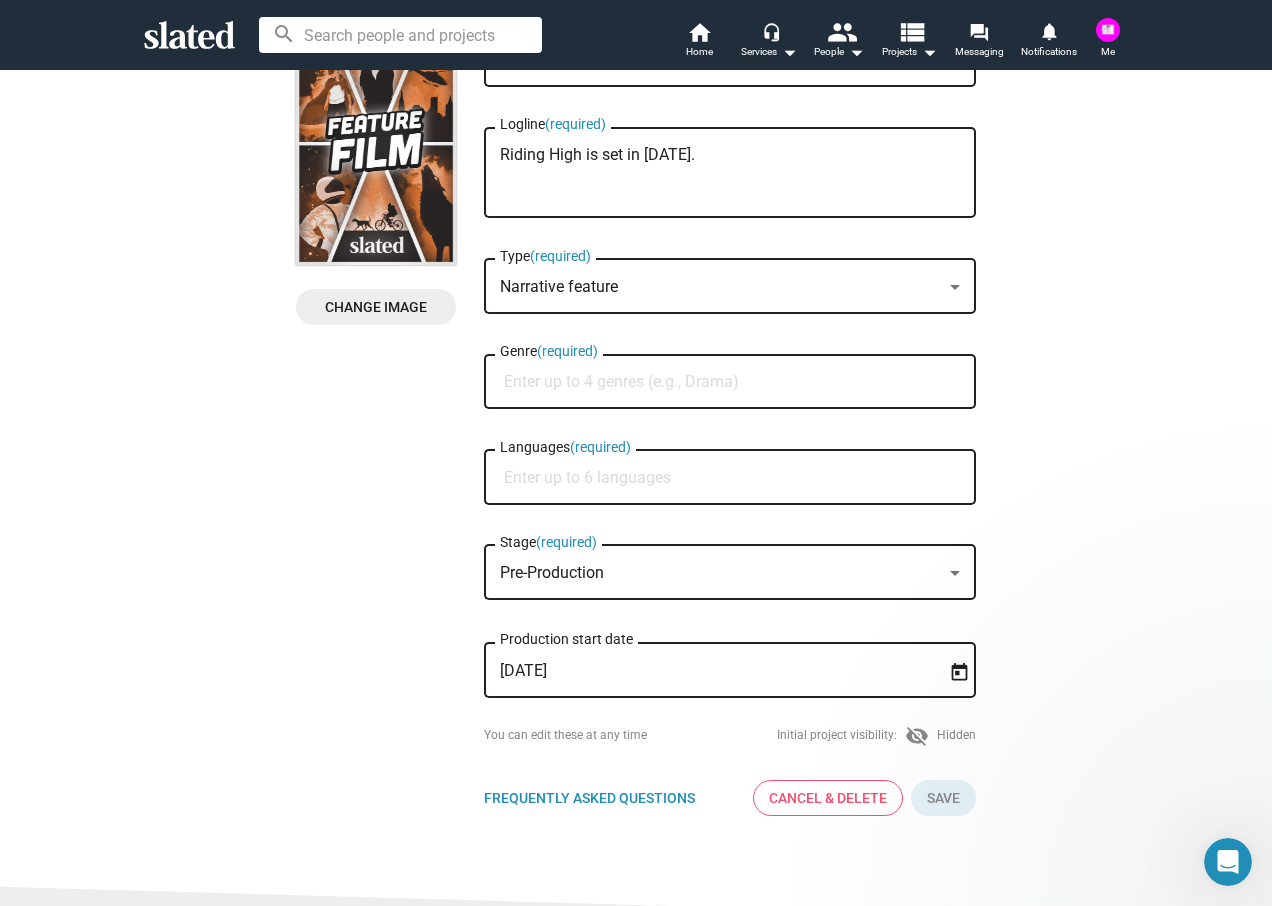 scroll, scrollTop: 0, scrollLeft: 0, axis: both 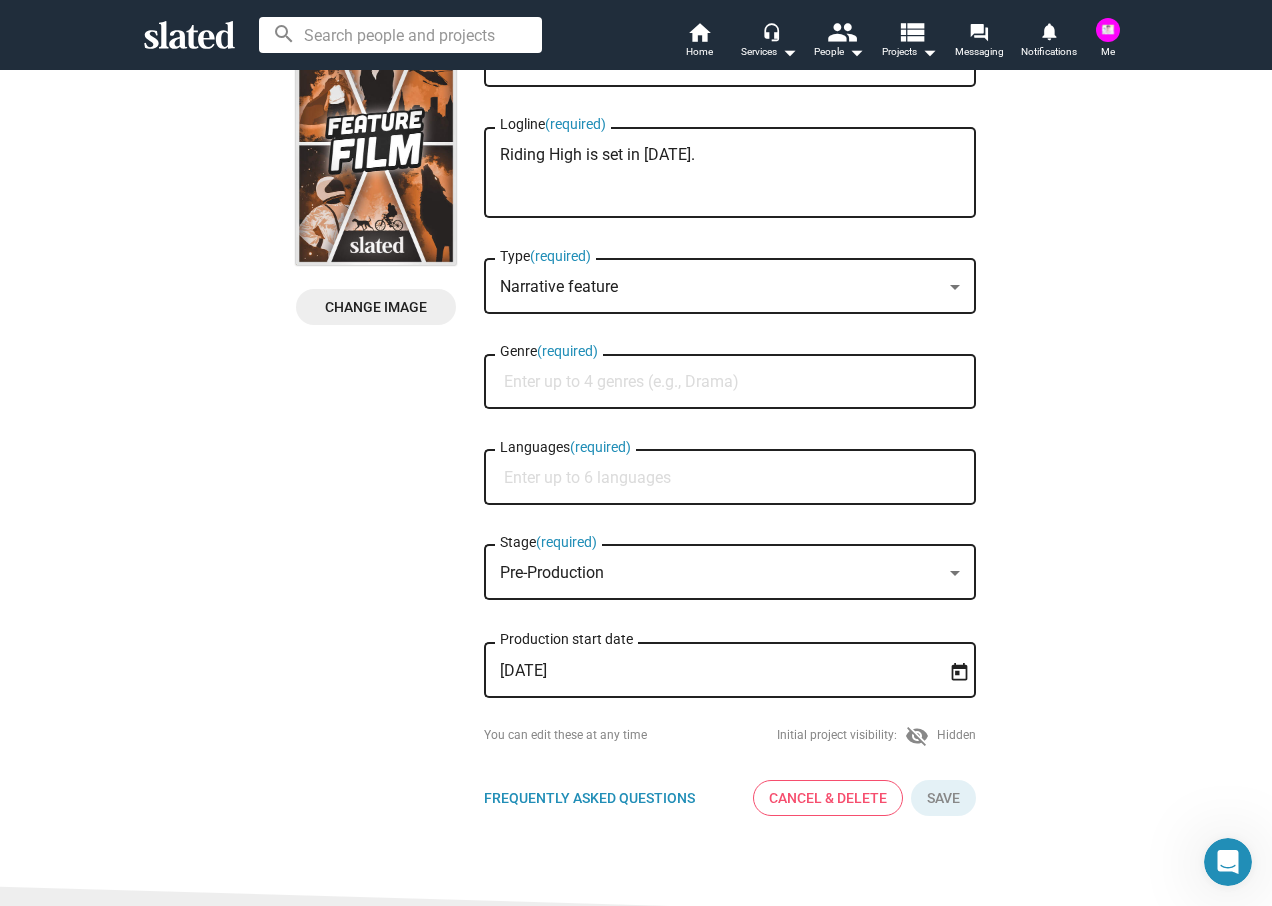 click on "Languages  (required)" at bounding box center (734, 478) 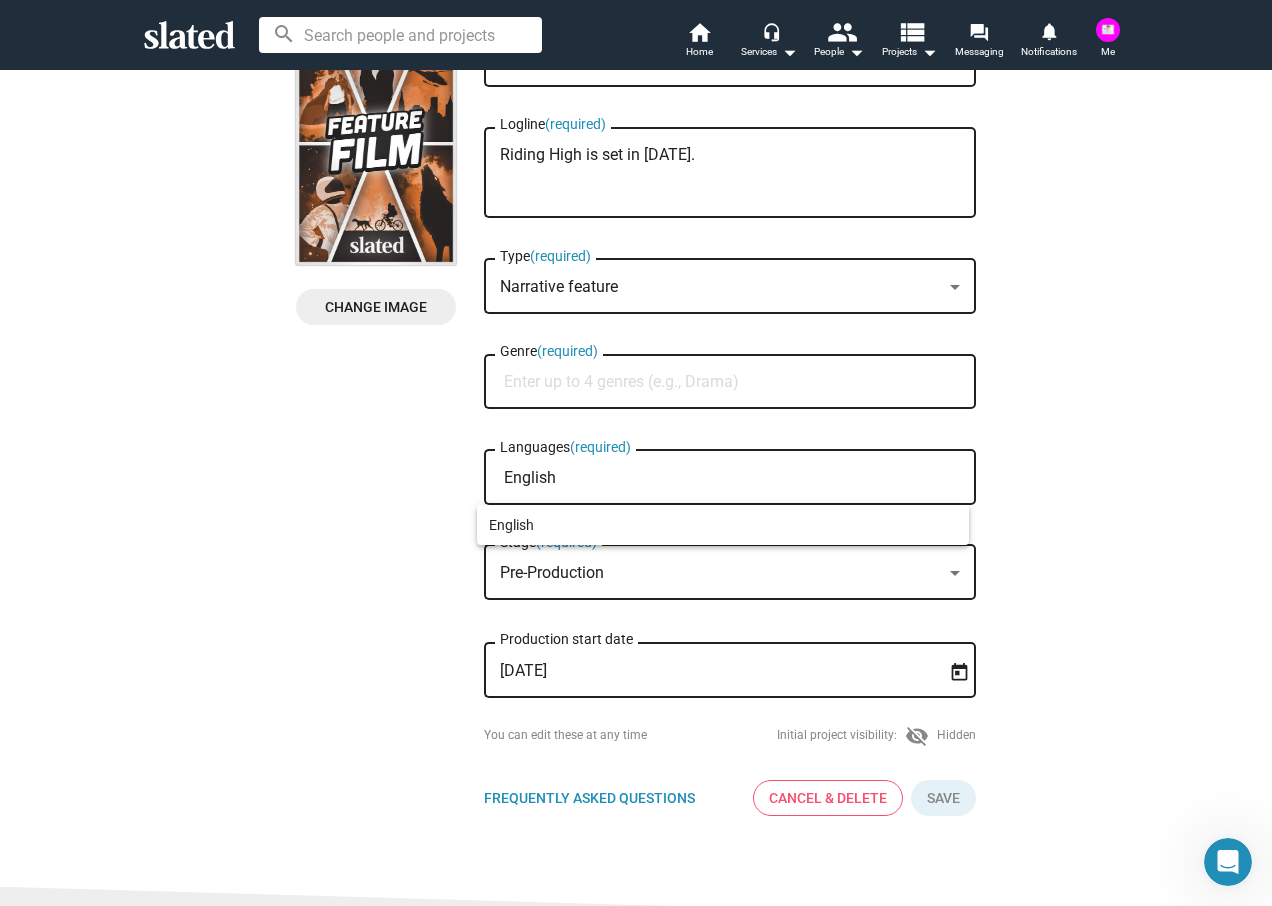 type on "English" 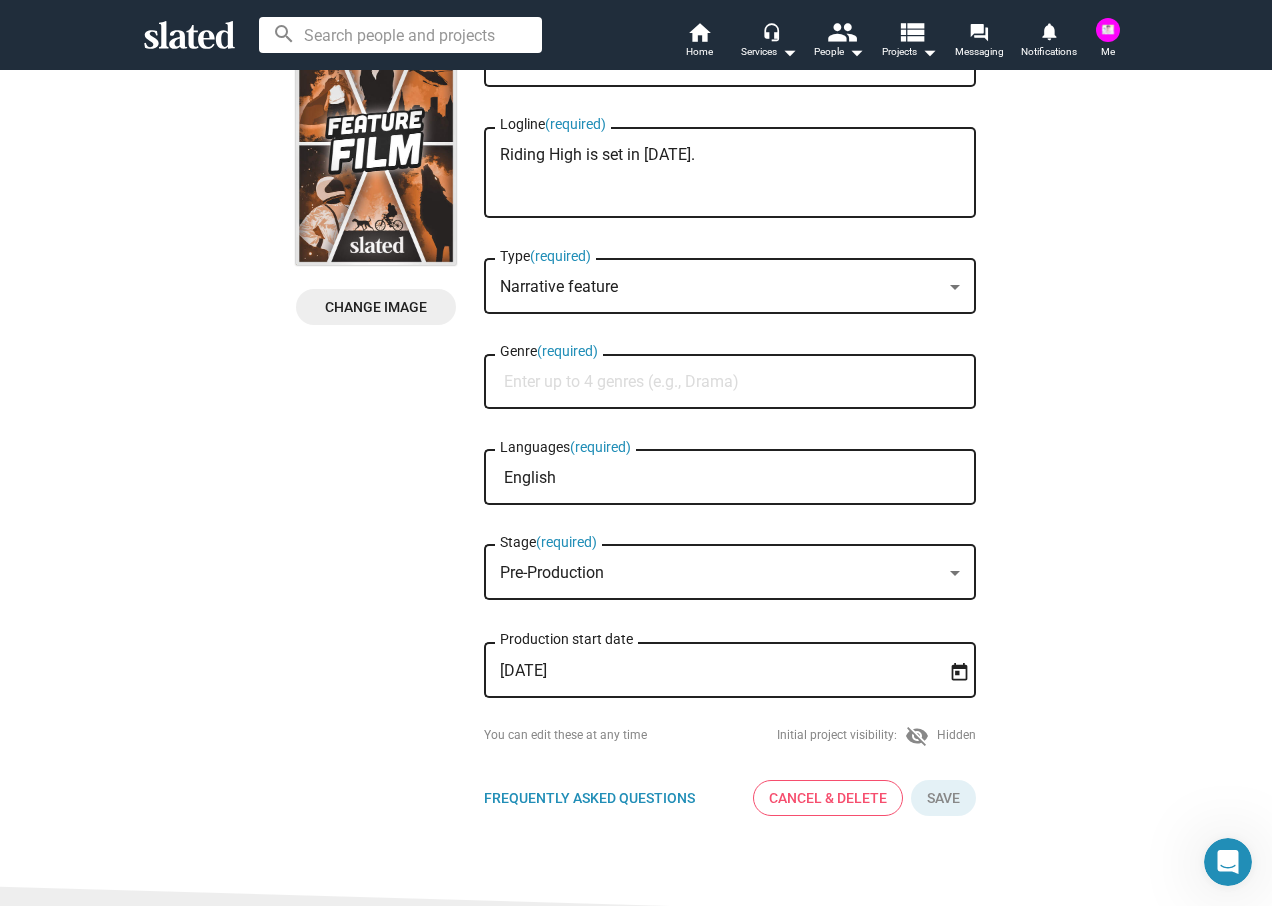 click on "Genre  (required)" at bounding box center [734, 382] 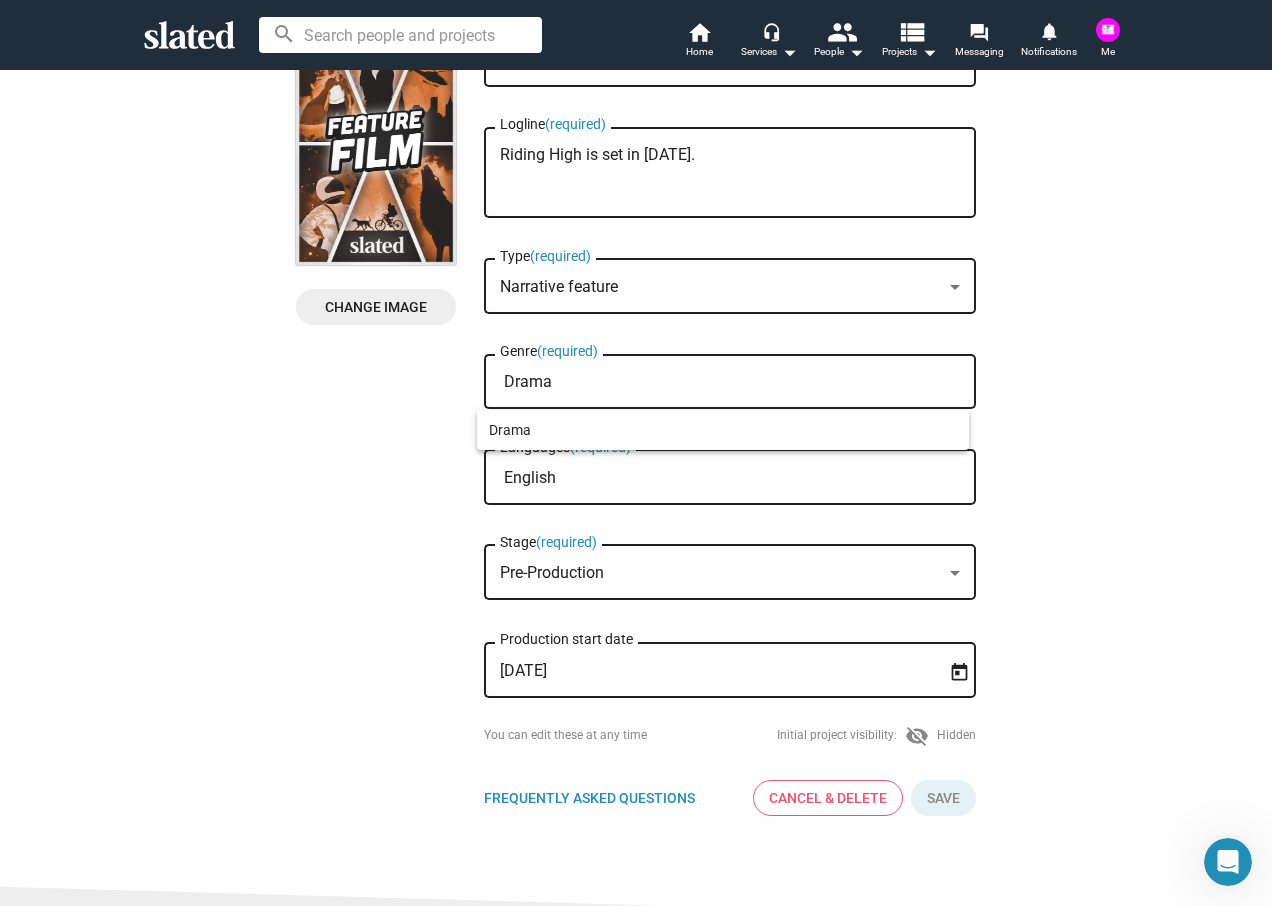 click at bounding box center [636, 453] 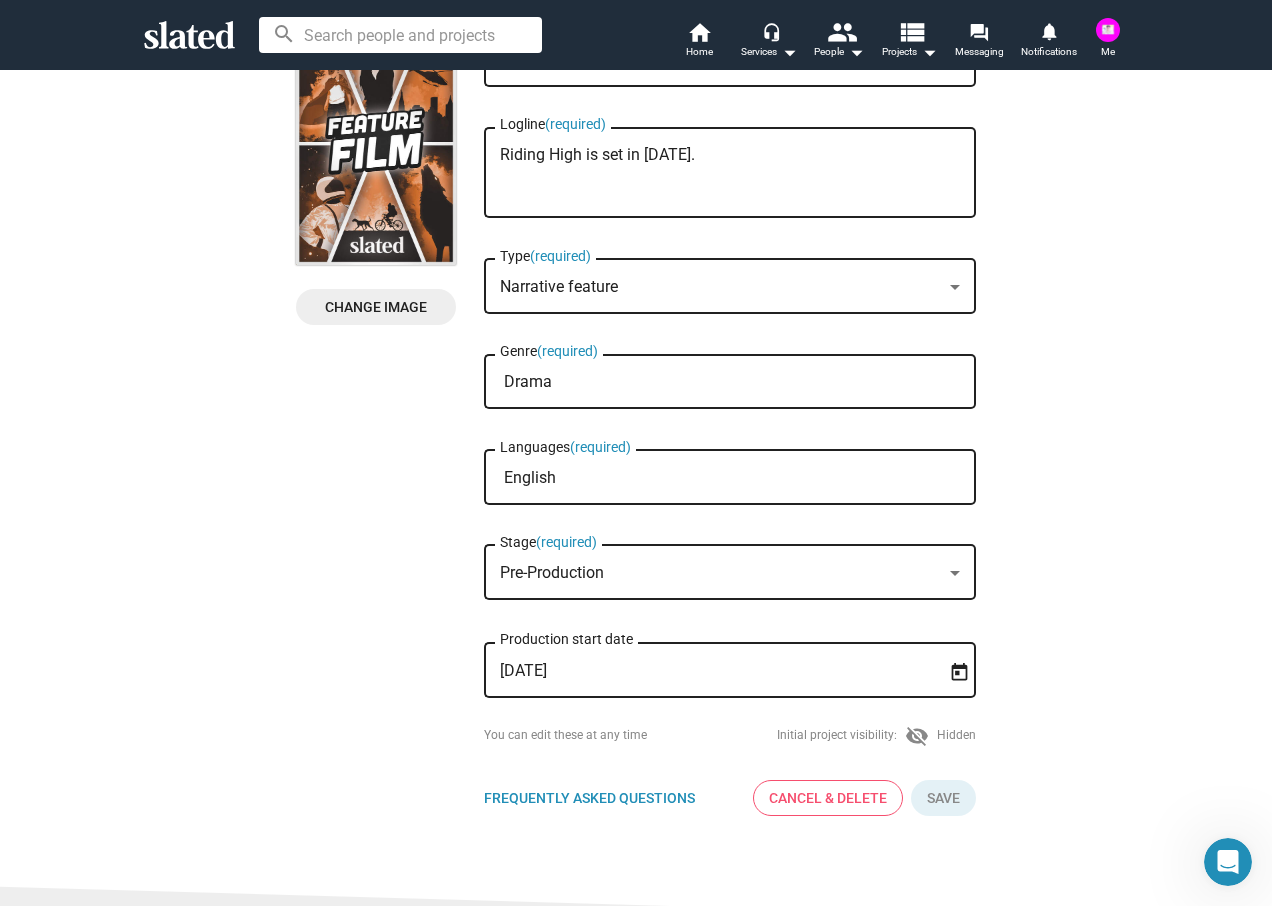 click on "Drama" at bounding box center [734, 382] 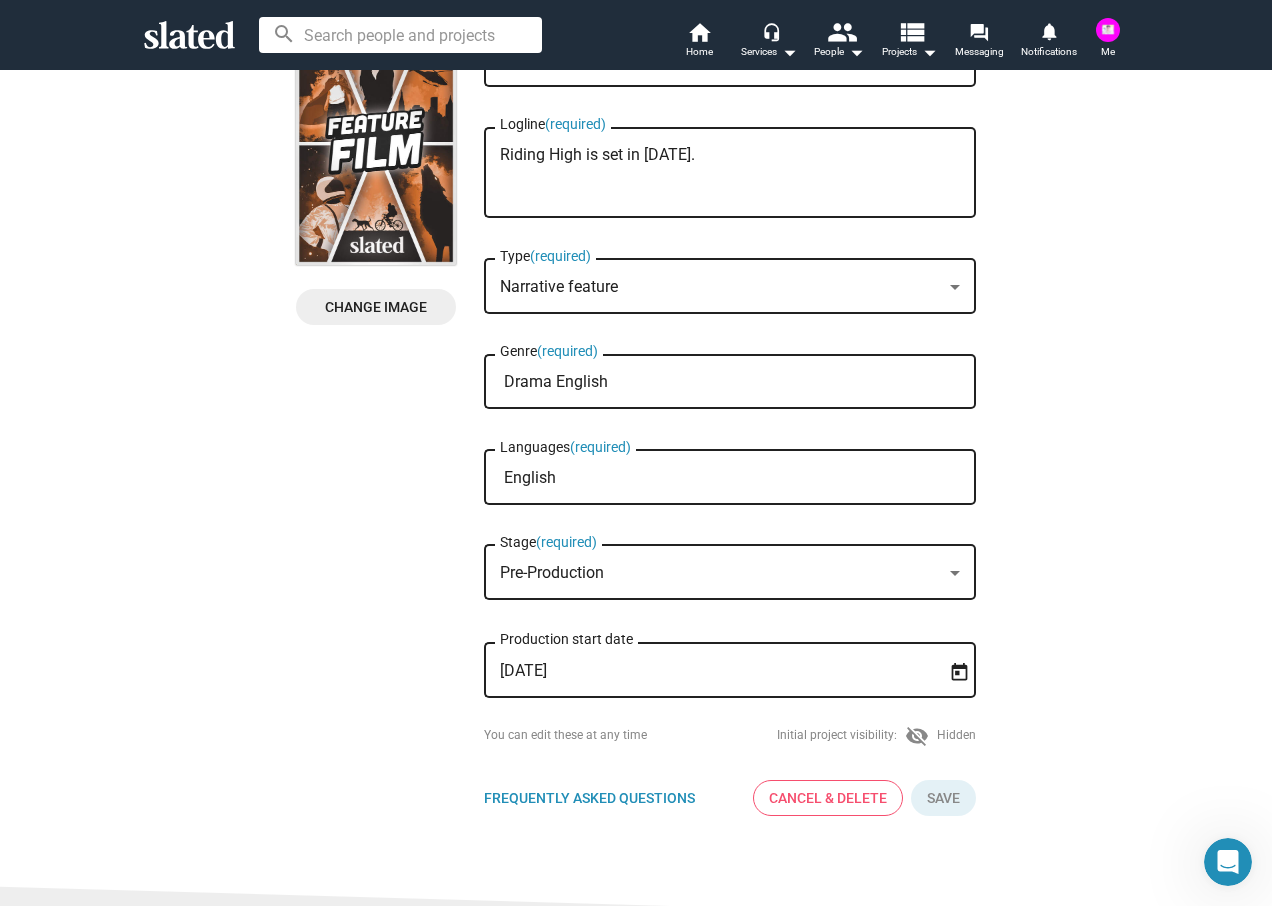 click on "Drama English" at bounding box center (734, 382) 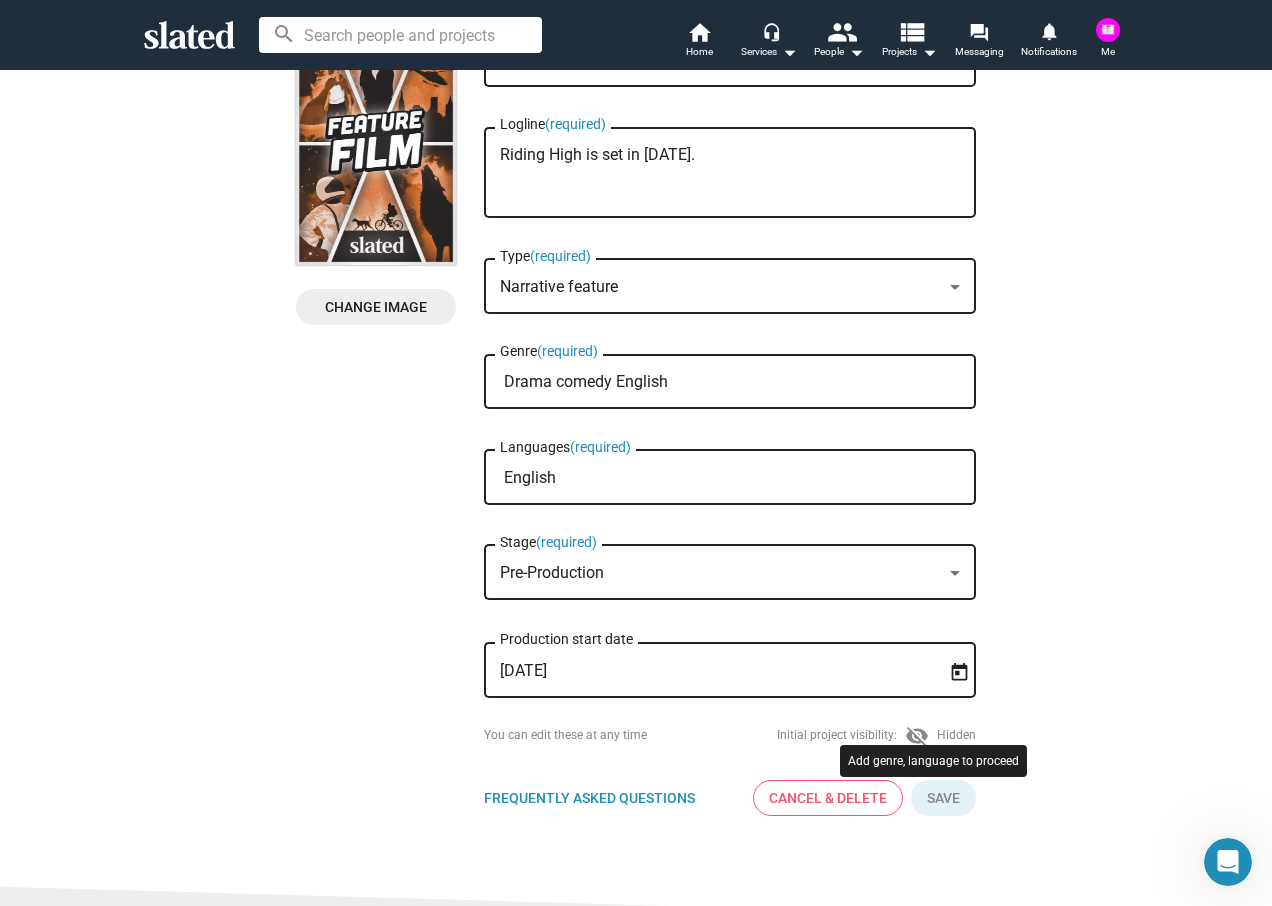 type on "Drama comedy English" 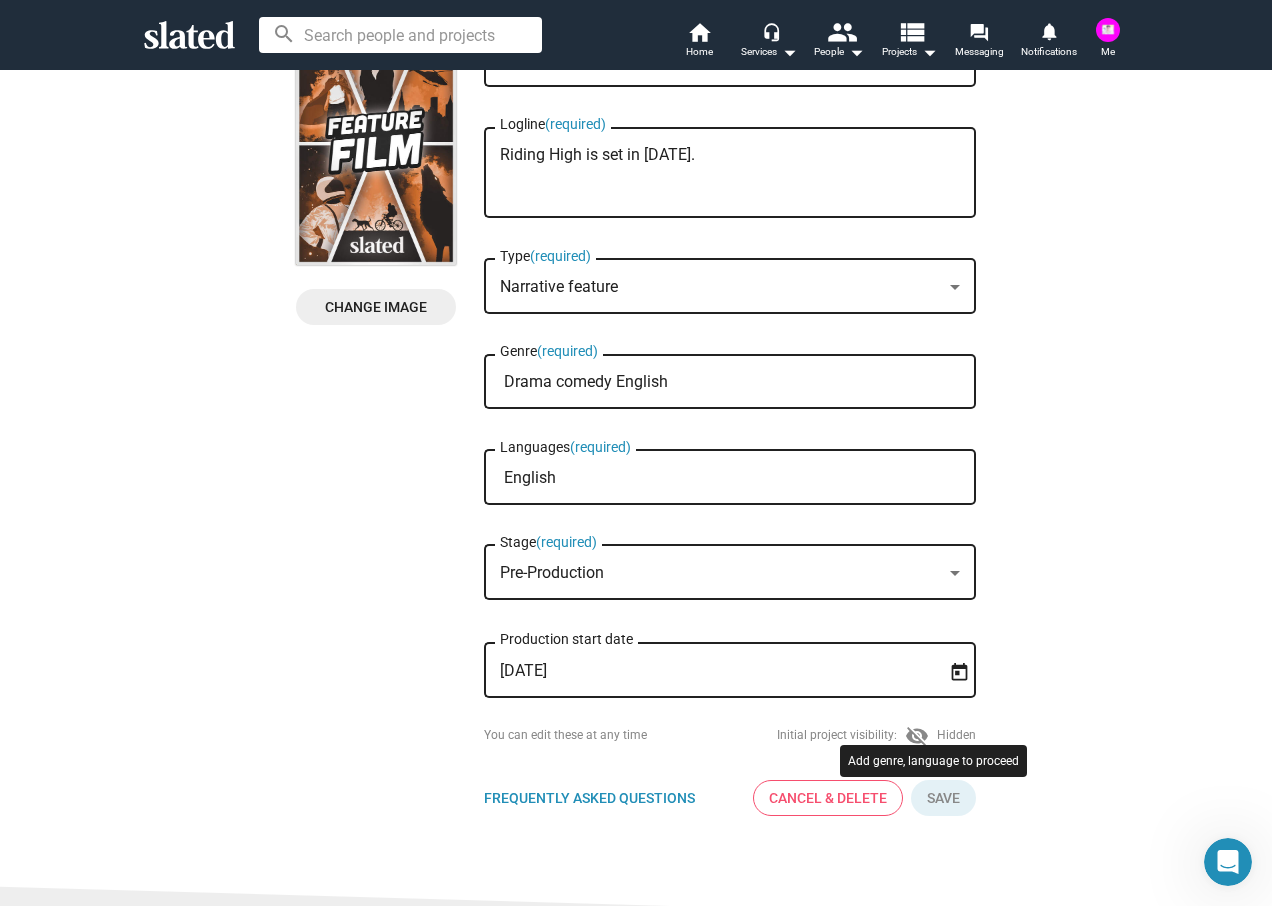 click 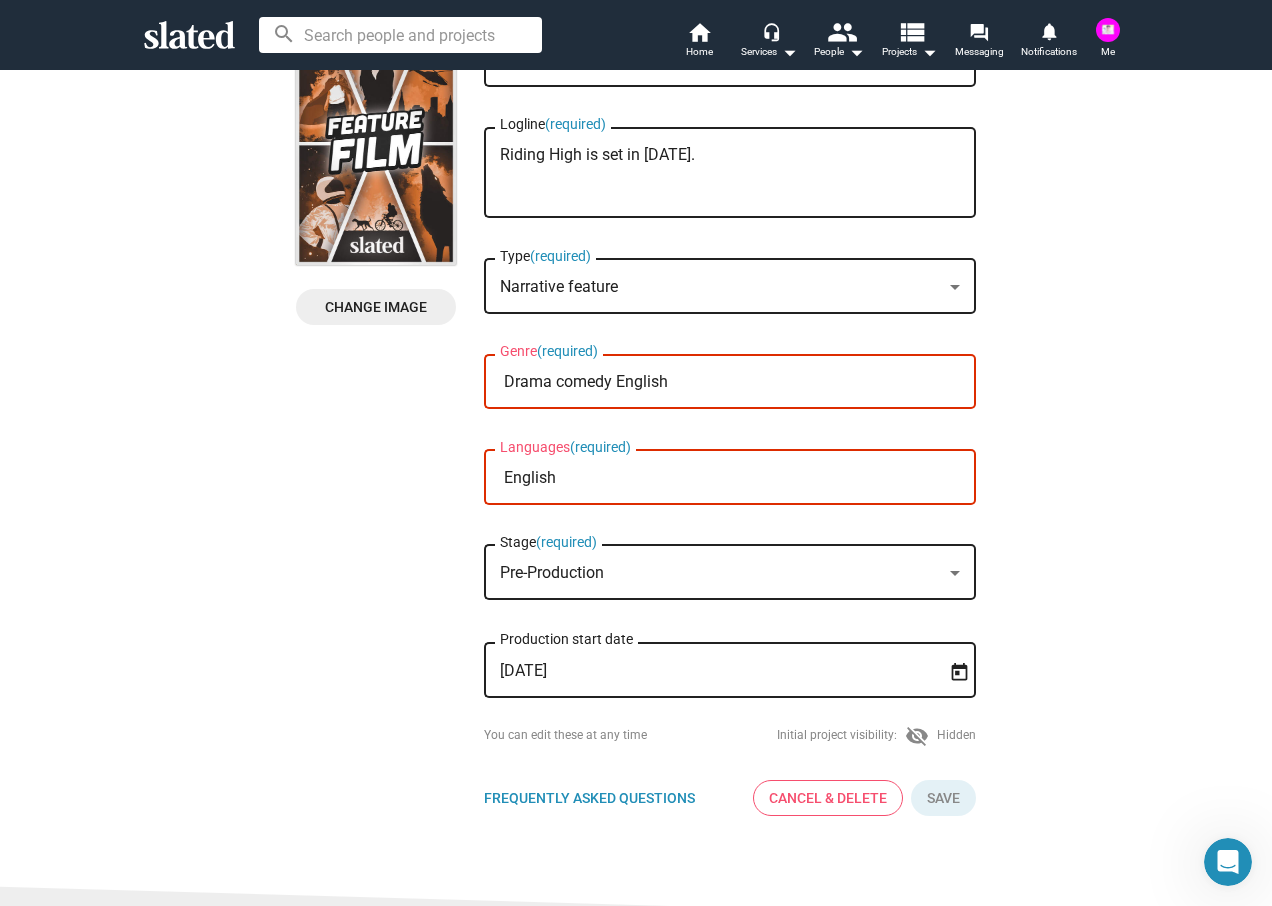 click 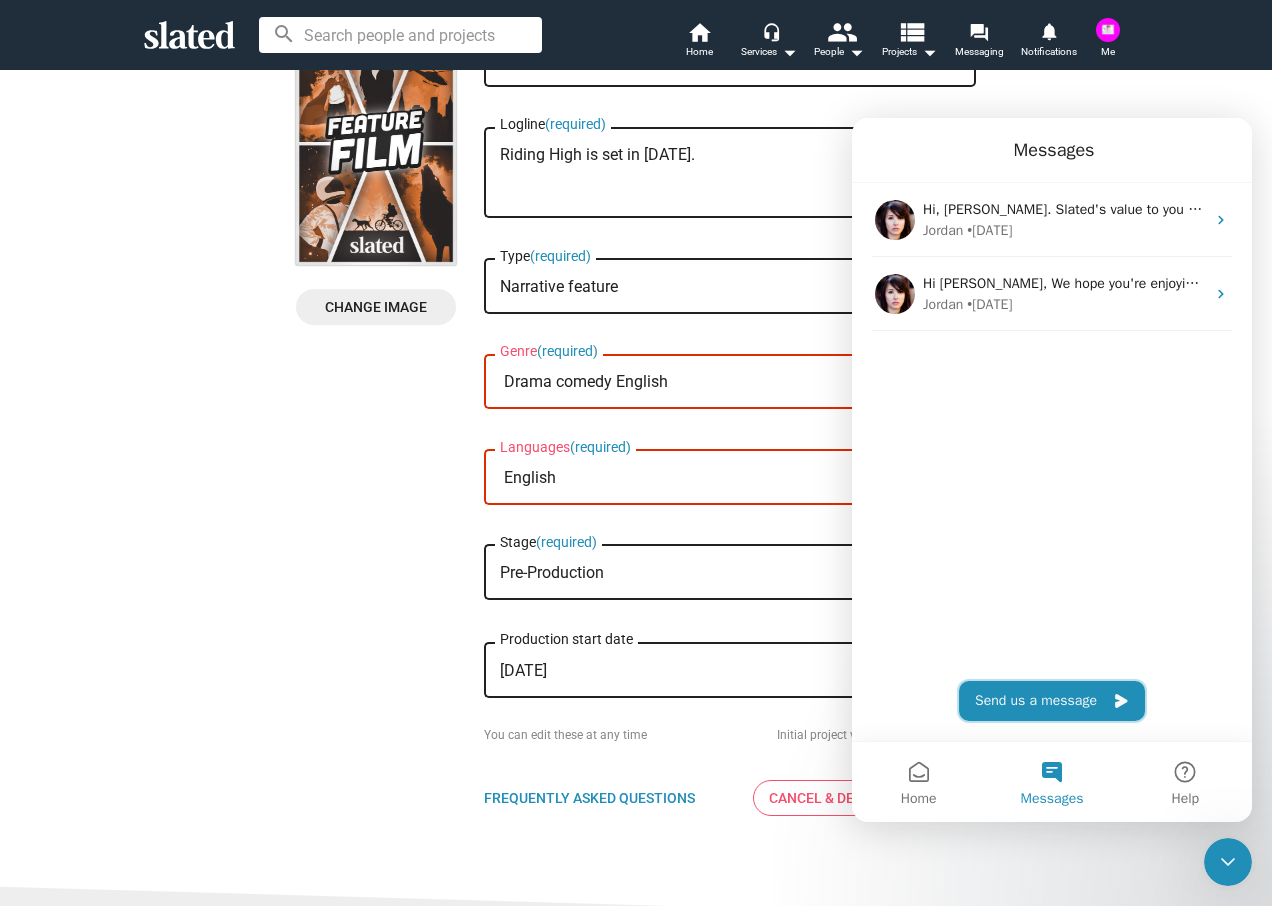 click on "Send us a message" at bounding box center (1052, 701) 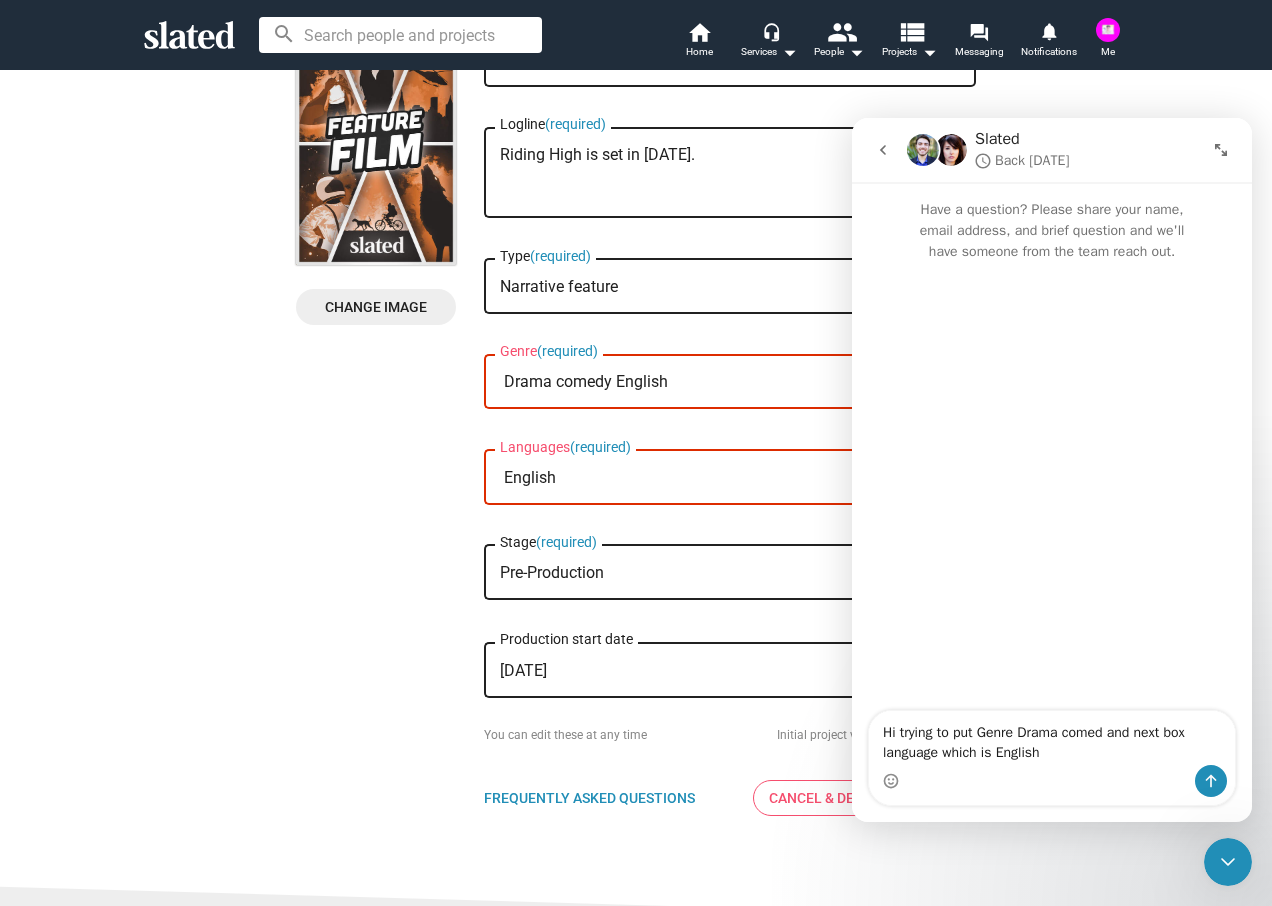 type on "Hi trying to put Genre Drama comedy and next box language which is English" 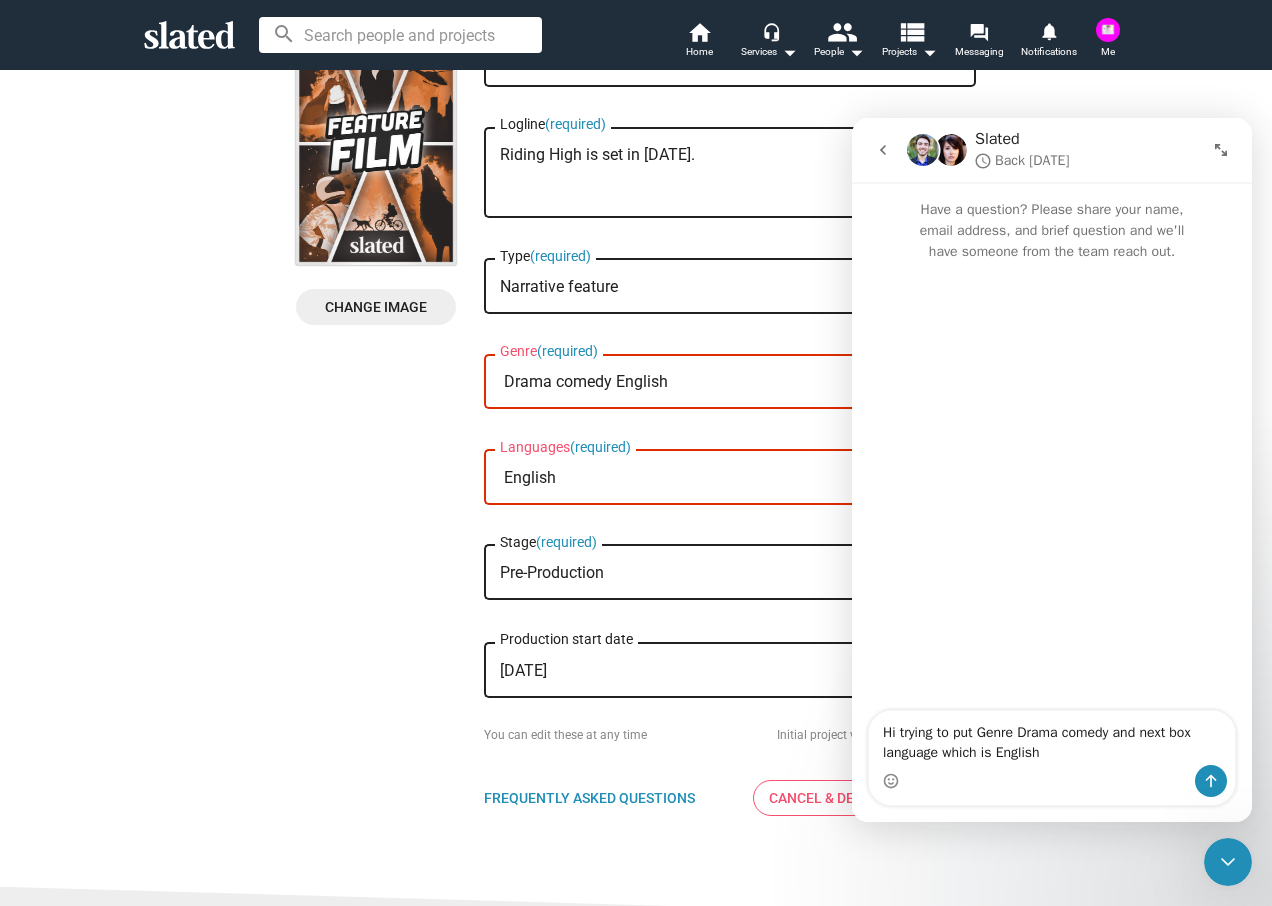 click on "Hi trying to put Genre Drama comedy and next box language which is English" at bounding box center [1052, 738] 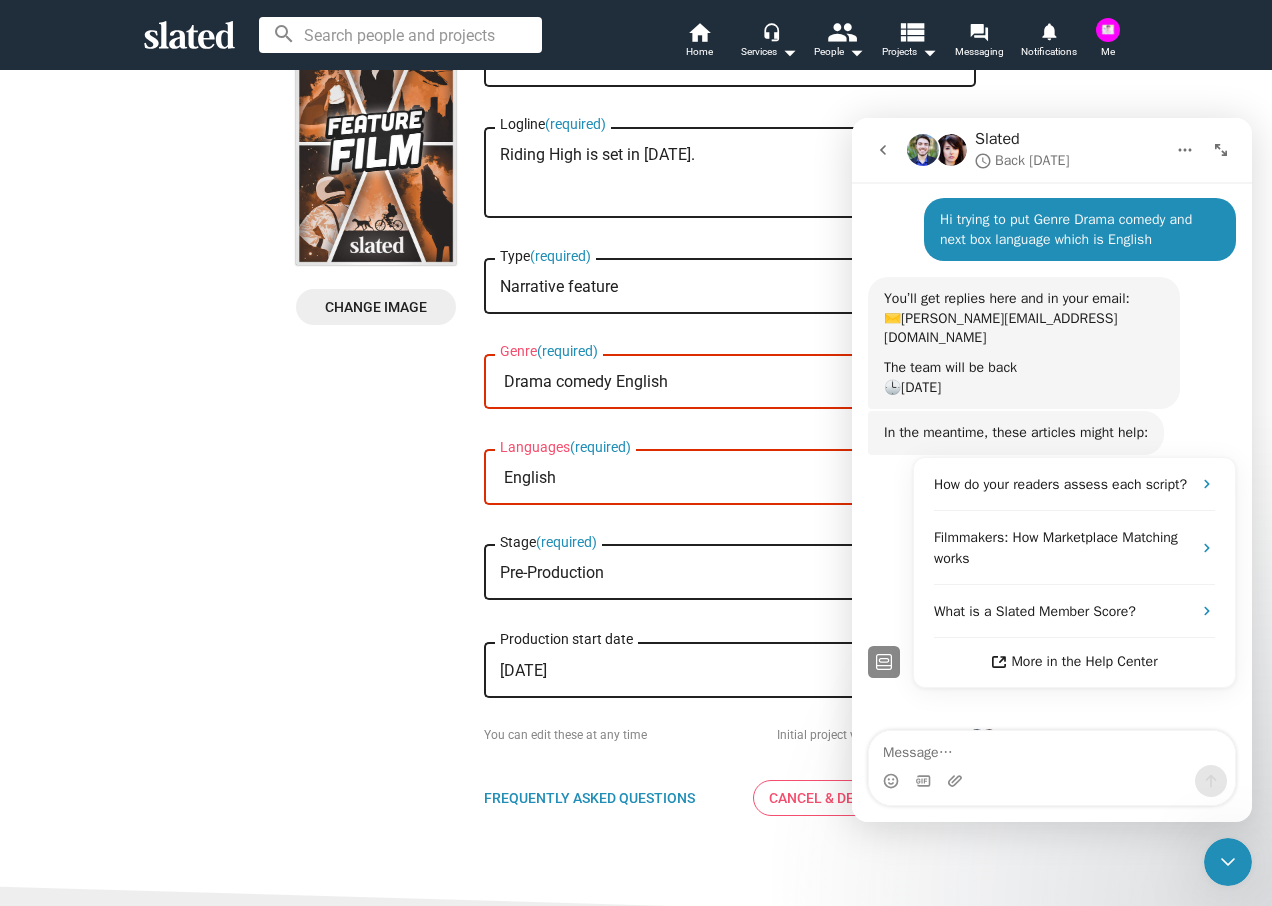 scroll, scrollTop: 124, scrollLeft: 0, axis: vertical 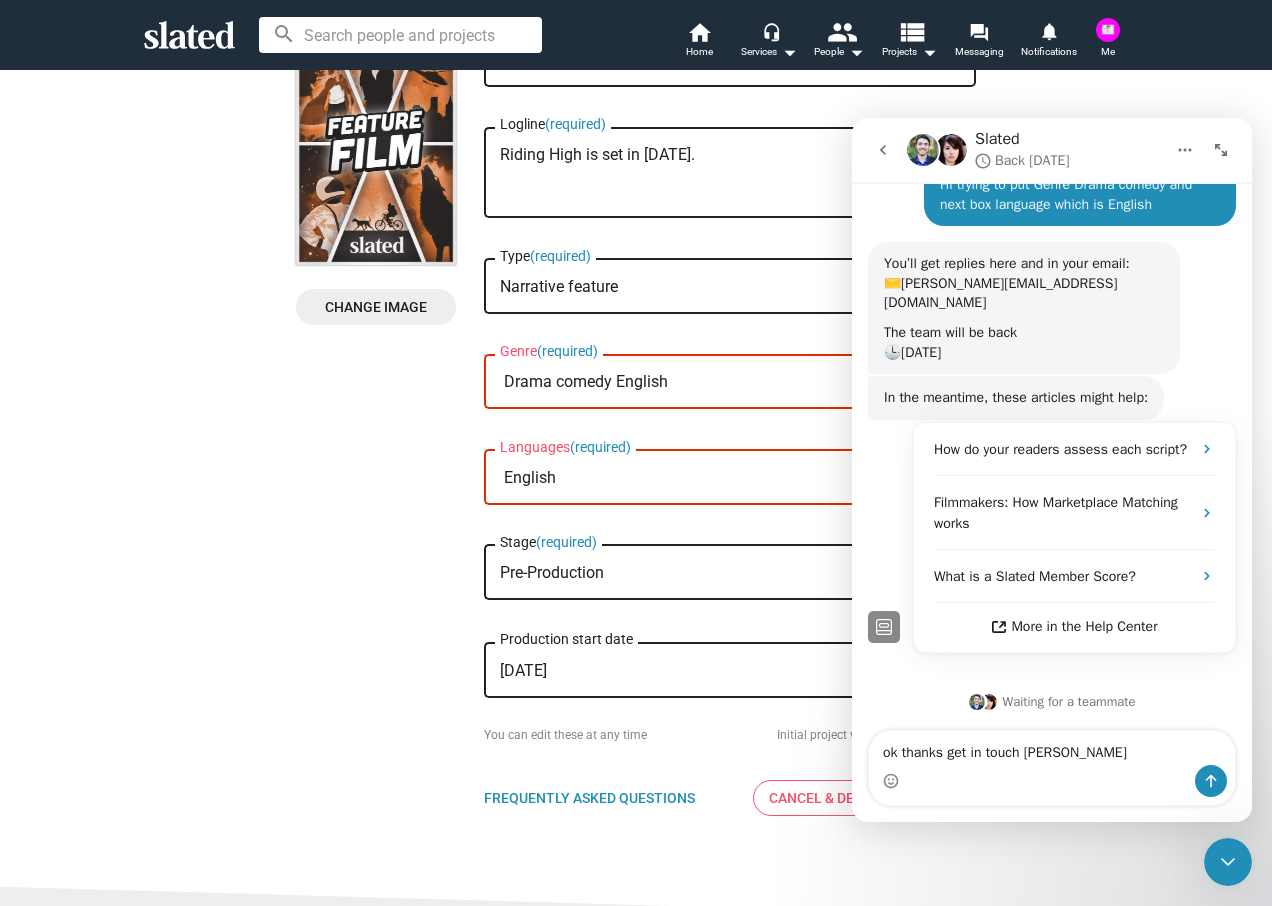 type on "ok thanks get in touch [DATE]" 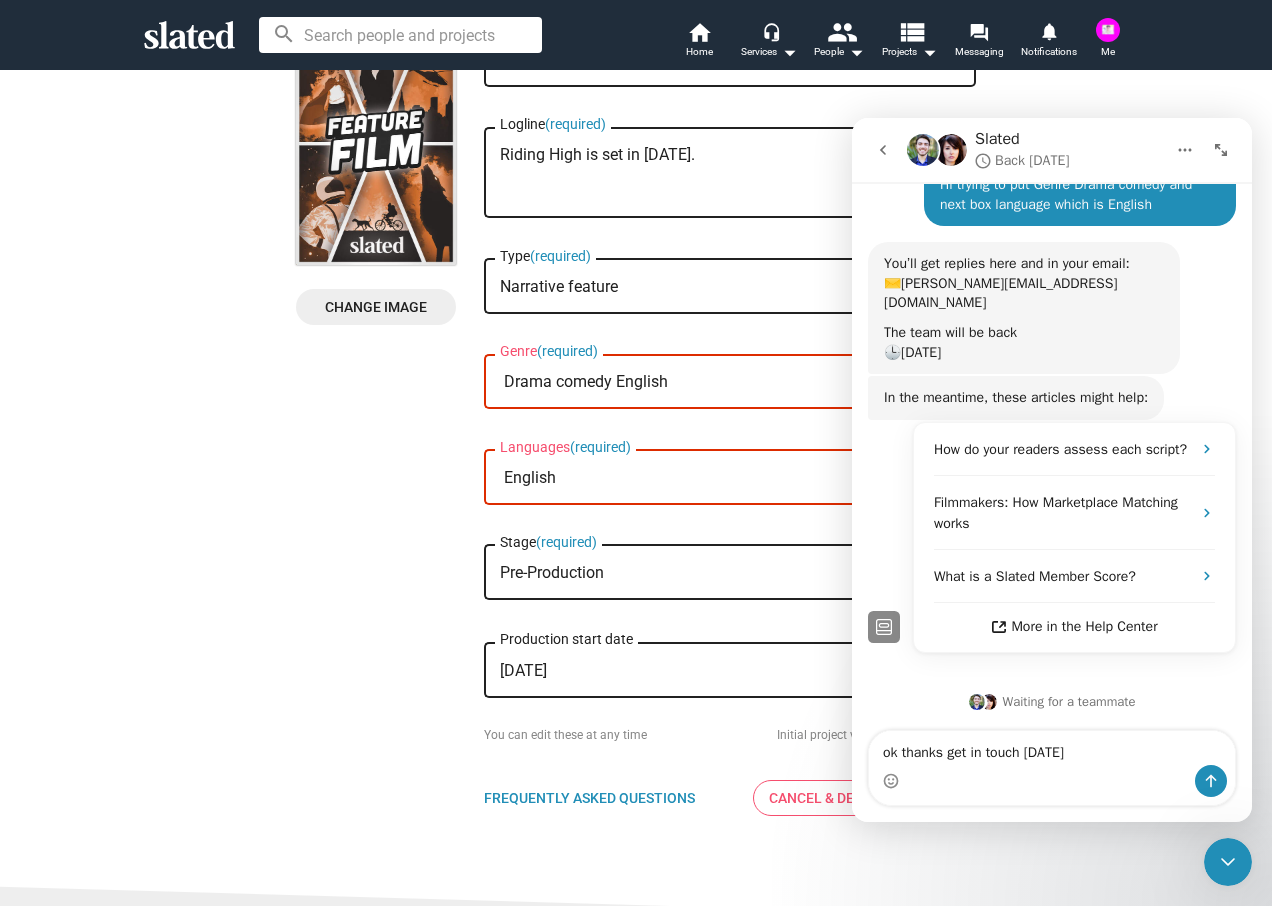 type 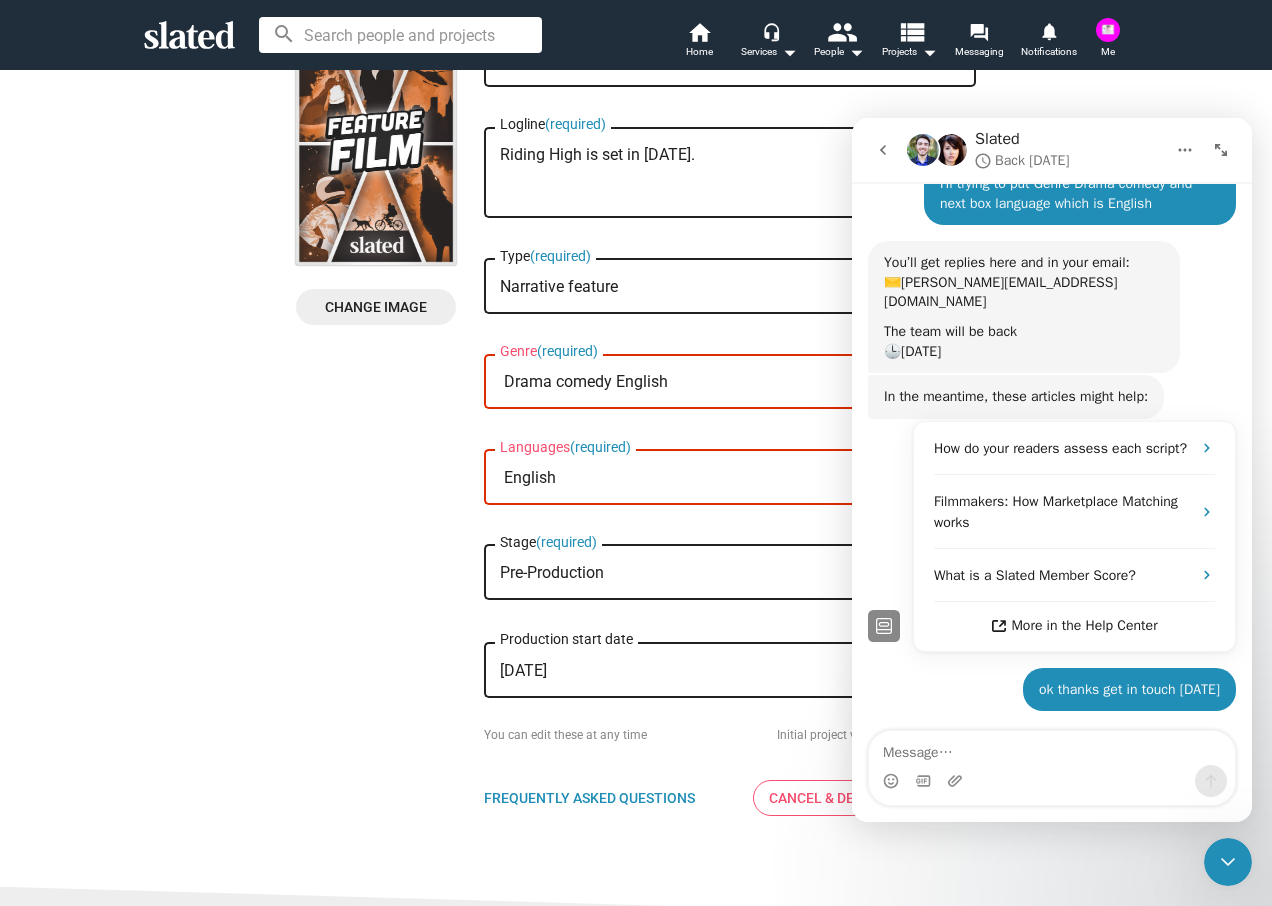 scroll, scrollTop: 184, scrollLeft: 0, axis: vertical 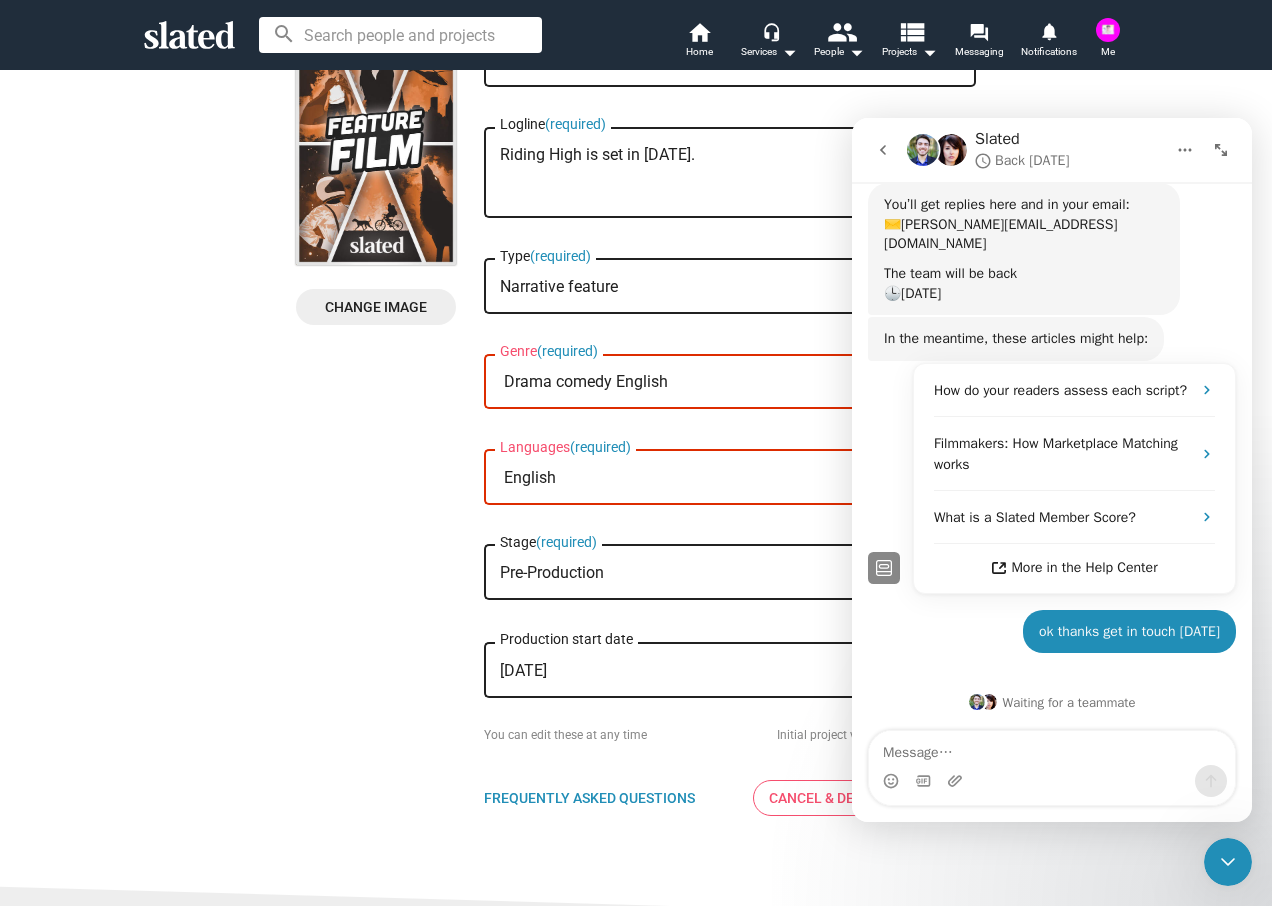 click 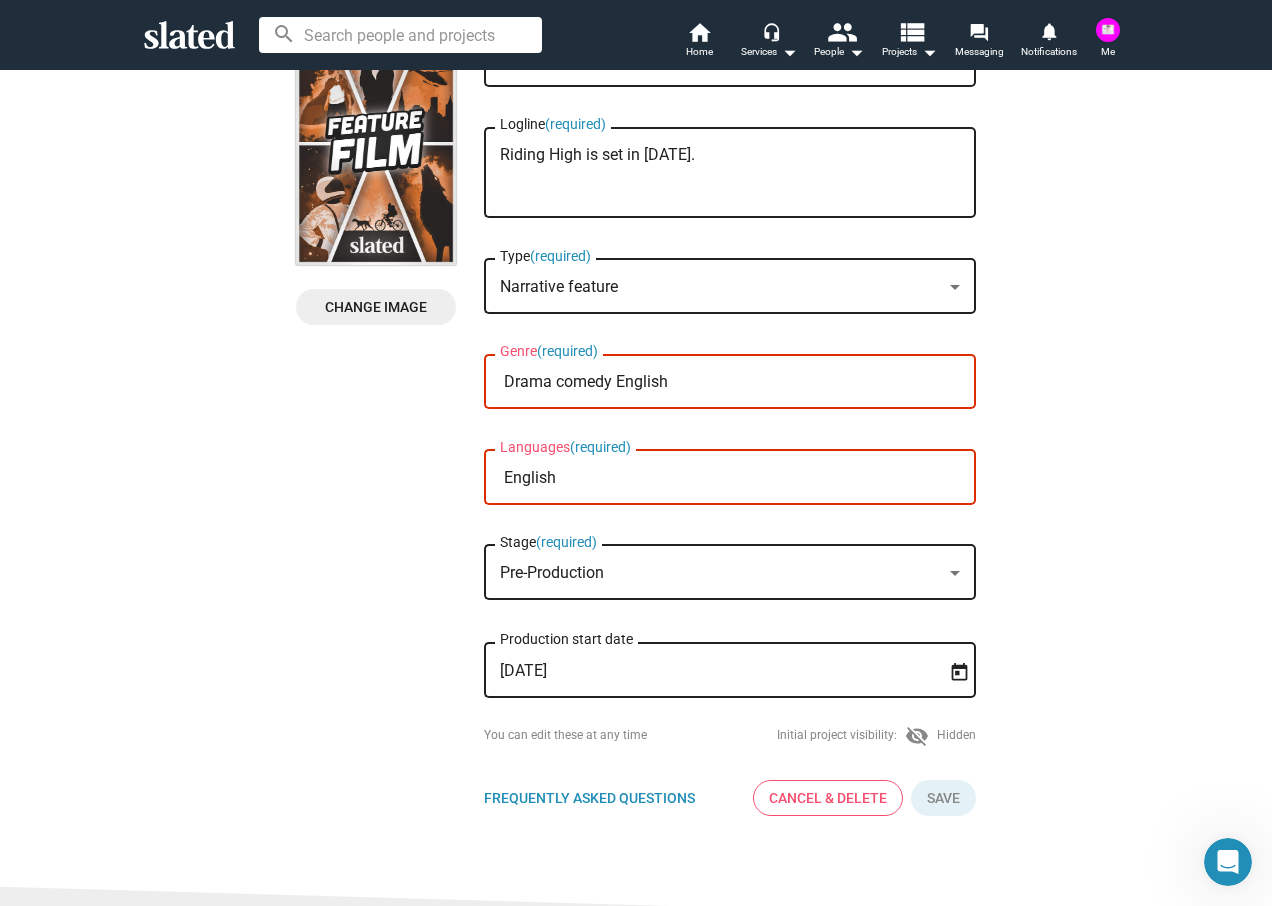 click at bounding box center [1108, 30] 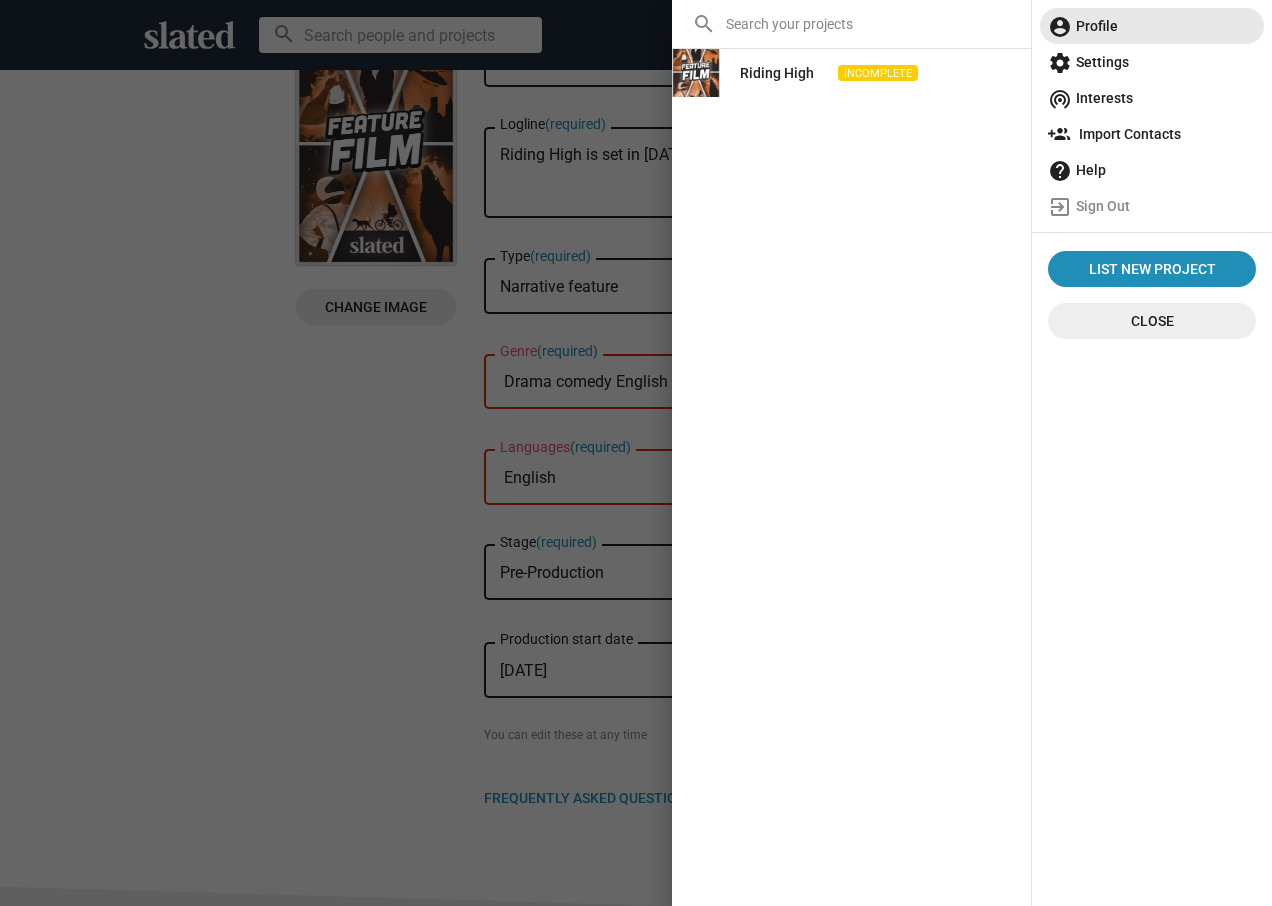 click on "account_circle  Profile" 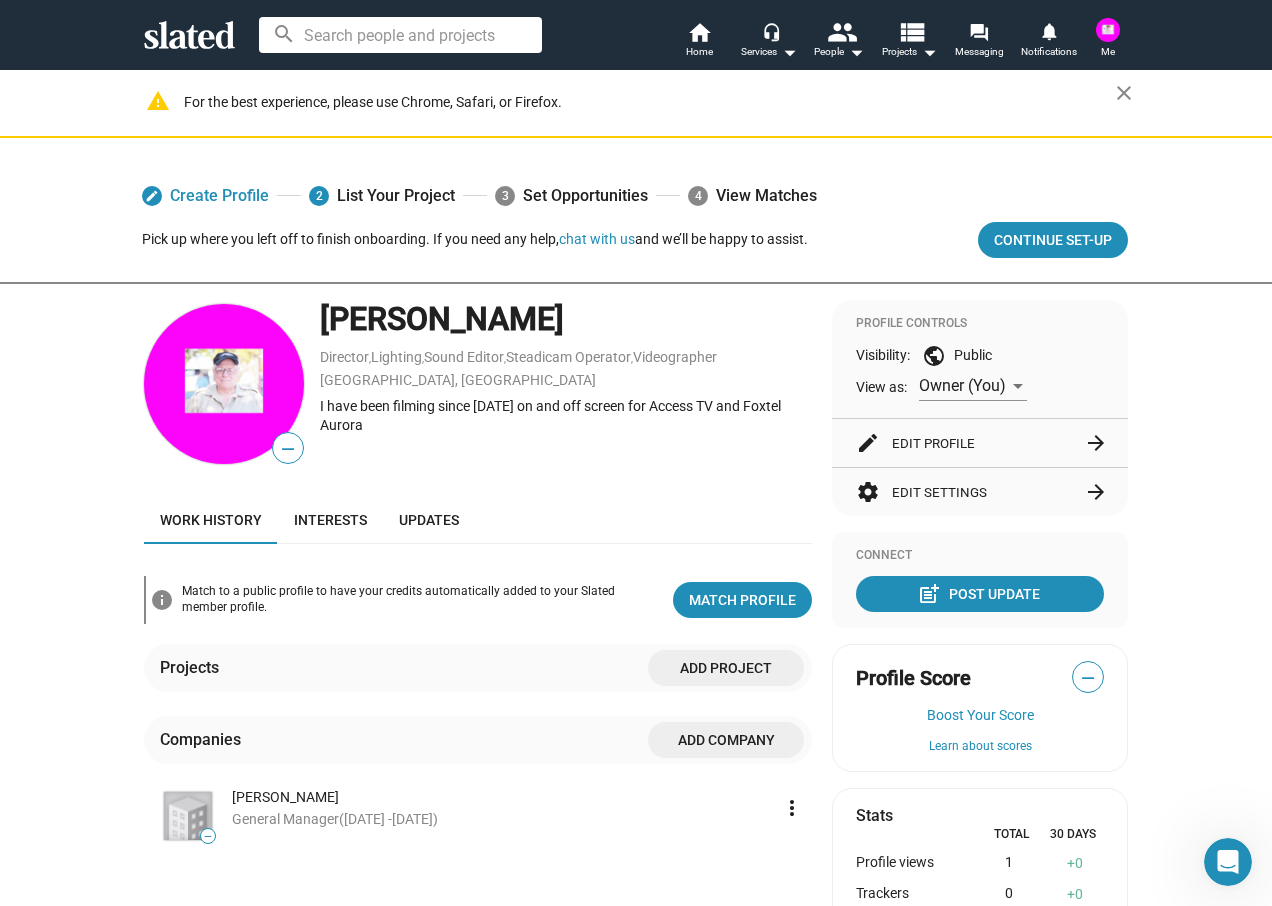 click on "edit  Edit Profile  arrow_forward" 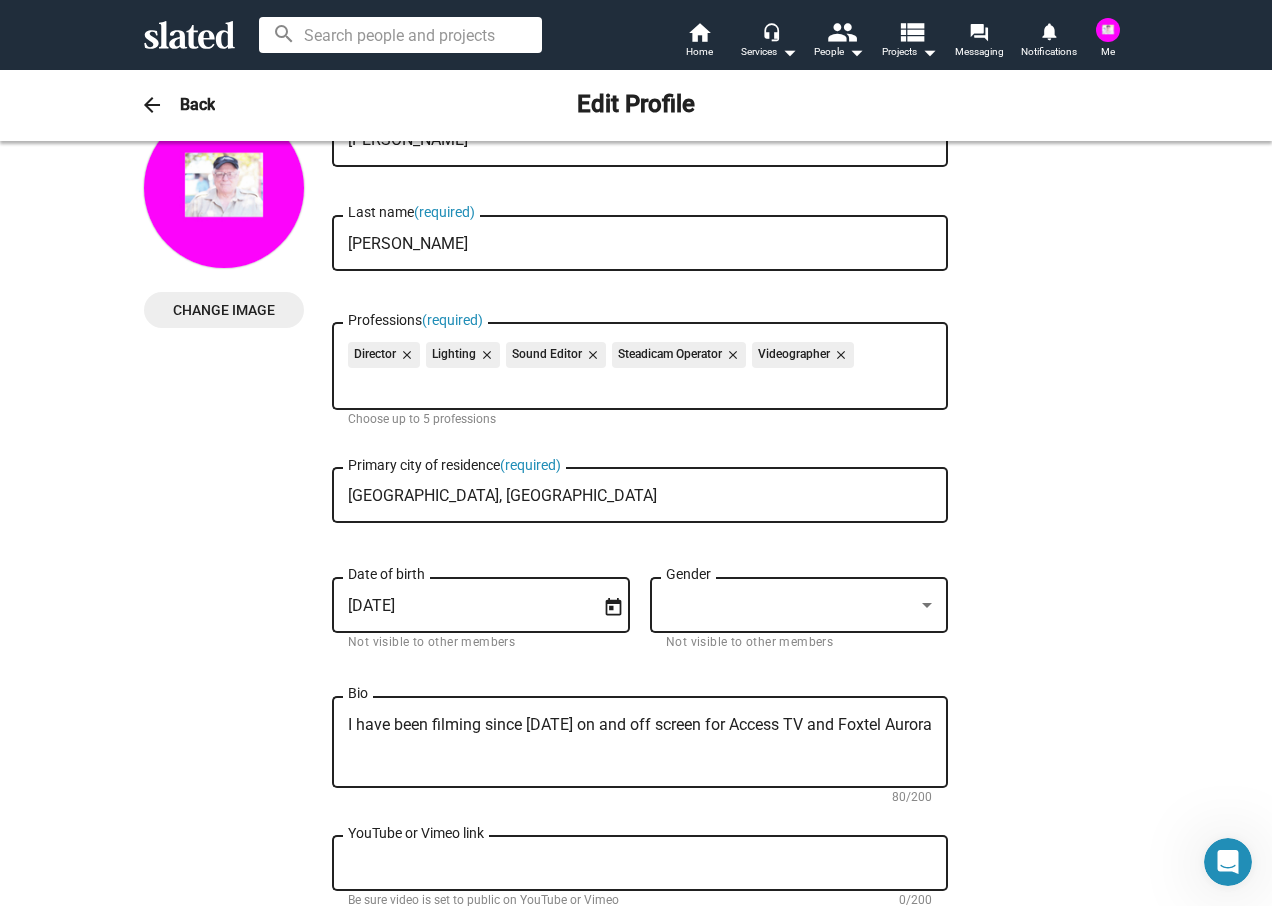 scroll, scrollTop: 100, scrollLeft: 0, axis: vertical 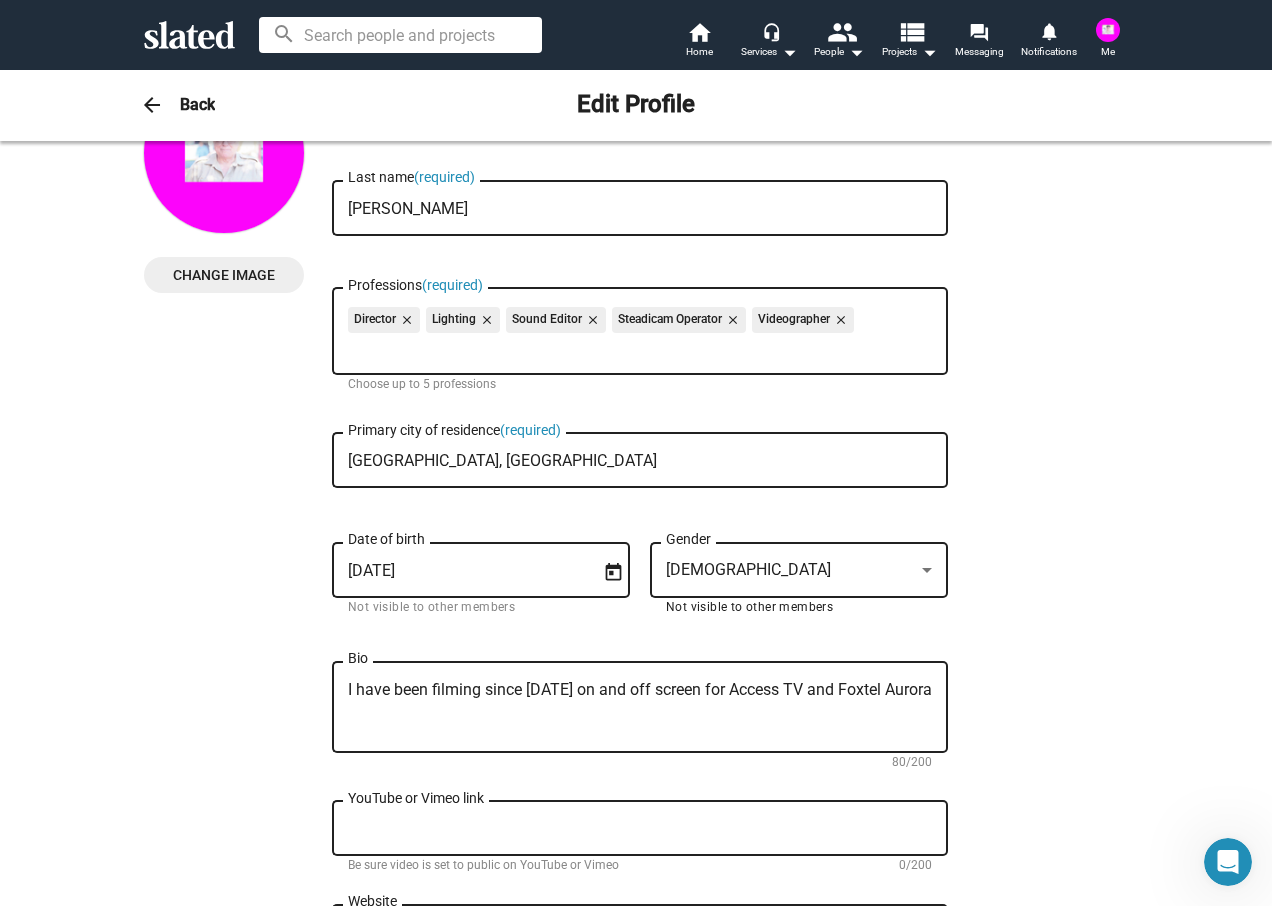 click at bounding box center [927, 571] 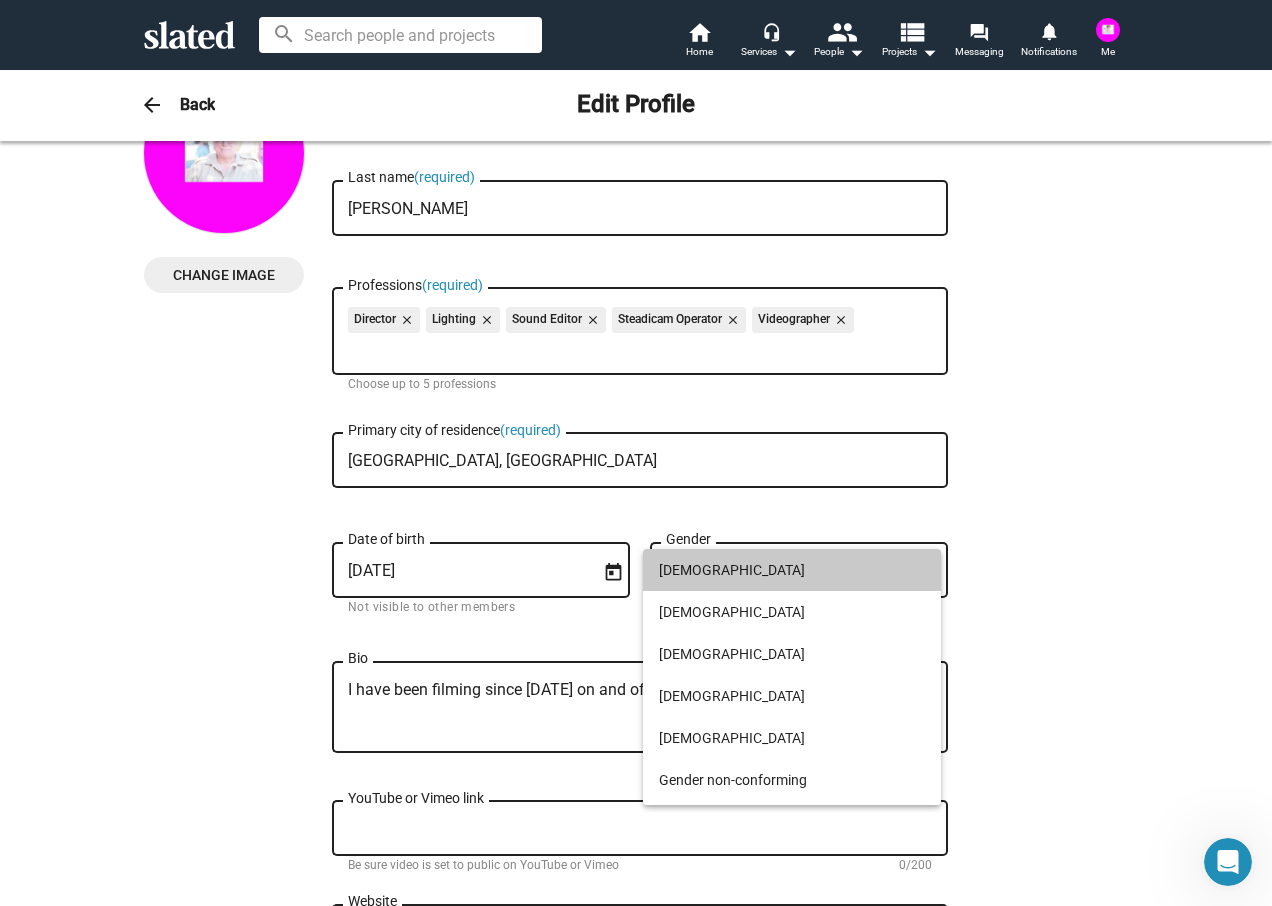 click on "Male" at bounding box center [792, 570] 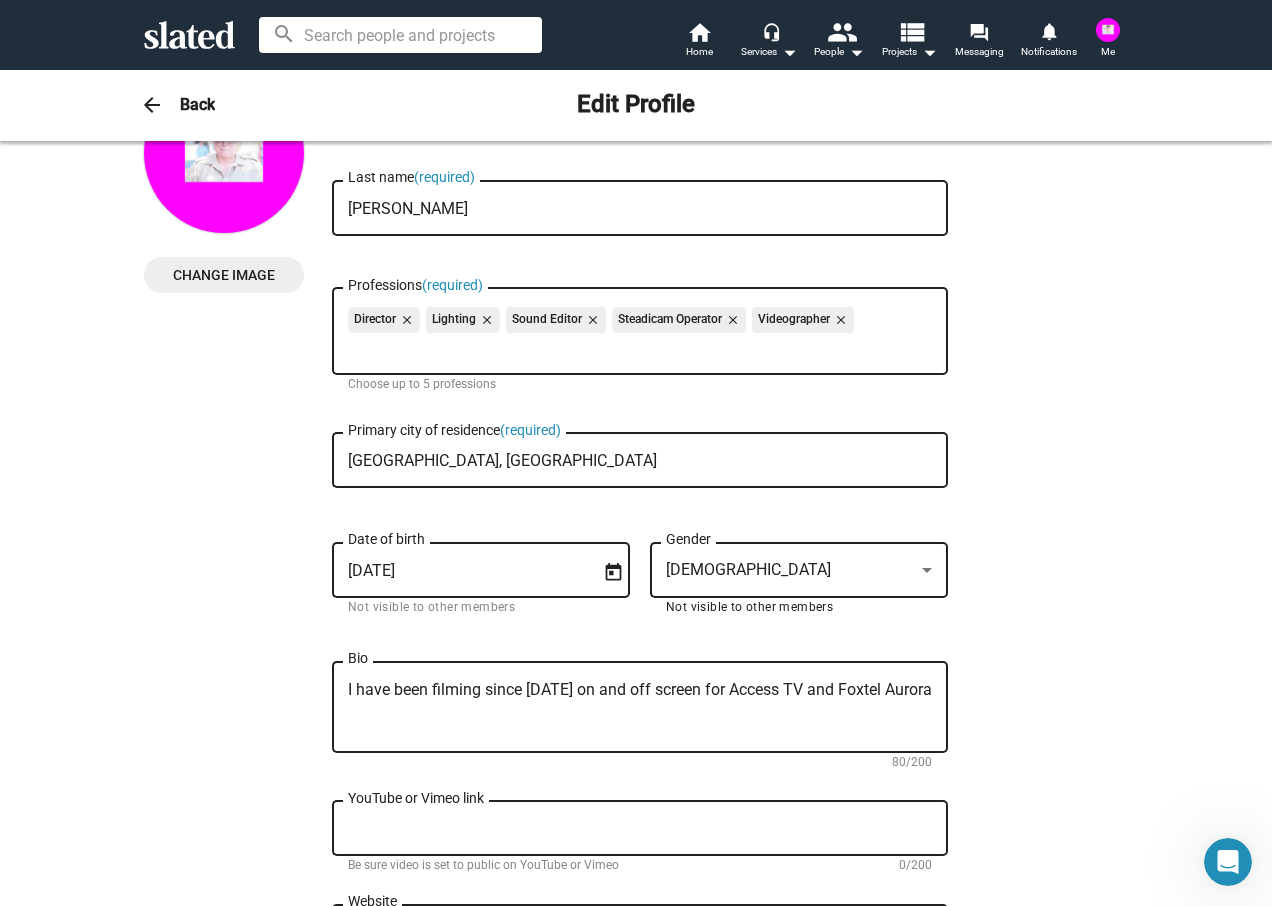 click on "Male" at bounding box center (790, 570) 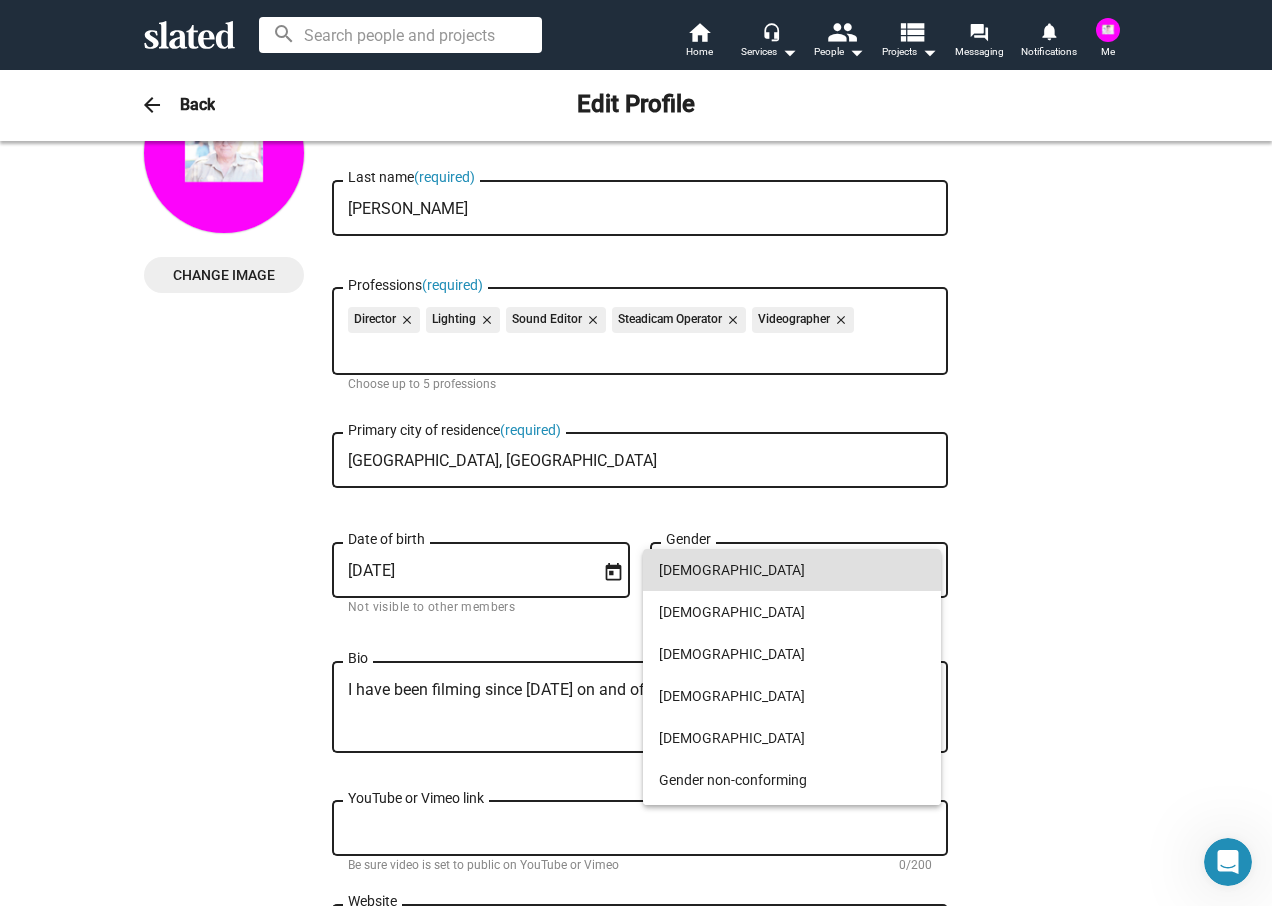 click at bounding box center (636, 453) 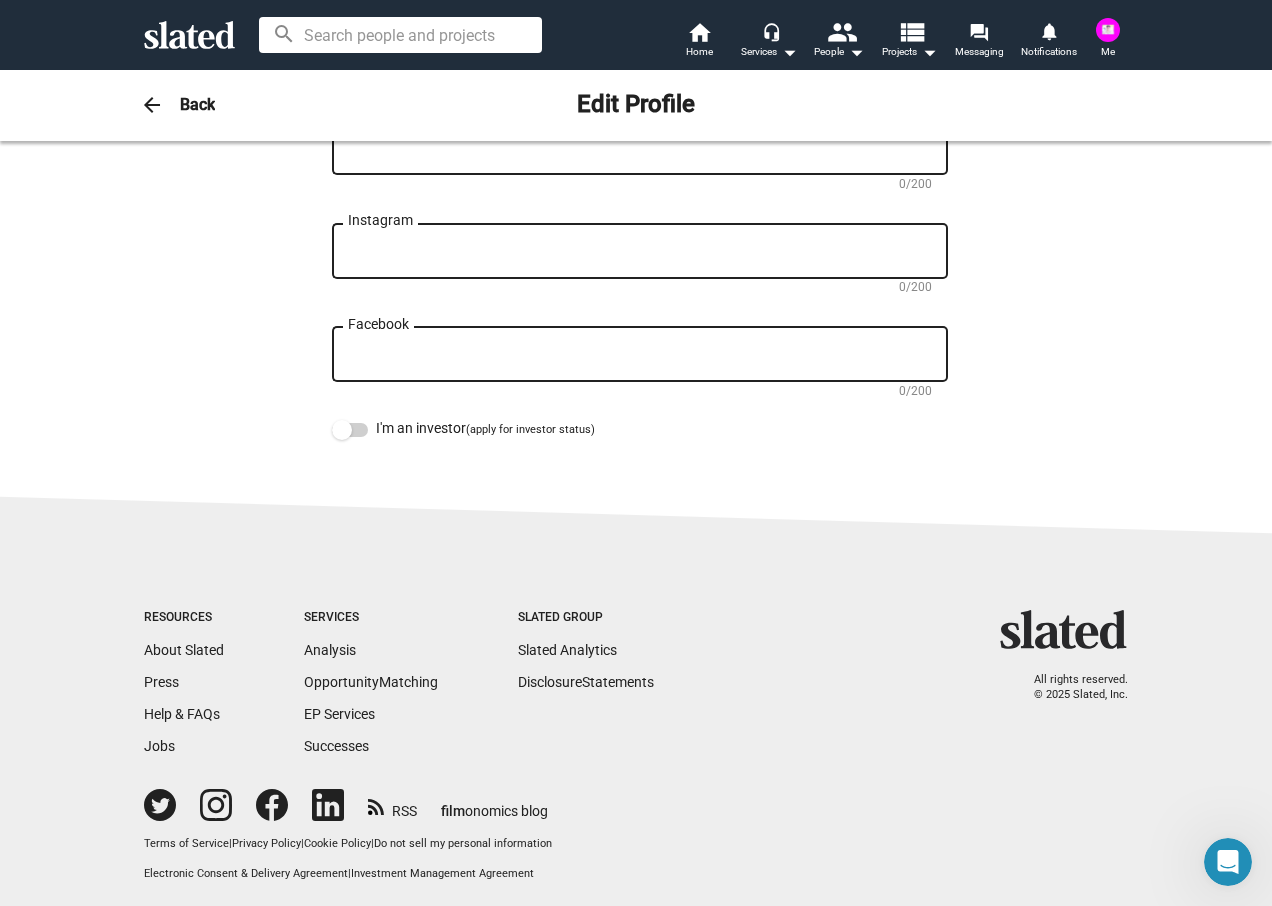 scroll, scrollTop: 1202, scrollLeft: 0, axis: vertical 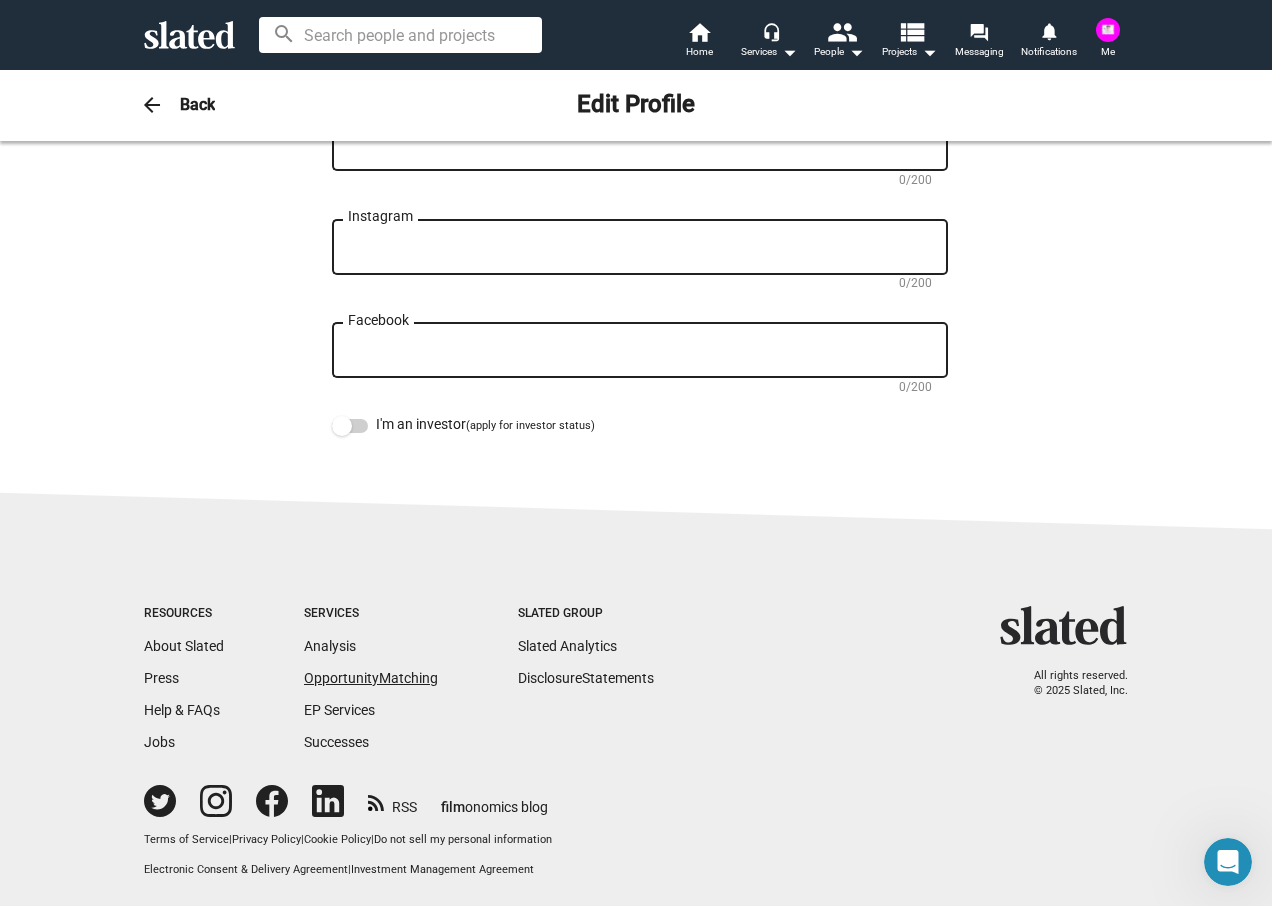 click on "Opportunity  Matching" at bounding box center (371, 678) 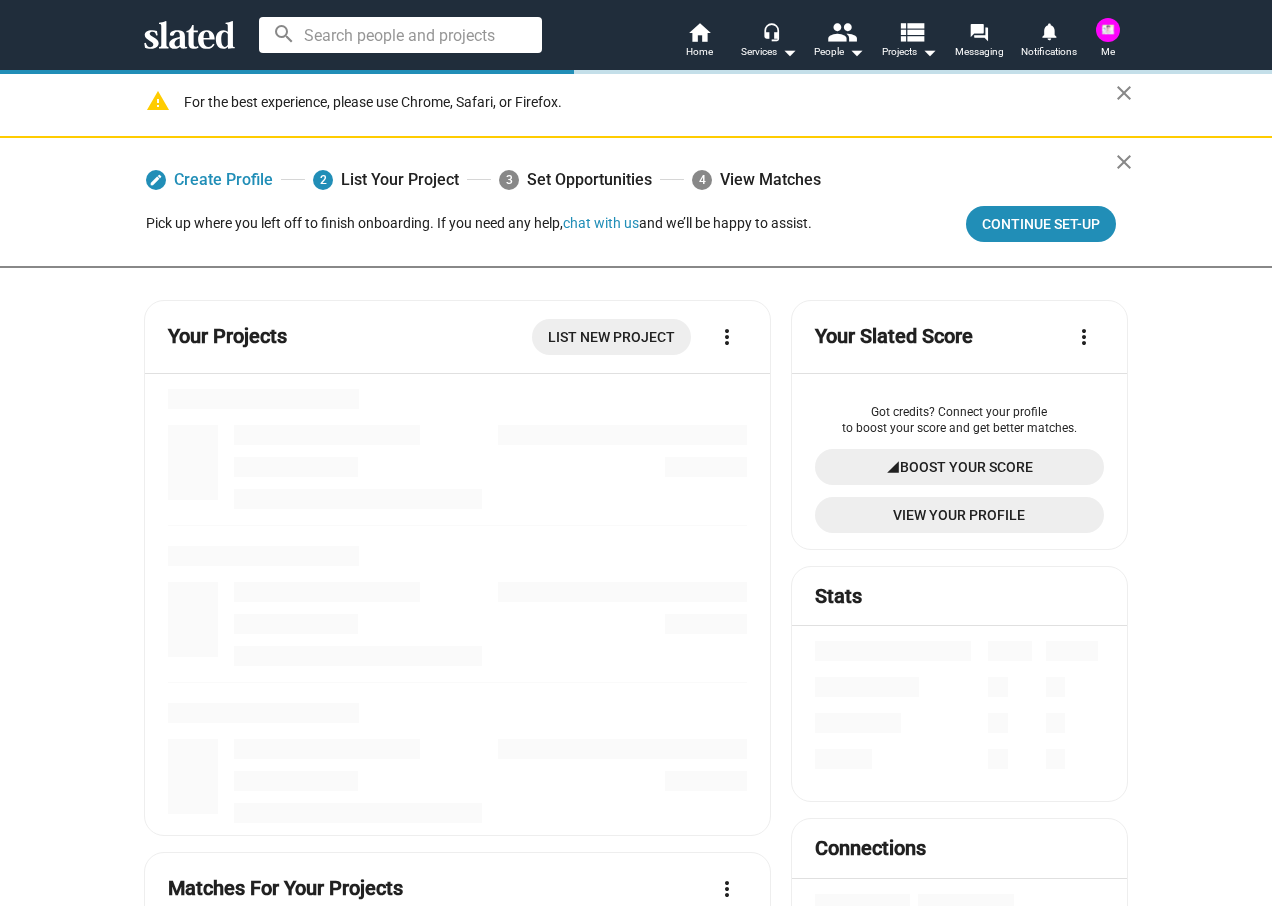 scroll, scrollTop: 0, scrollLeft: 0, axis: both 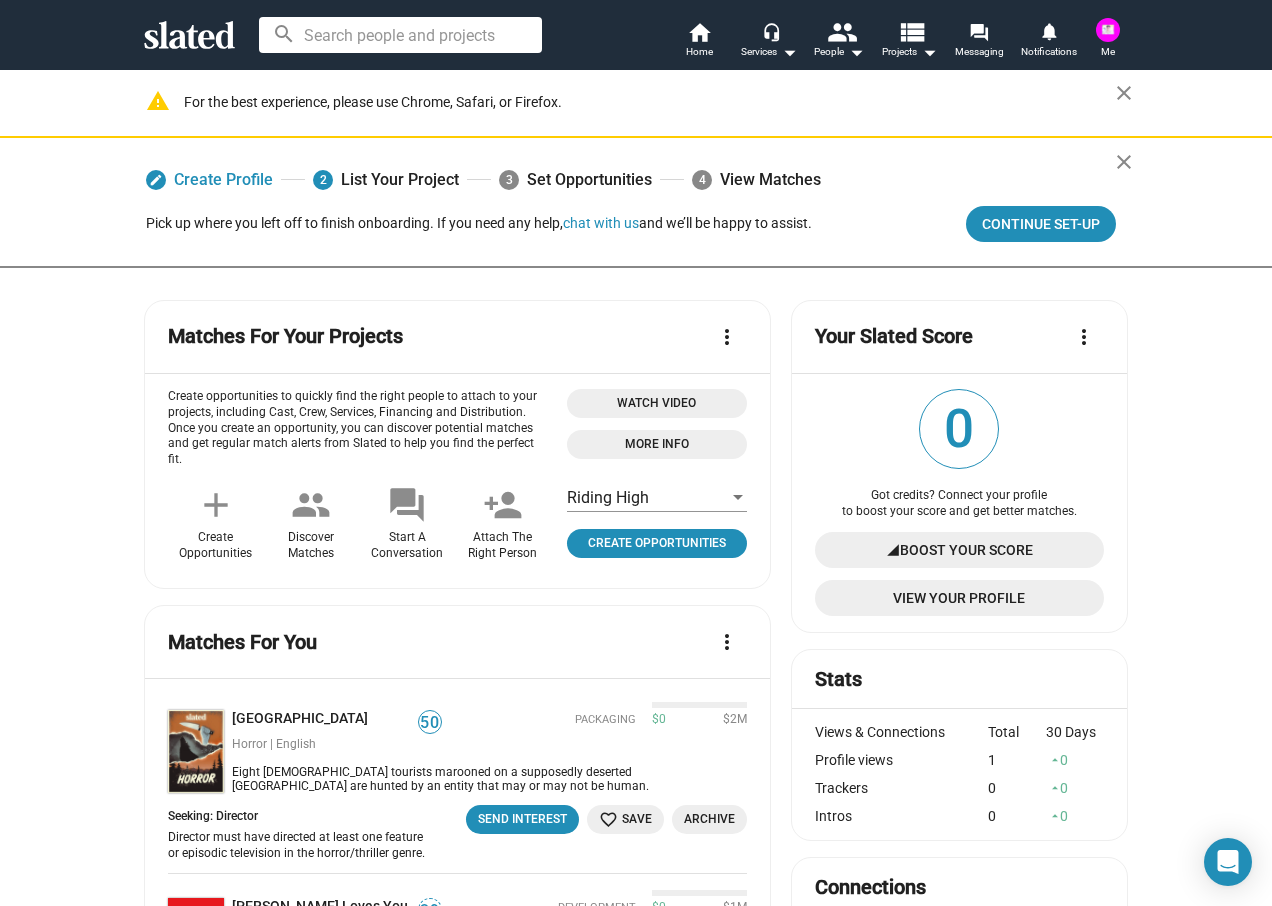 click on "Watch Video" 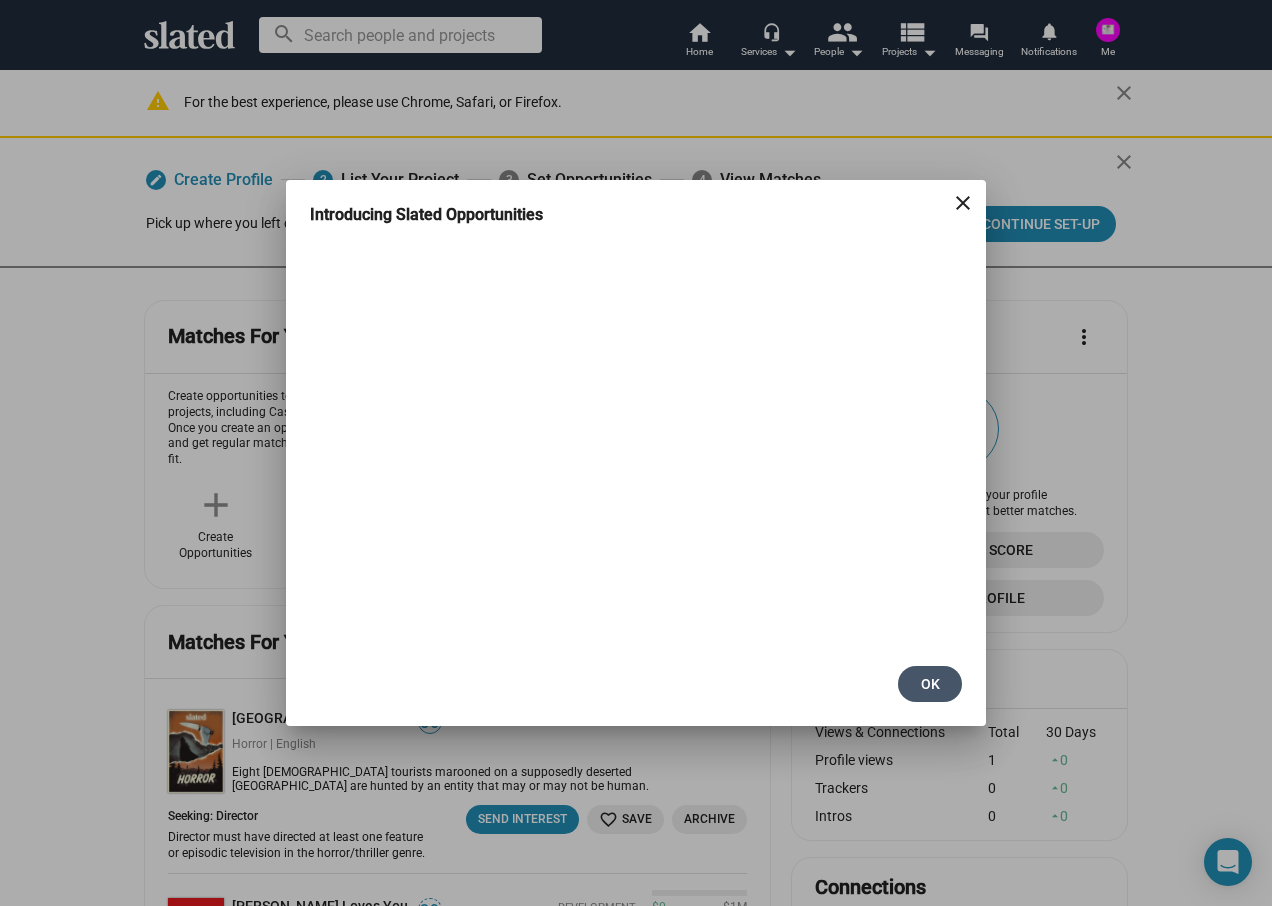 click on "OK" at bounding box center (930, 684) 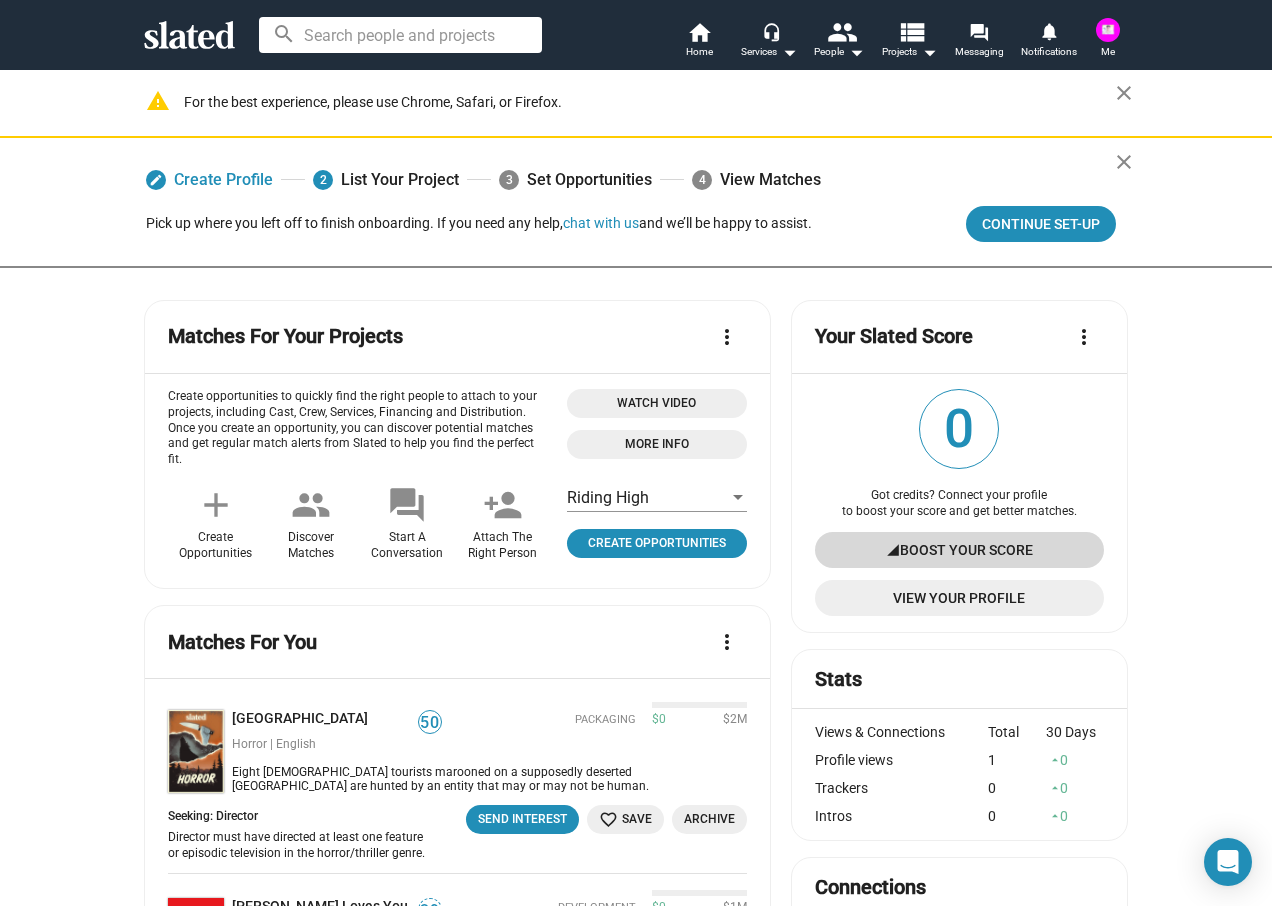 click on "Boost Your Score" 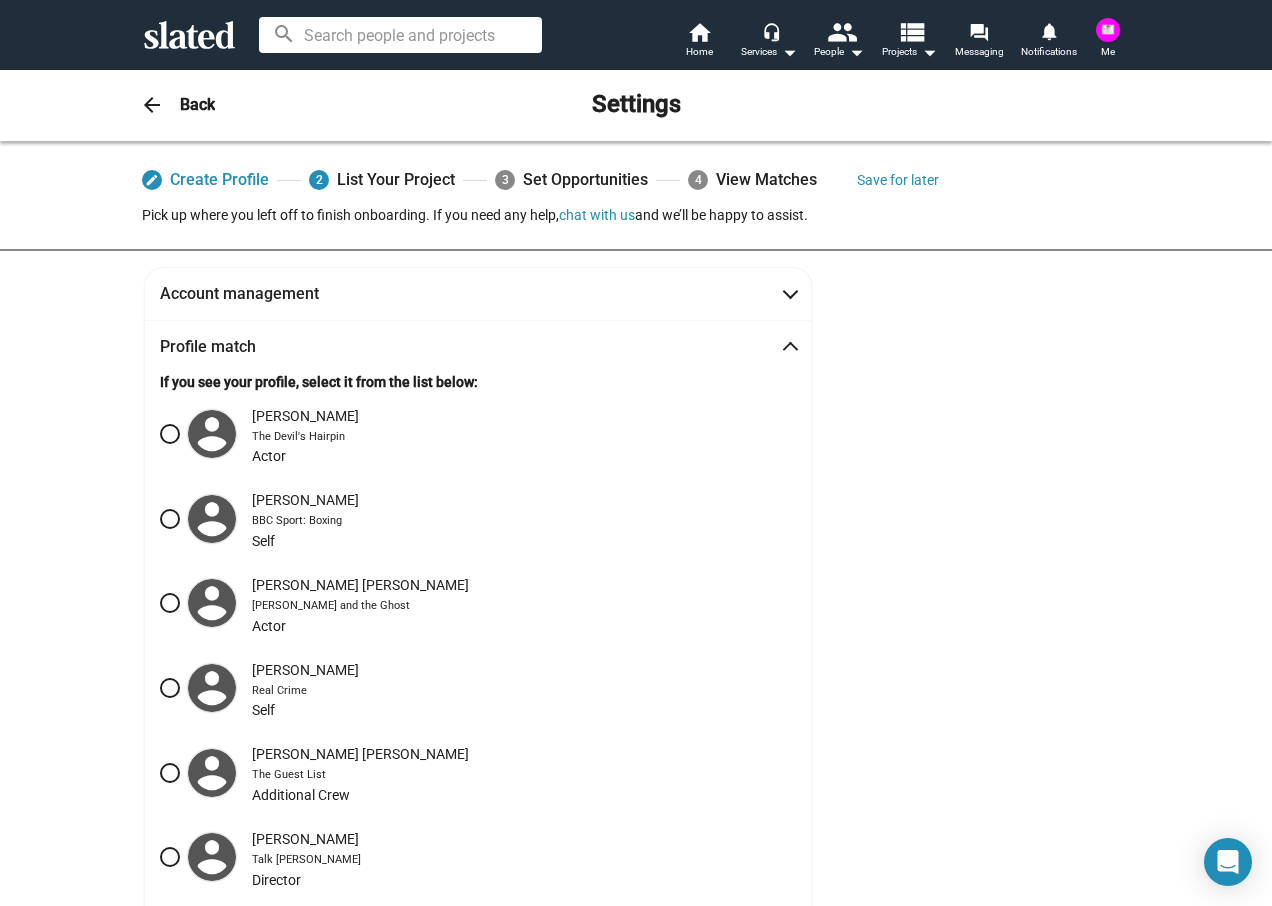 scroll, scrollTop: 0, scrollLeft: 0, axis: both 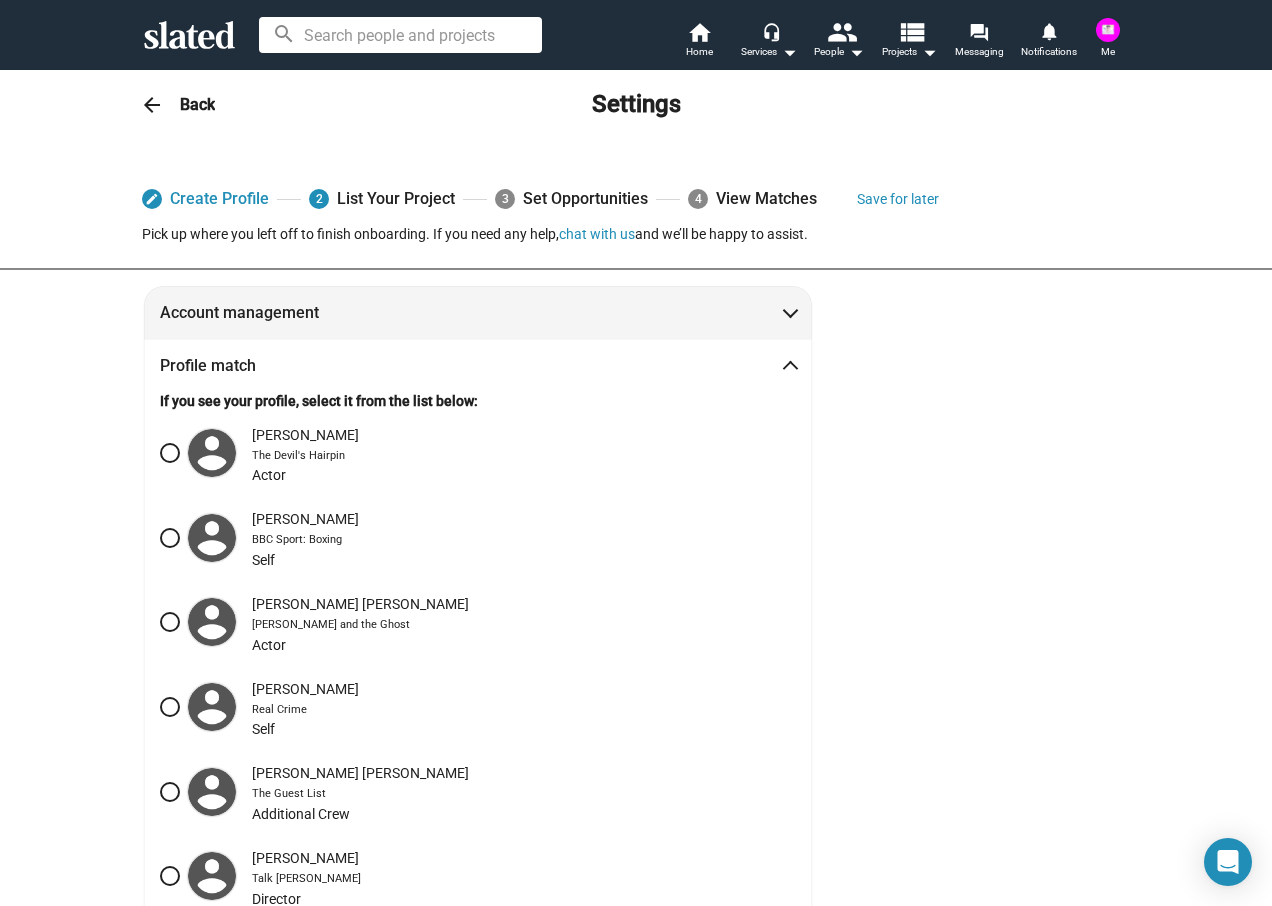click on "Account management" at bounding box center [478, 312] 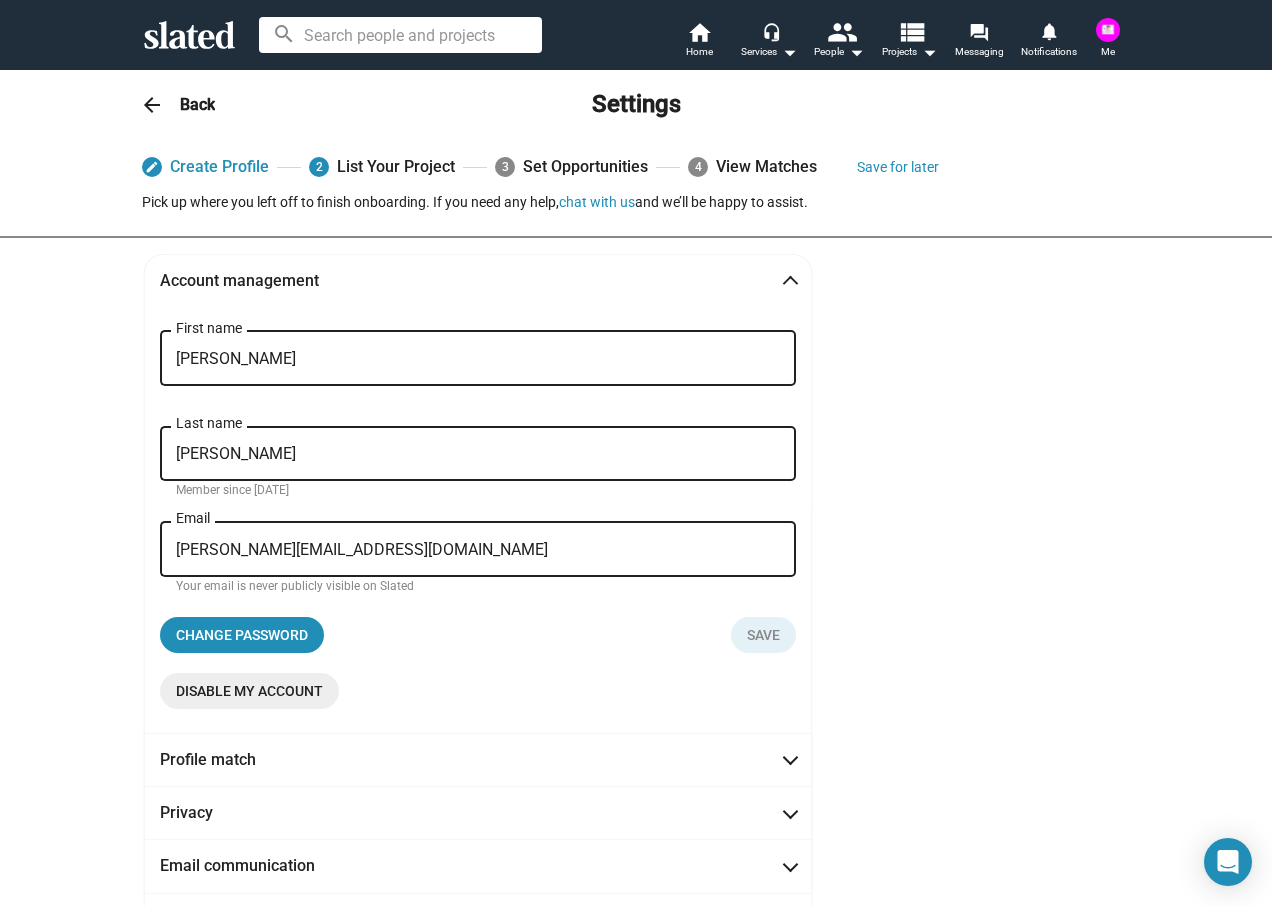 scroll, scrollTop: 0, scrollLeft: 0, axis: both 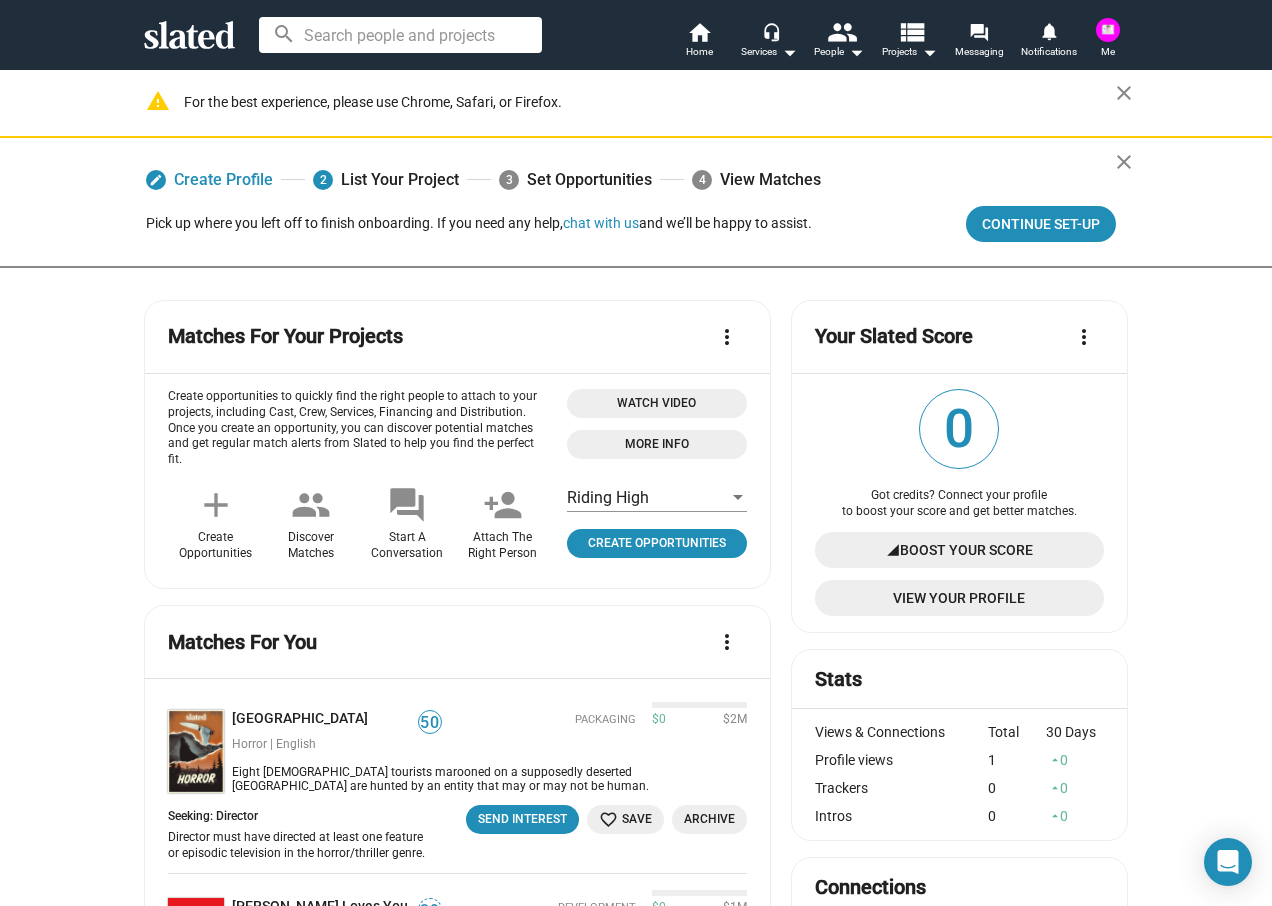 click on "add" 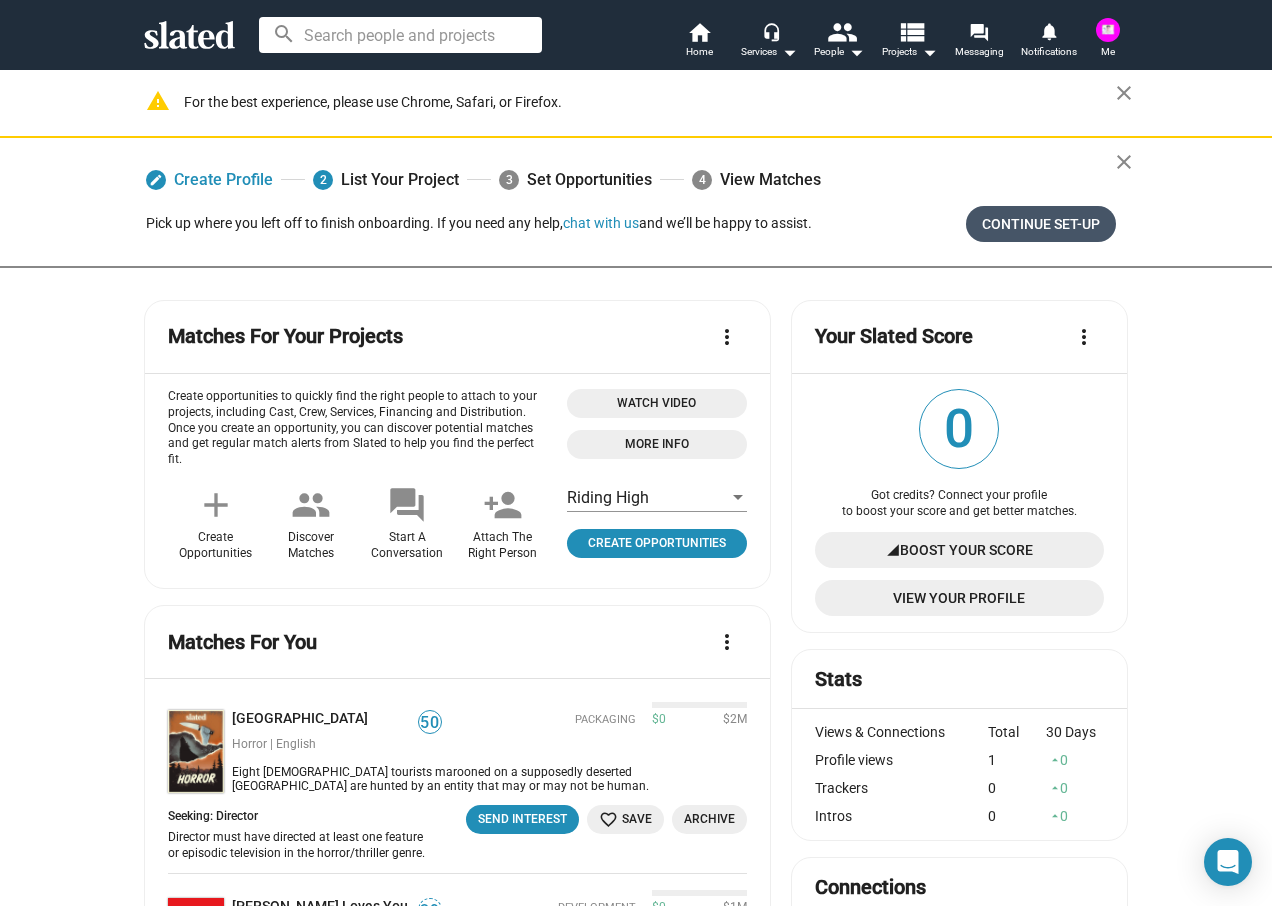 click on "Continue Set-up" 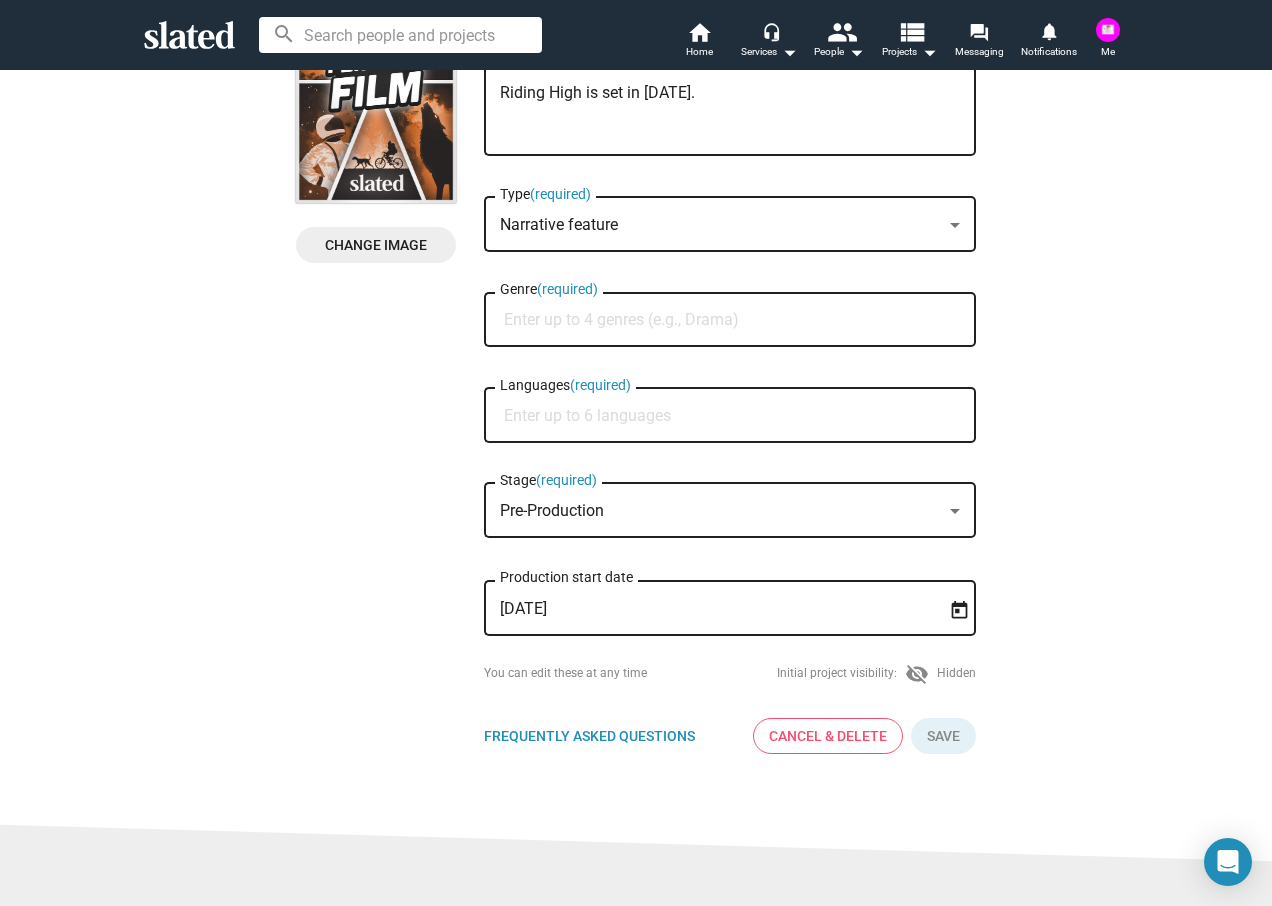 scroll, scrollTop: 300, scrollLeft: 0, axis: vertical 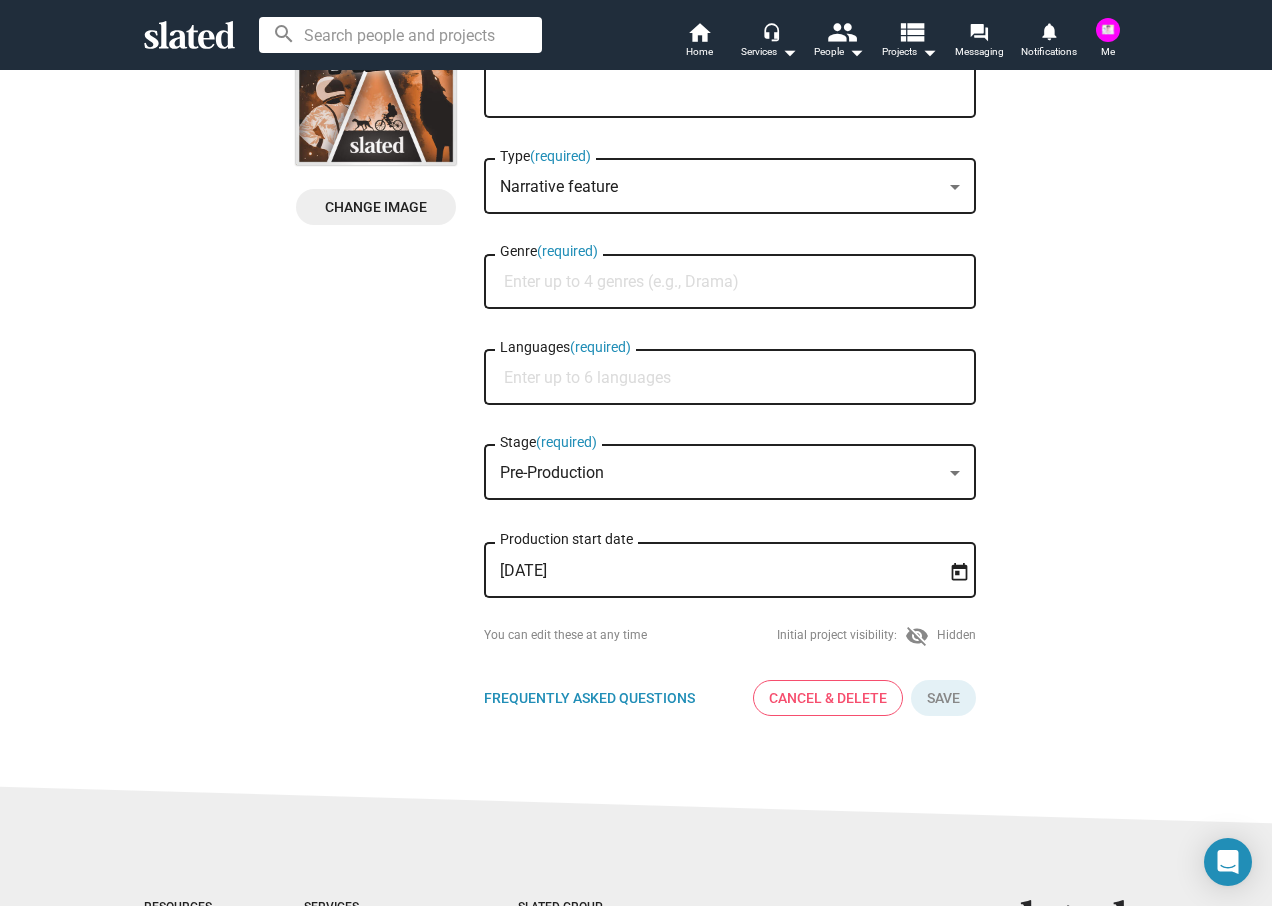 click on "[DATE]" at bounding box center (716, 571) 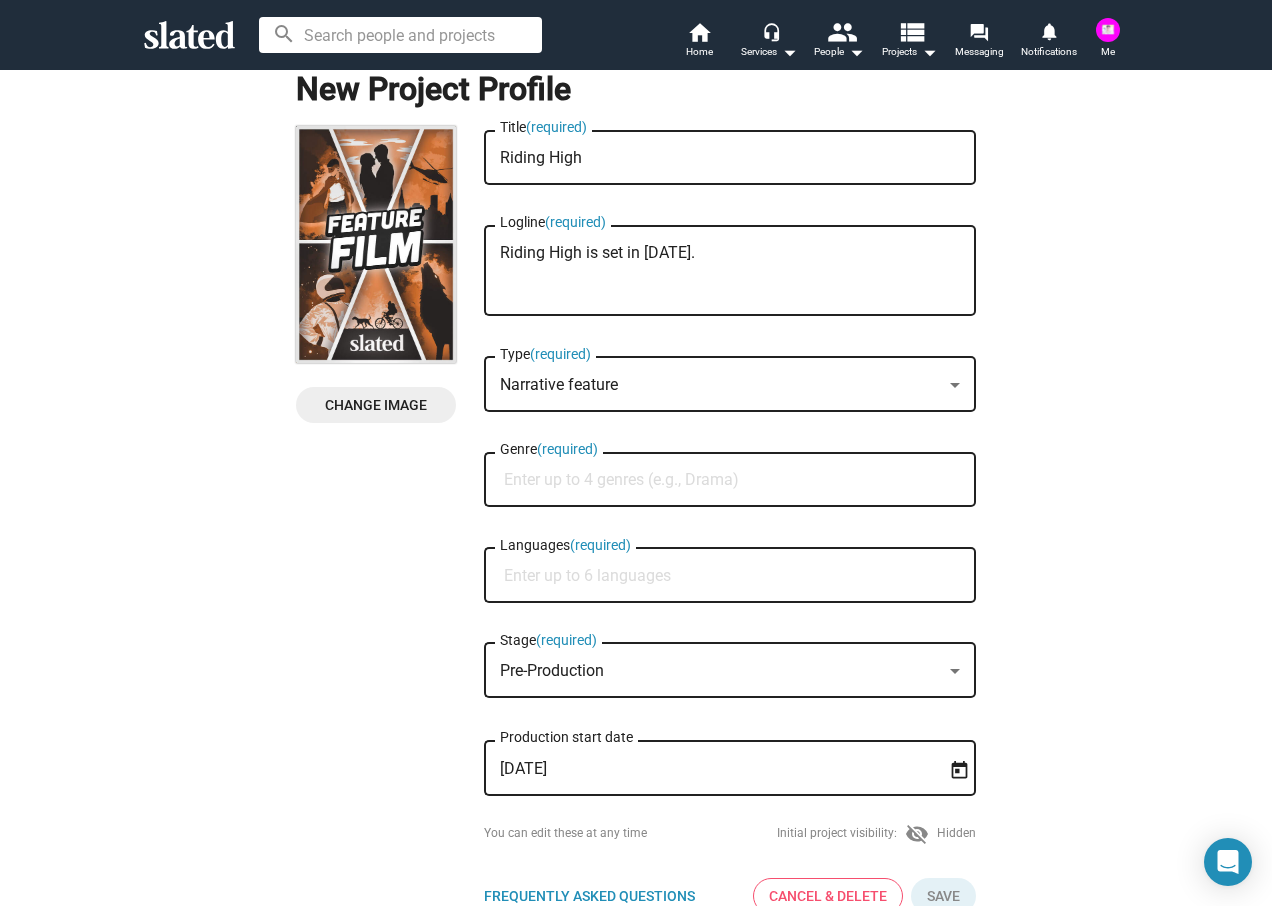 scroll, scrollTop: 0, scrollLeft: 0, axis: both 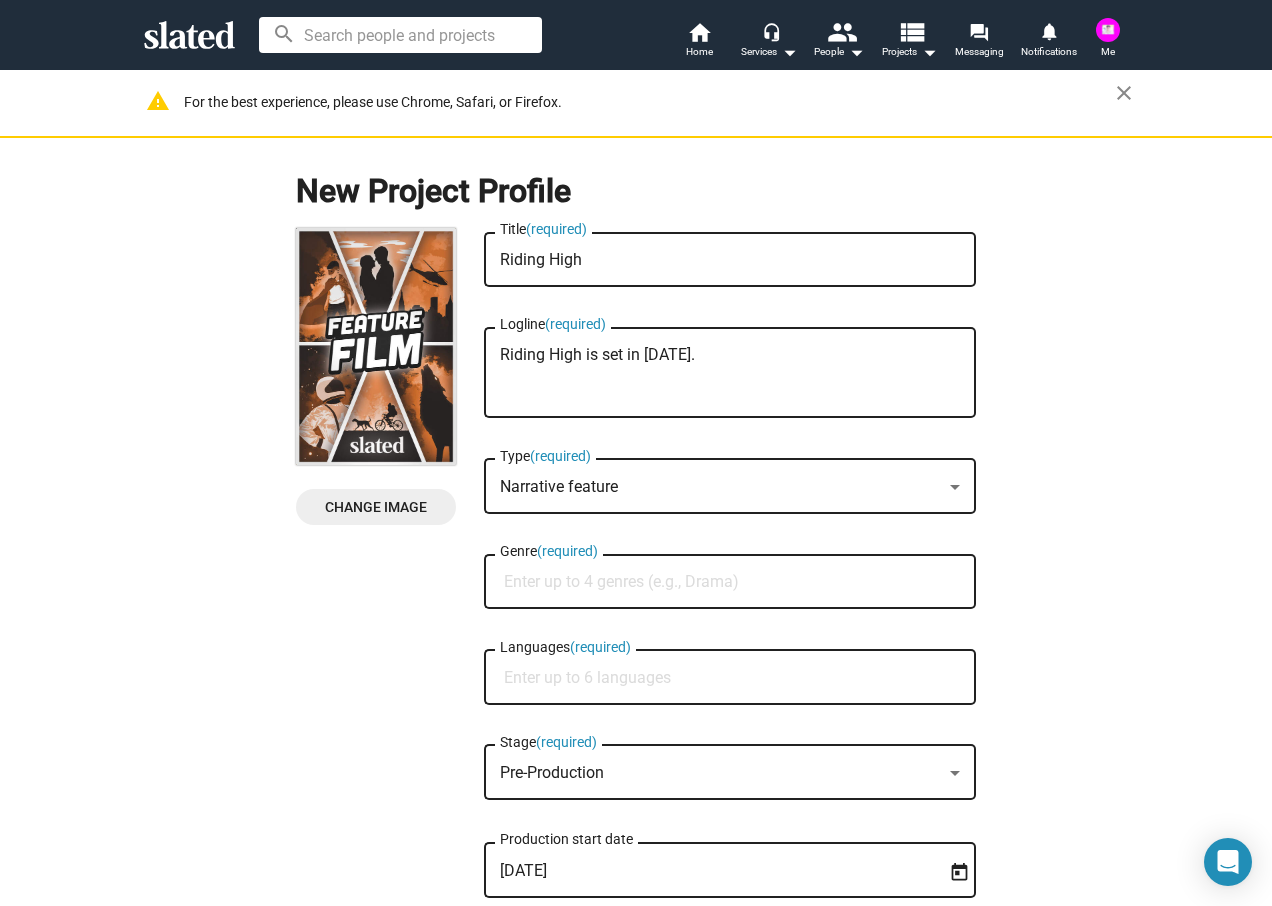 click at bounding box center [1108, 30] 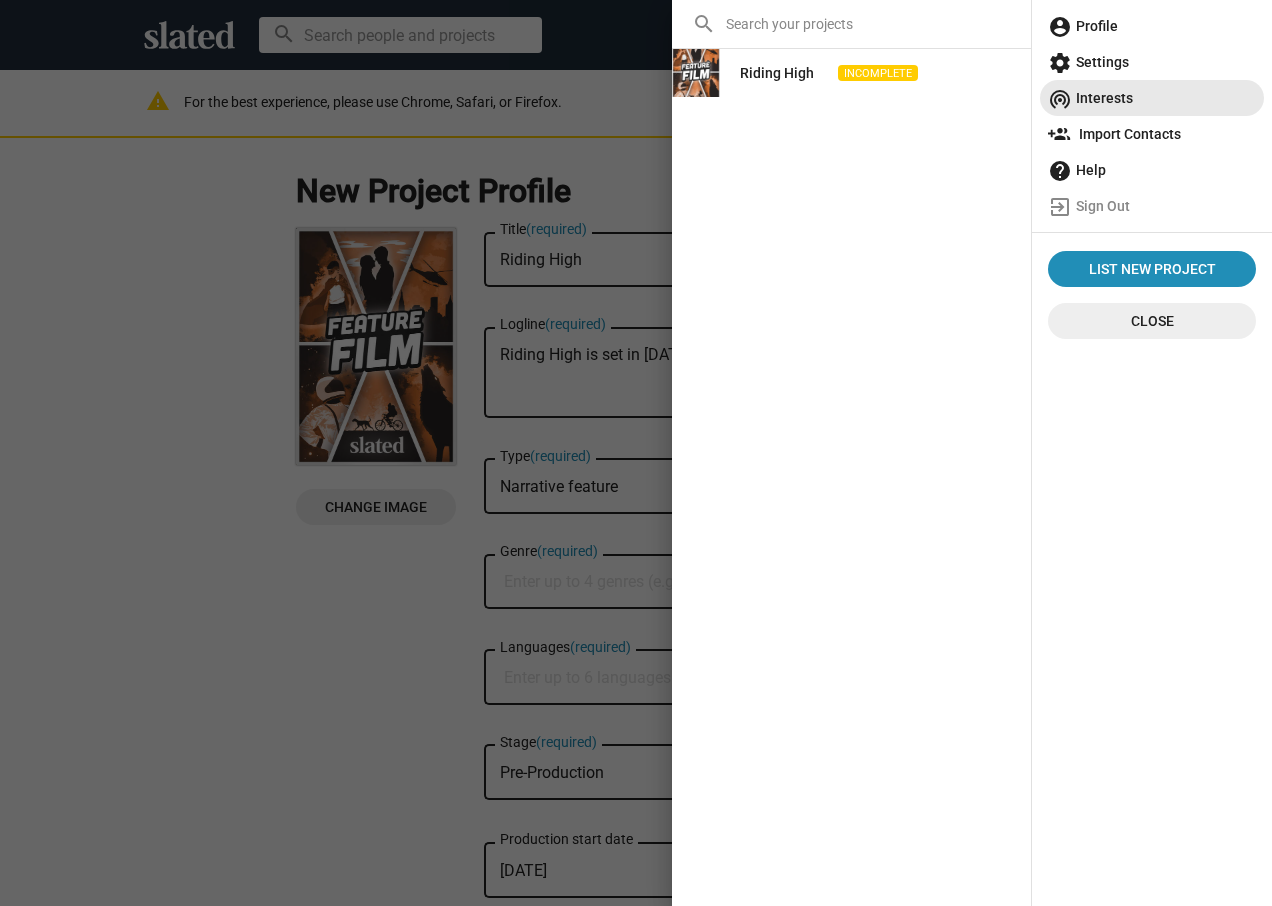 click on "wifi_tethering  Interests" 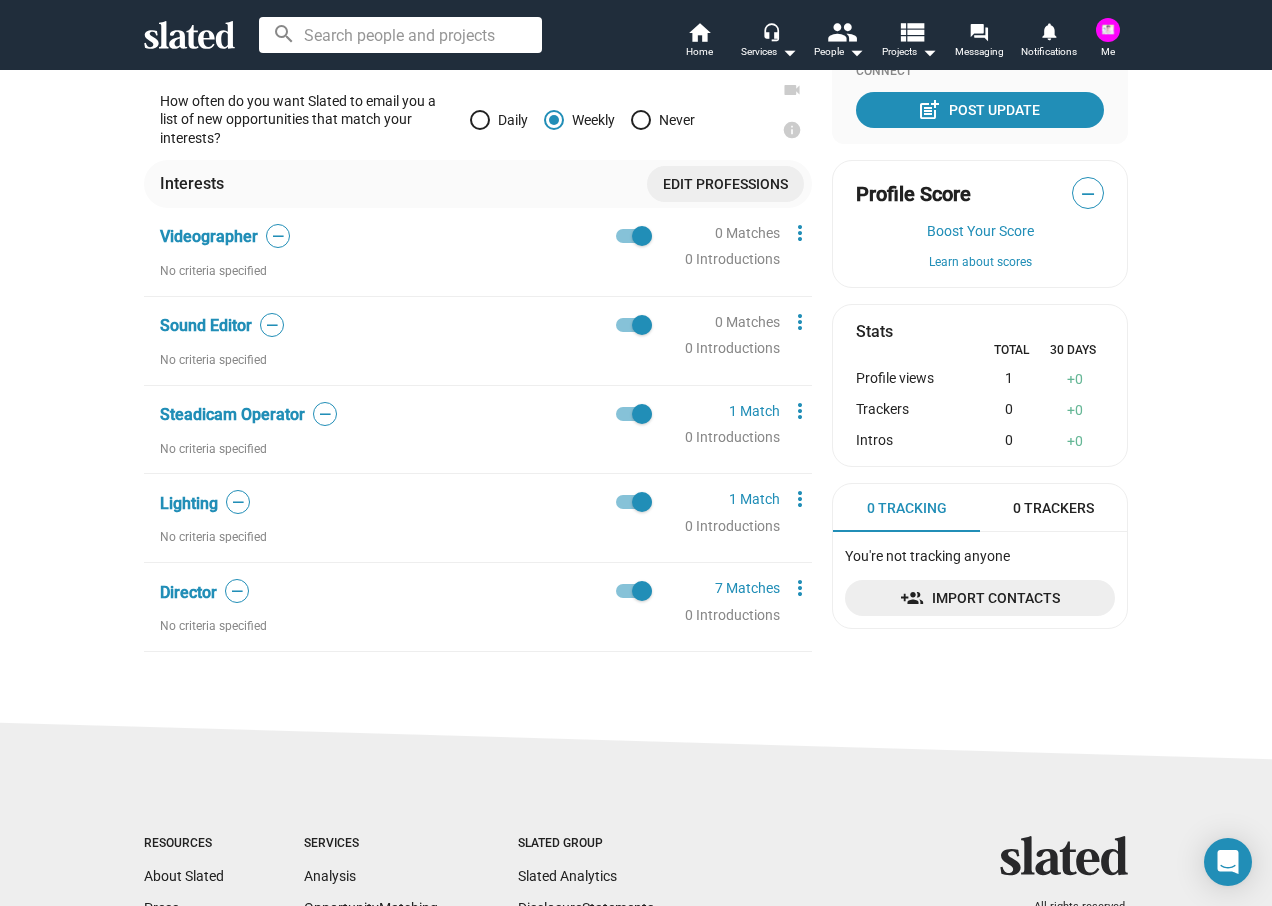 scroll, scrollTop: 500, scrollLeft: 0, axis: vertical 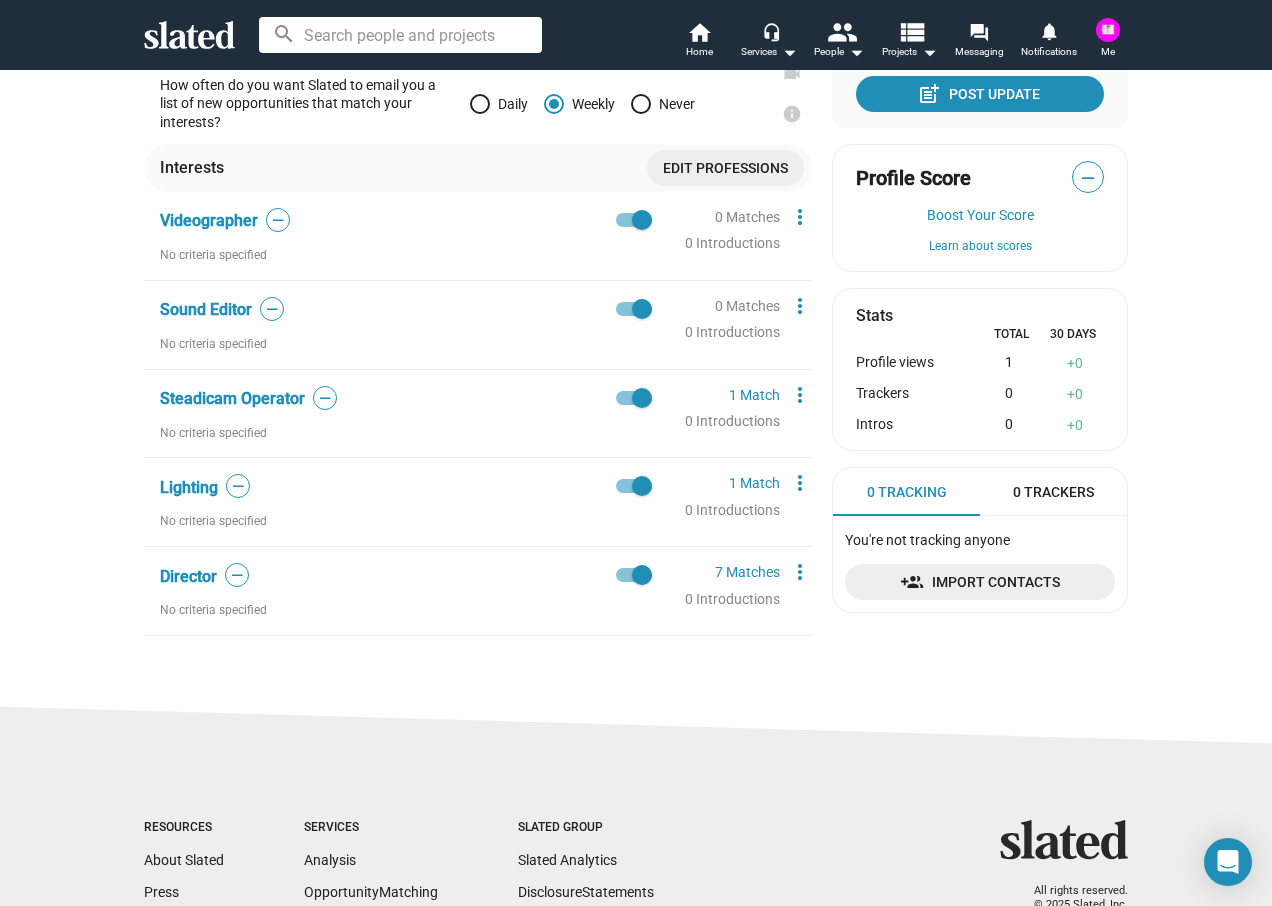 click on "—" 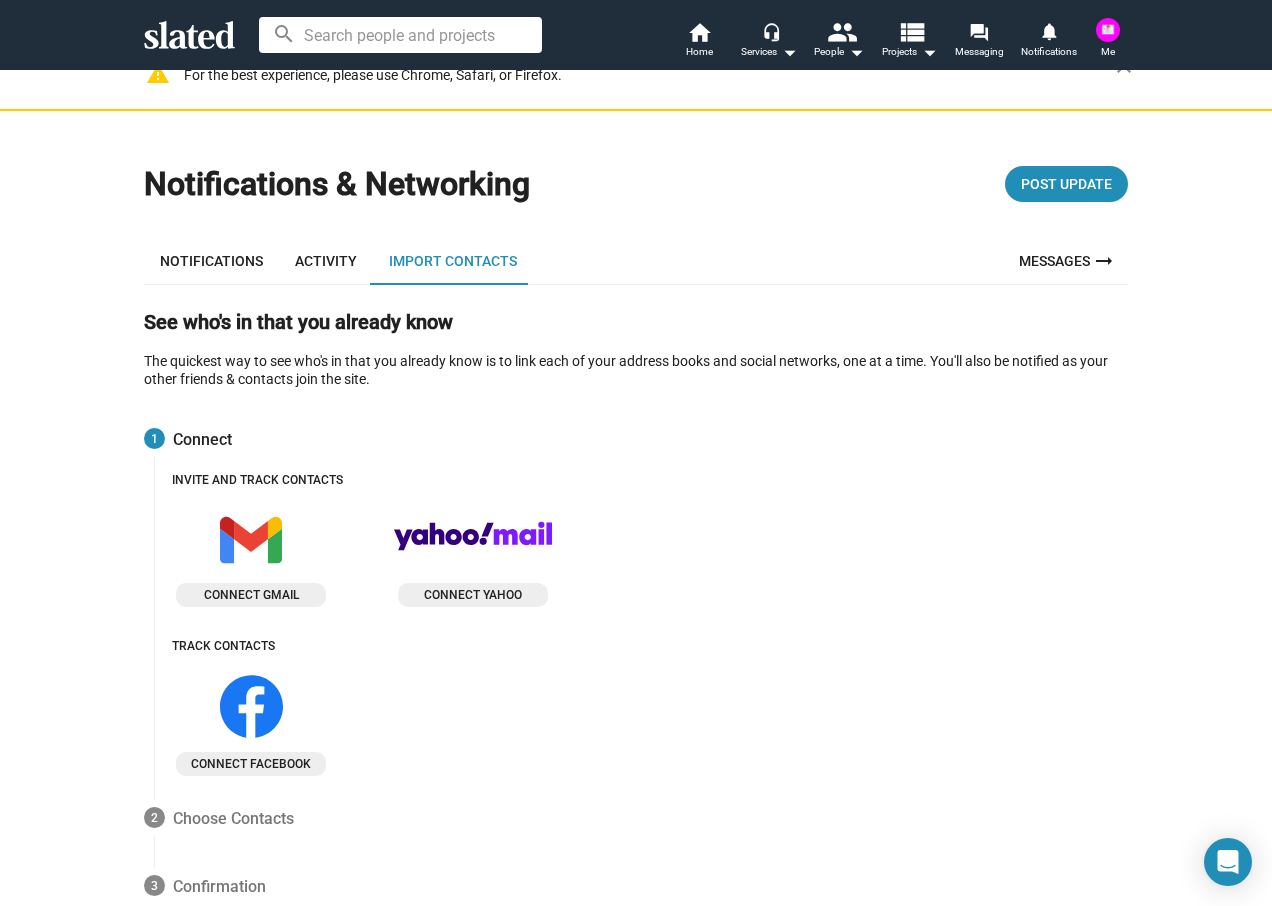 scroll, scrollTop: 0, scrollLeft: 0, axis: both 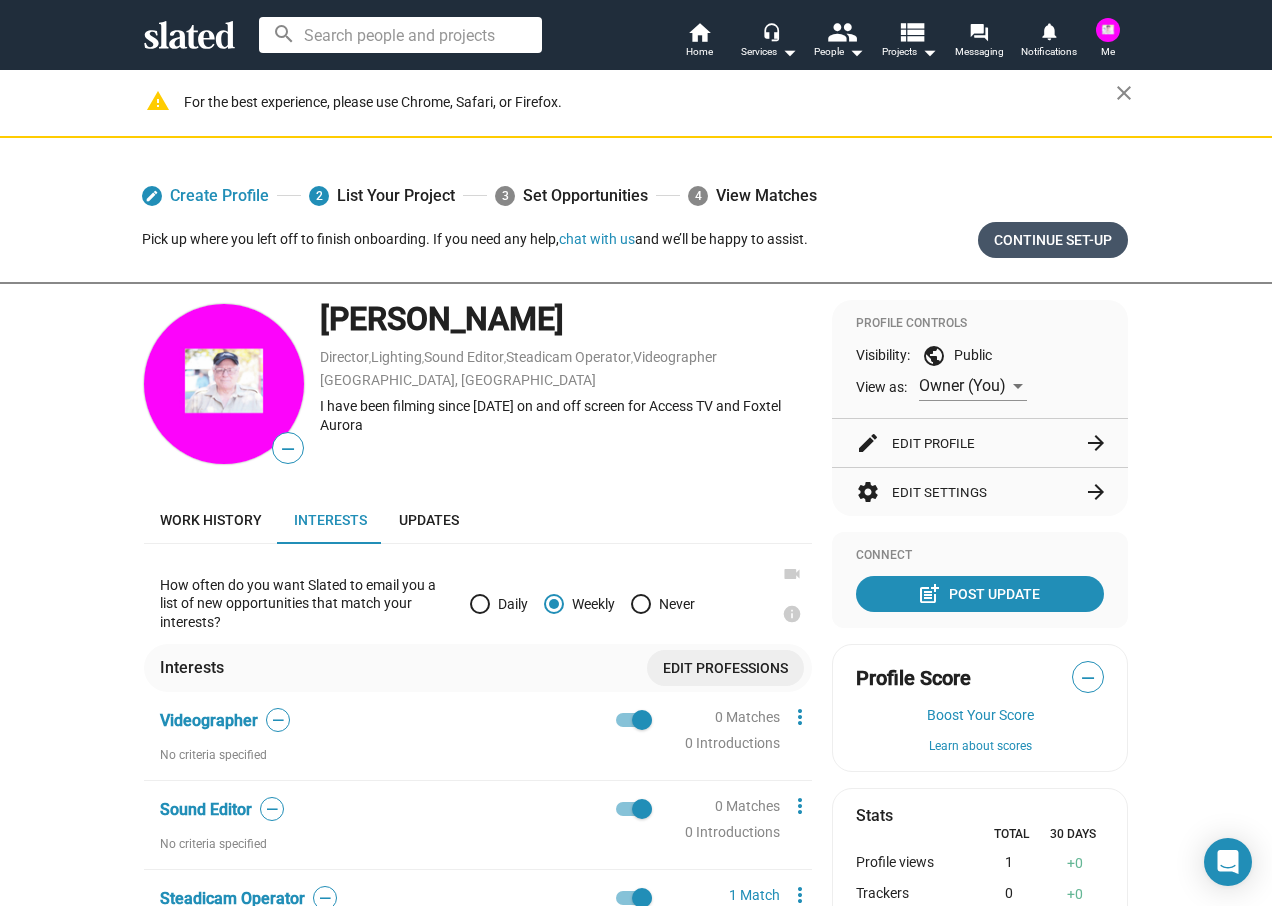 click on "Continue Set-up" at bounding box center (1053, 240) 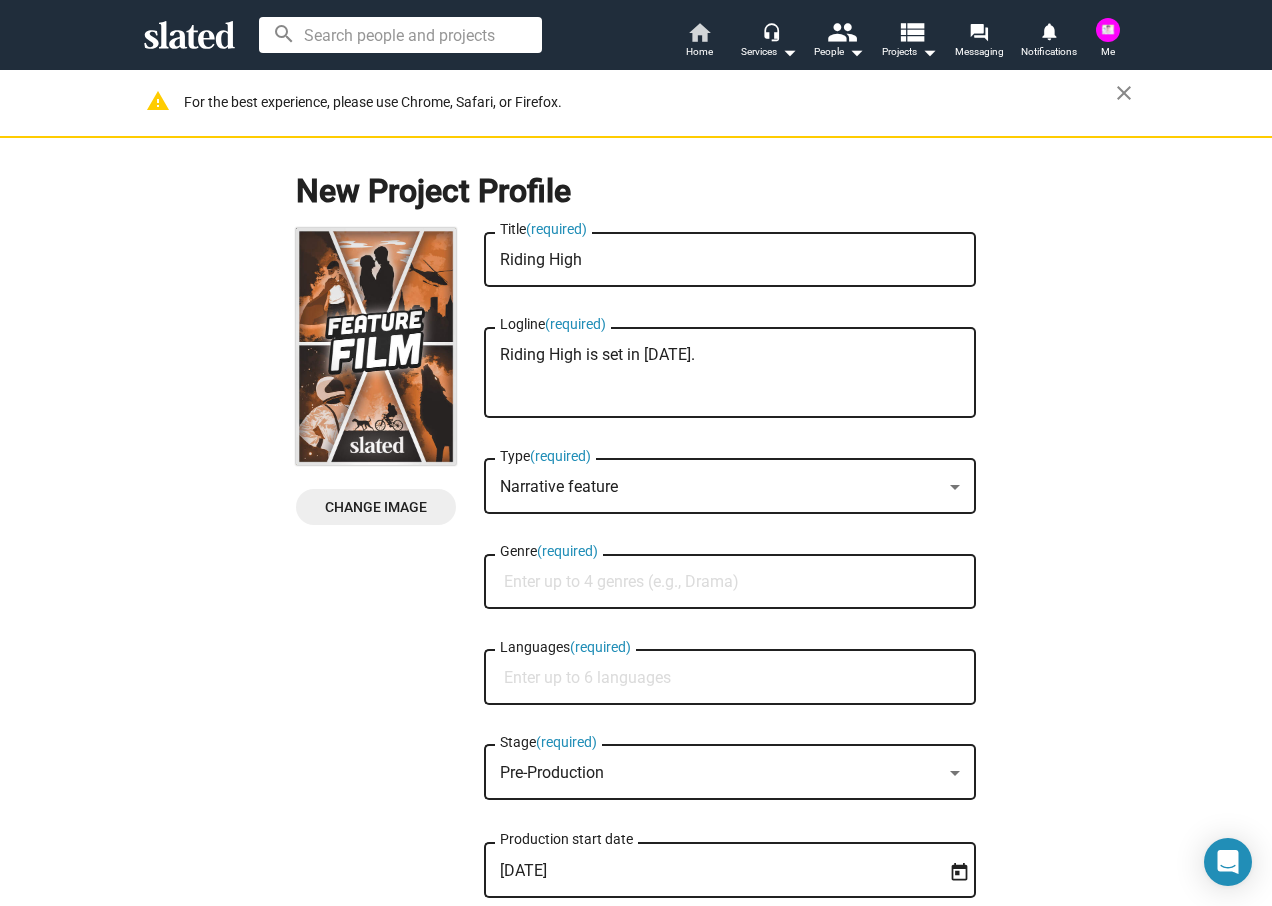 click on "Home" at bounding box center (699, 52) 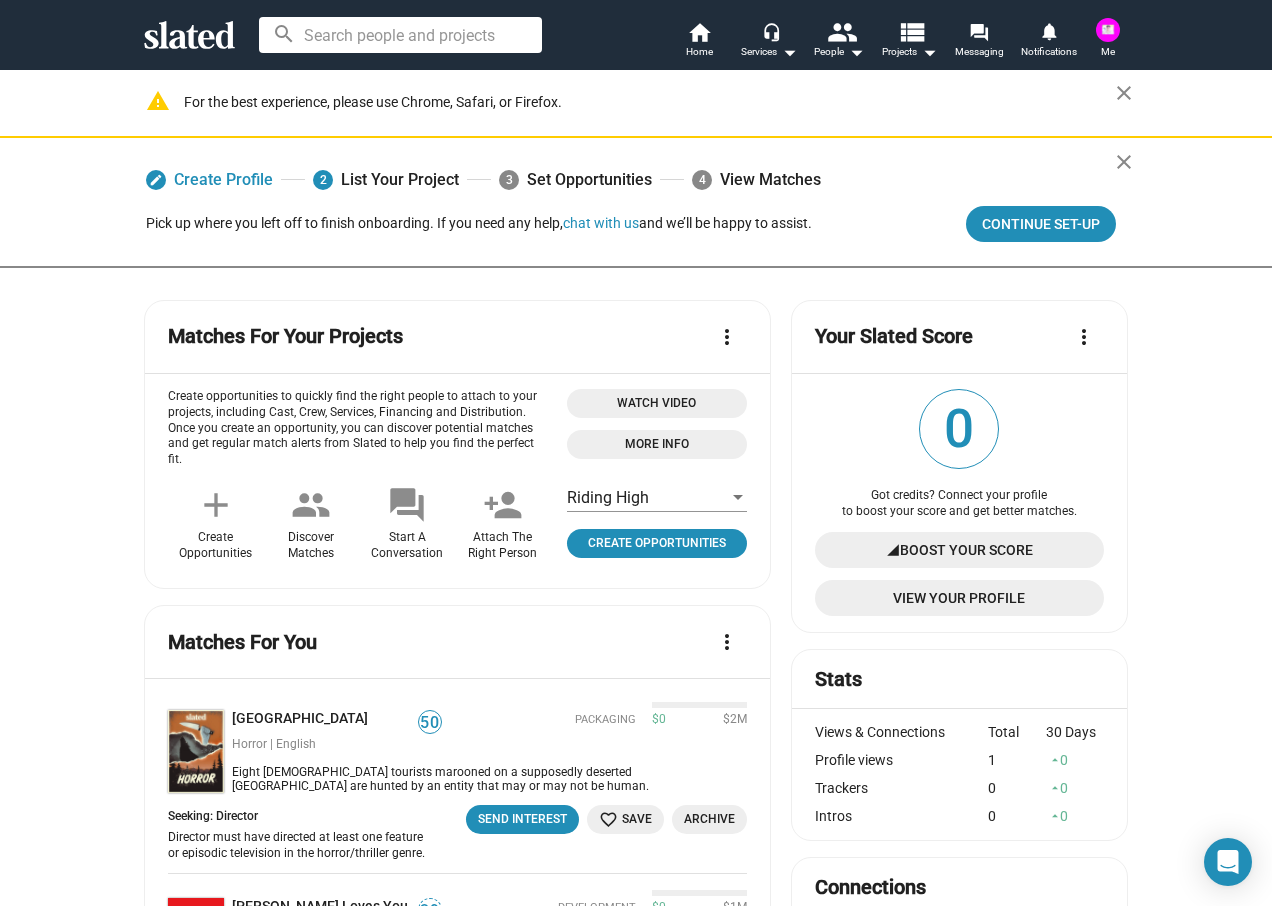 click on "More Info" 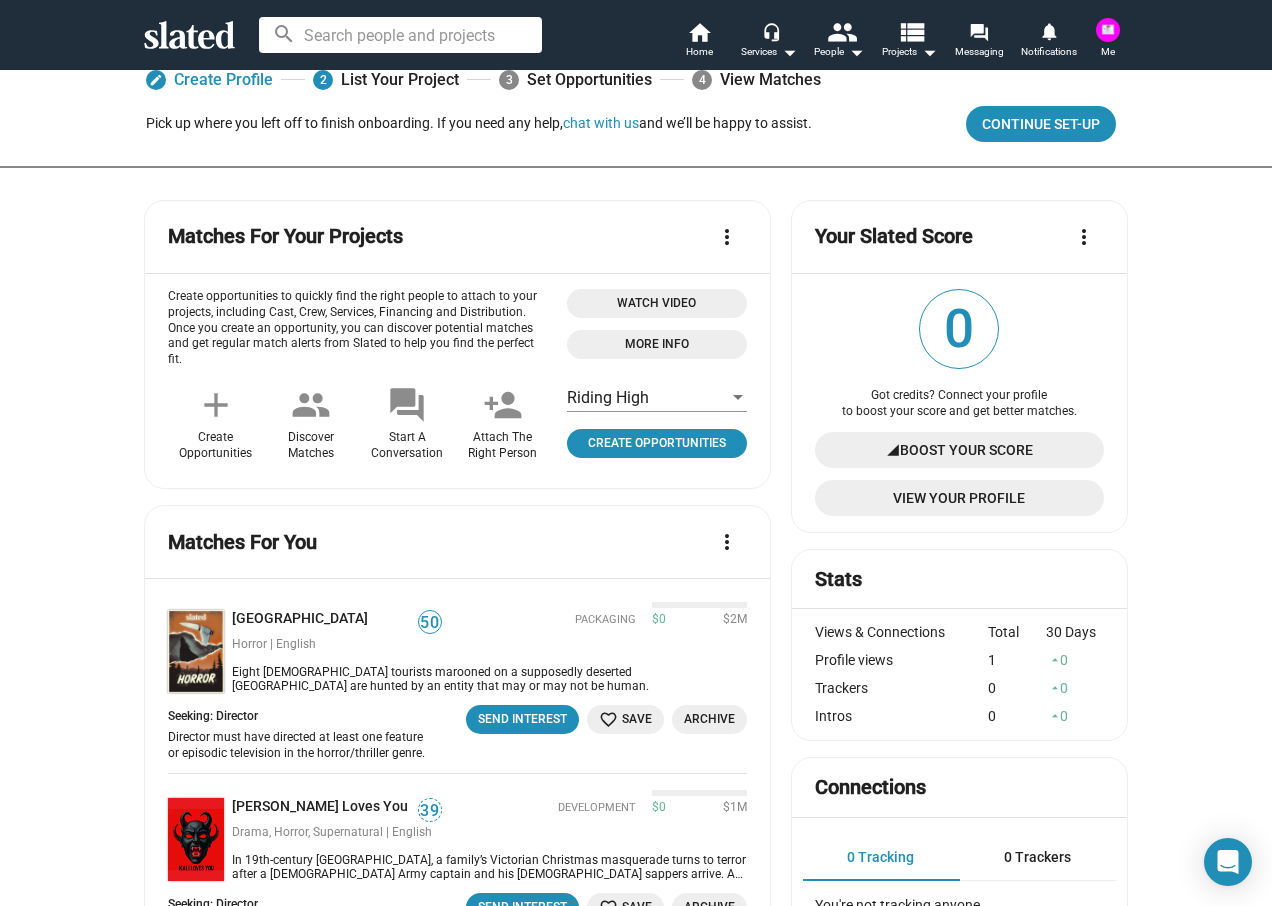 scroll, scrollTop: 0, scrollLeft: 0, axis: both 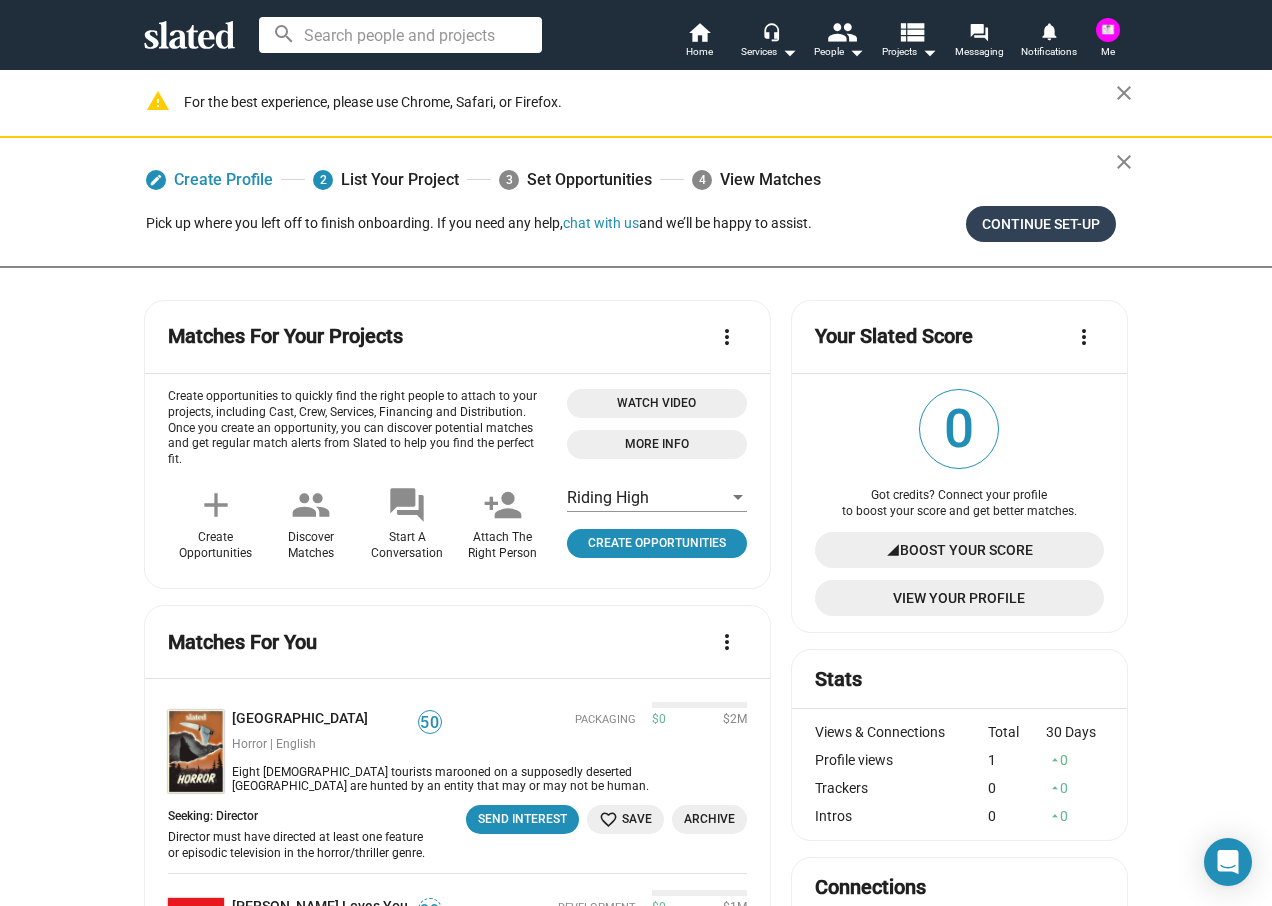 click on "Continue Set-up" 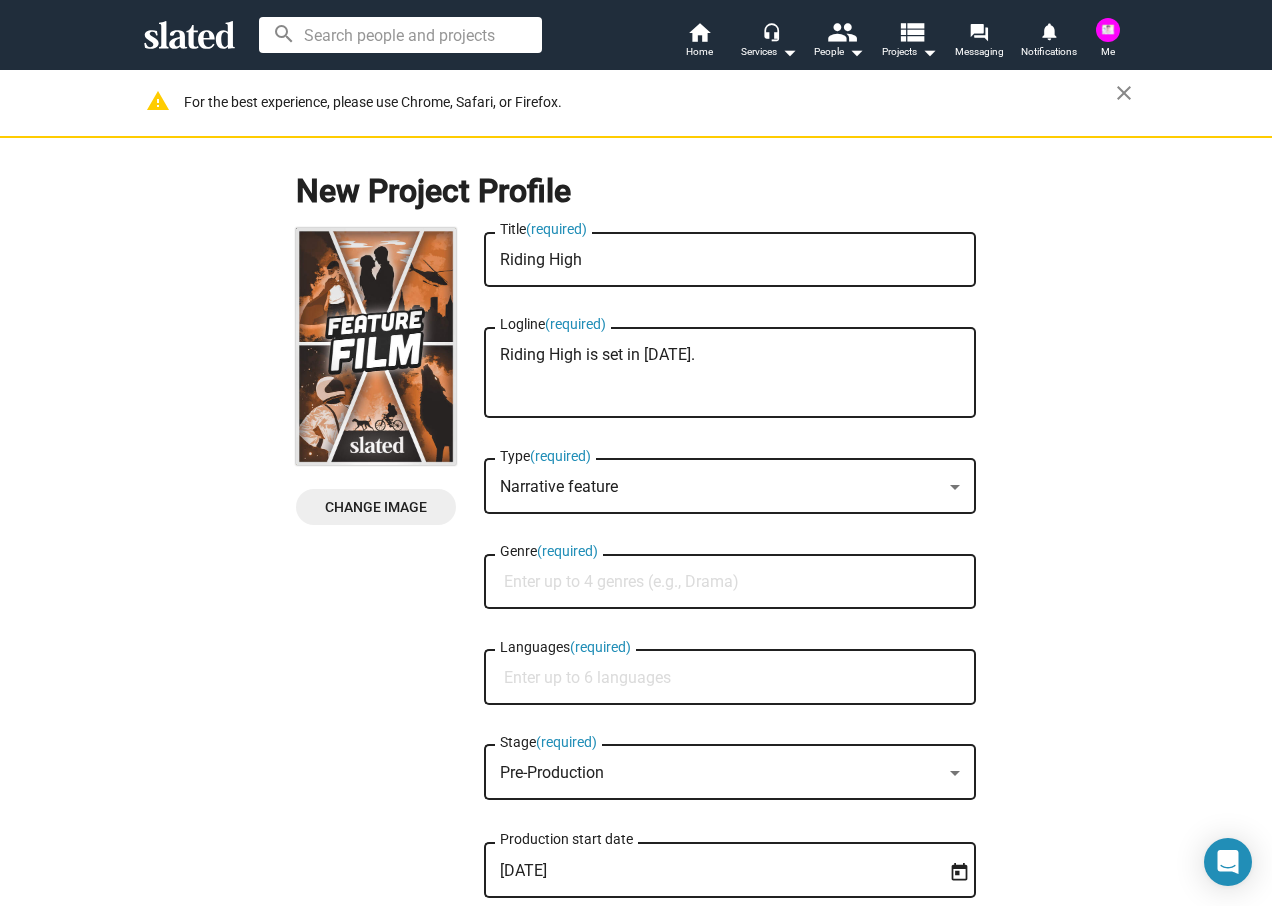 click at bounding box center (1108, 30) 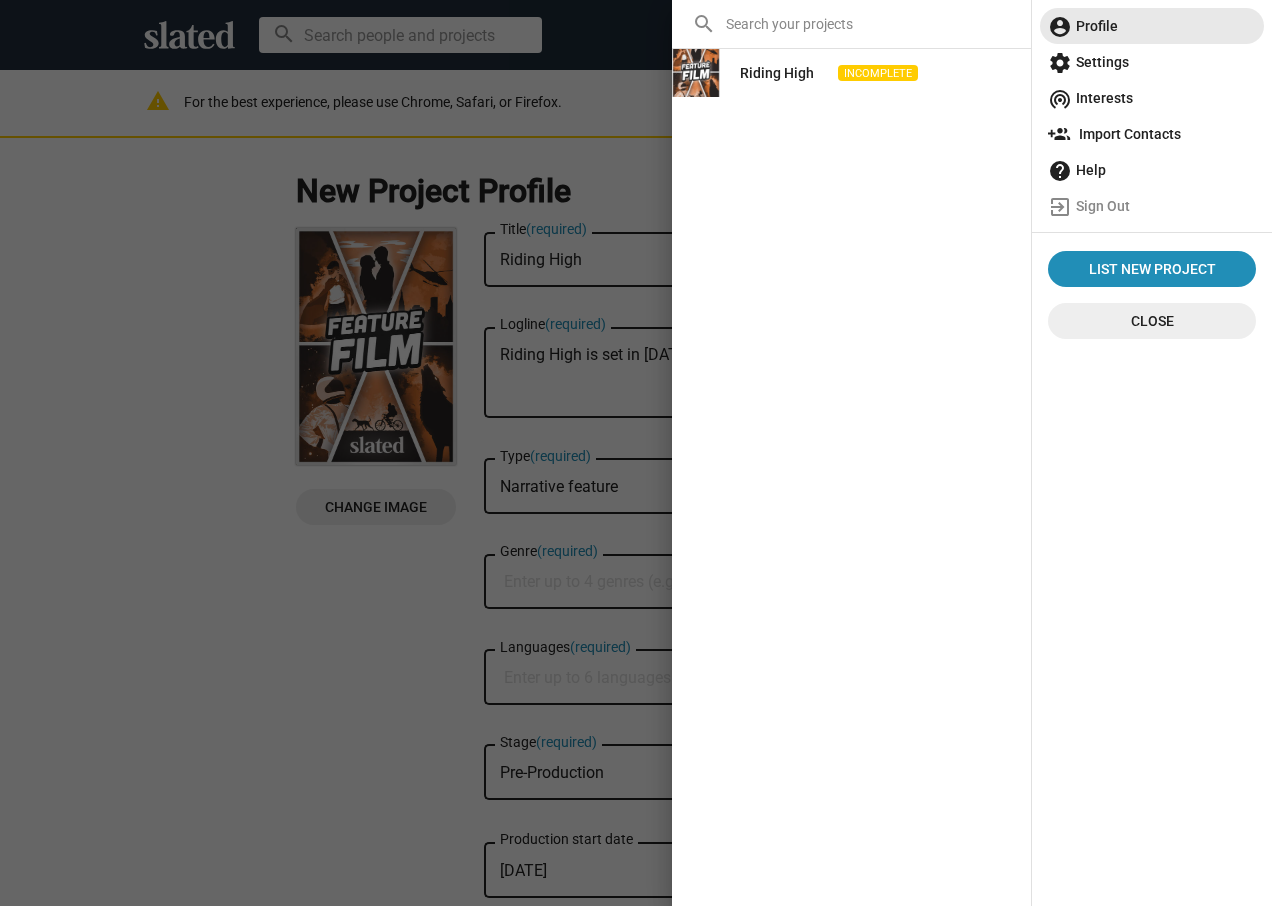 click on "account_circle  Profile" 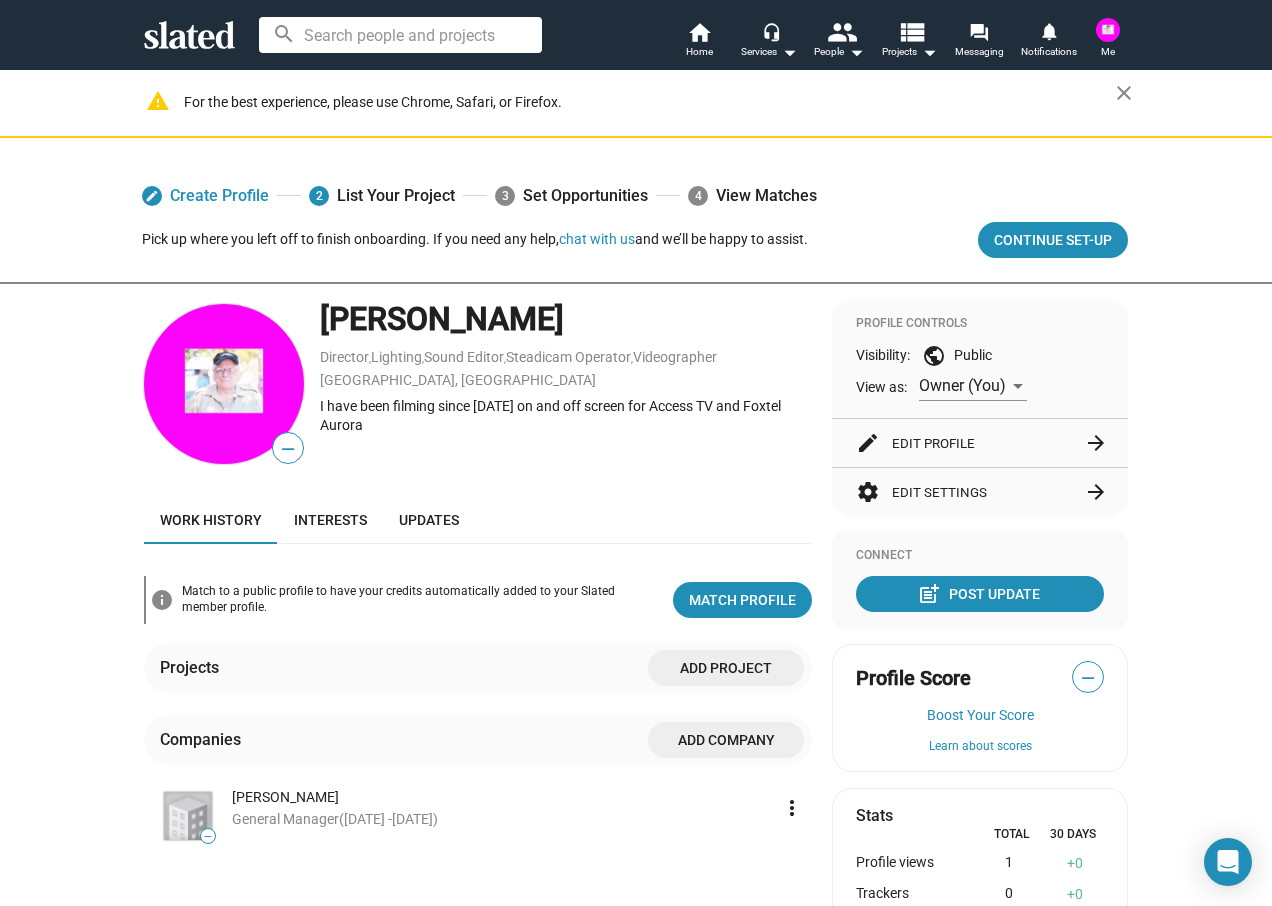 click on "edit  Edit Profile  arrow_forward" 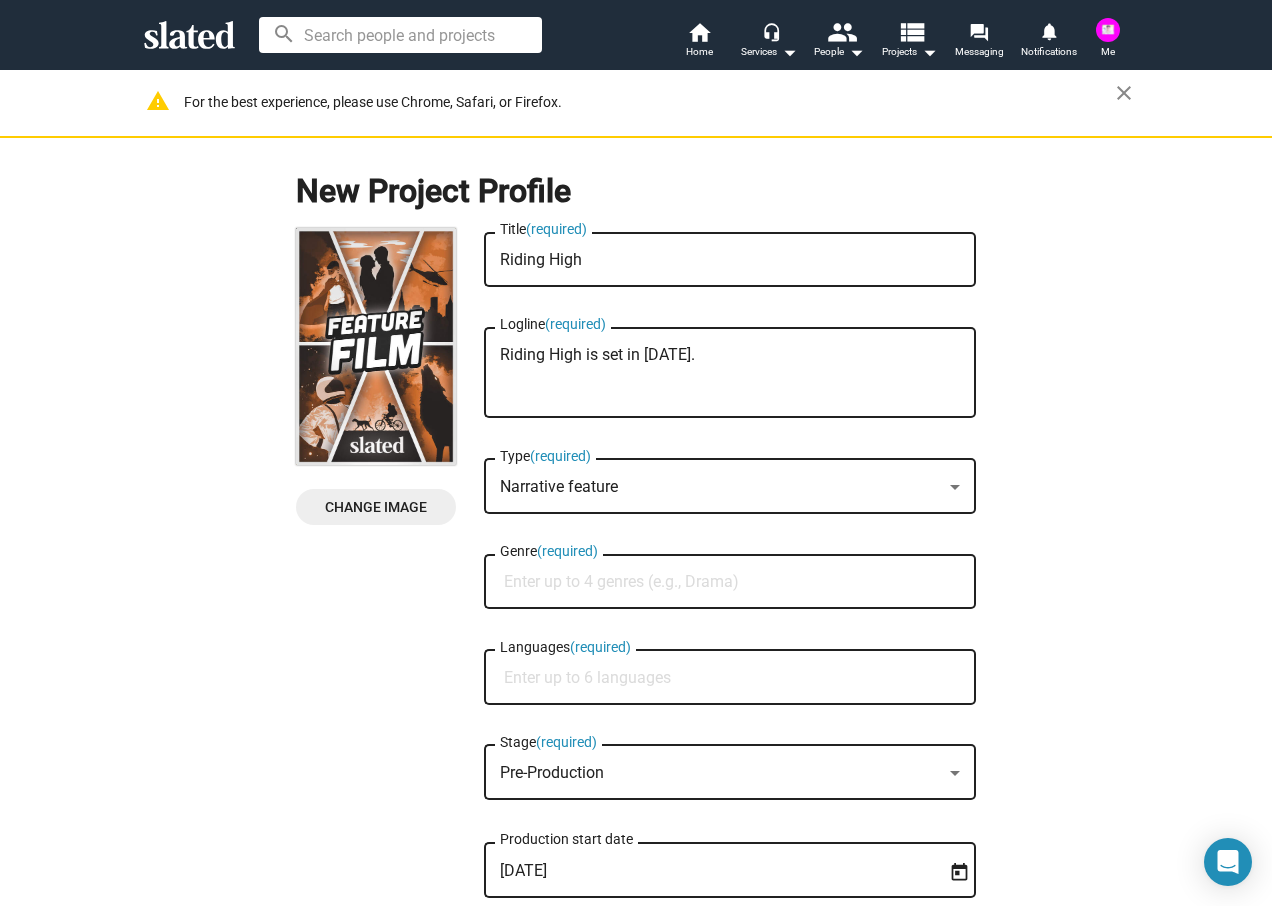click at bounding box center (1108, 30) 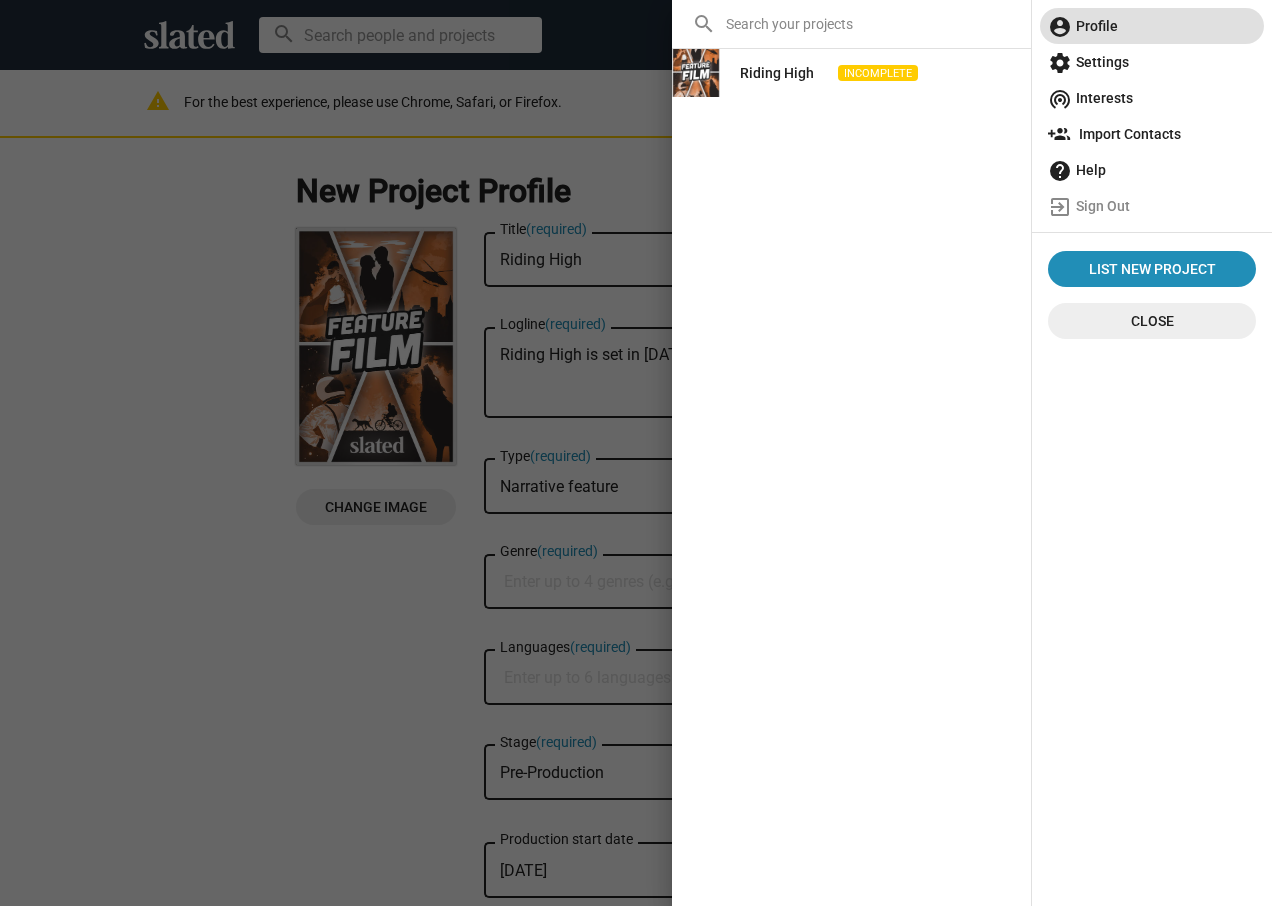 click on "account_circle  Profile" 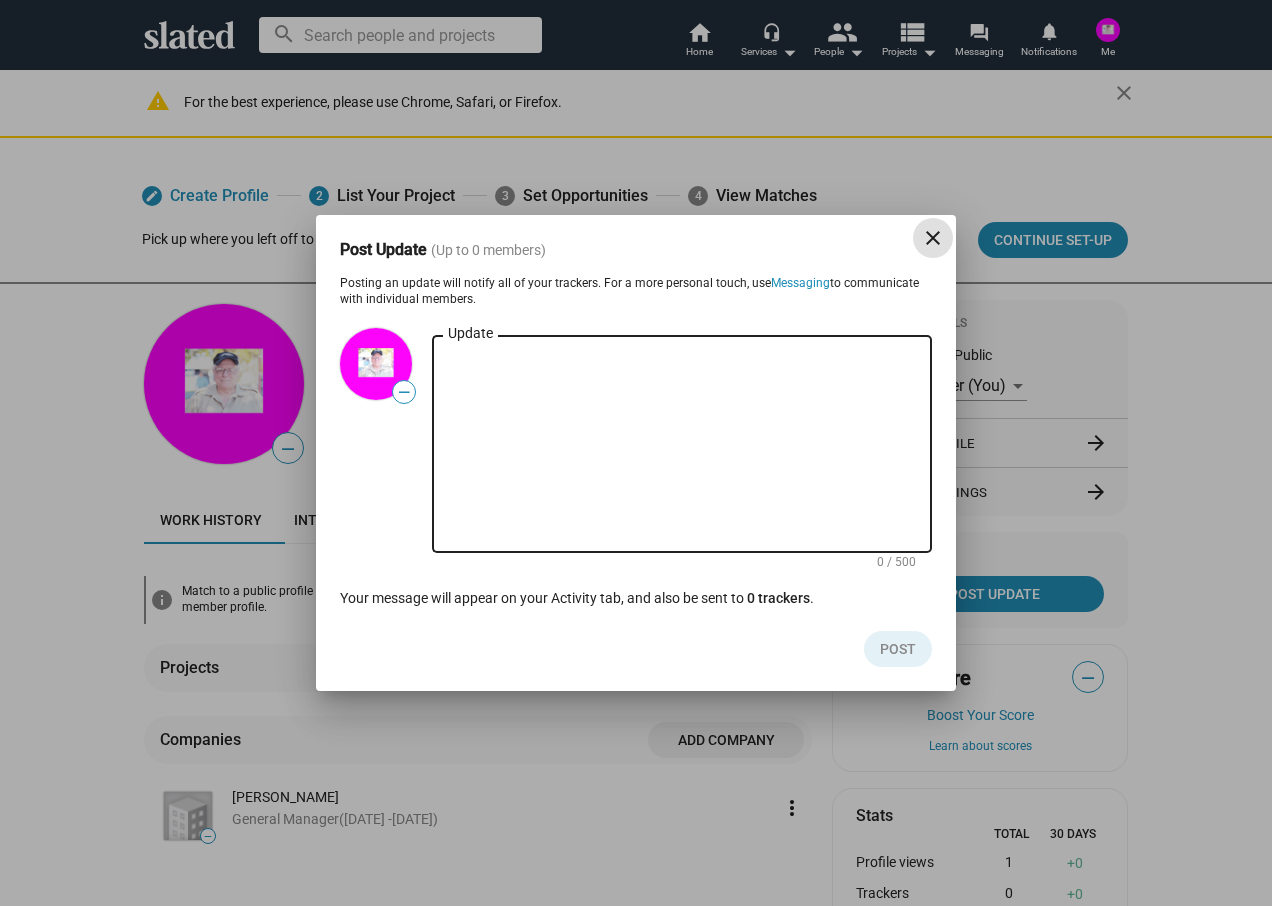 scroll, scrollTop: 0, scrollLeft: 0, axis: both 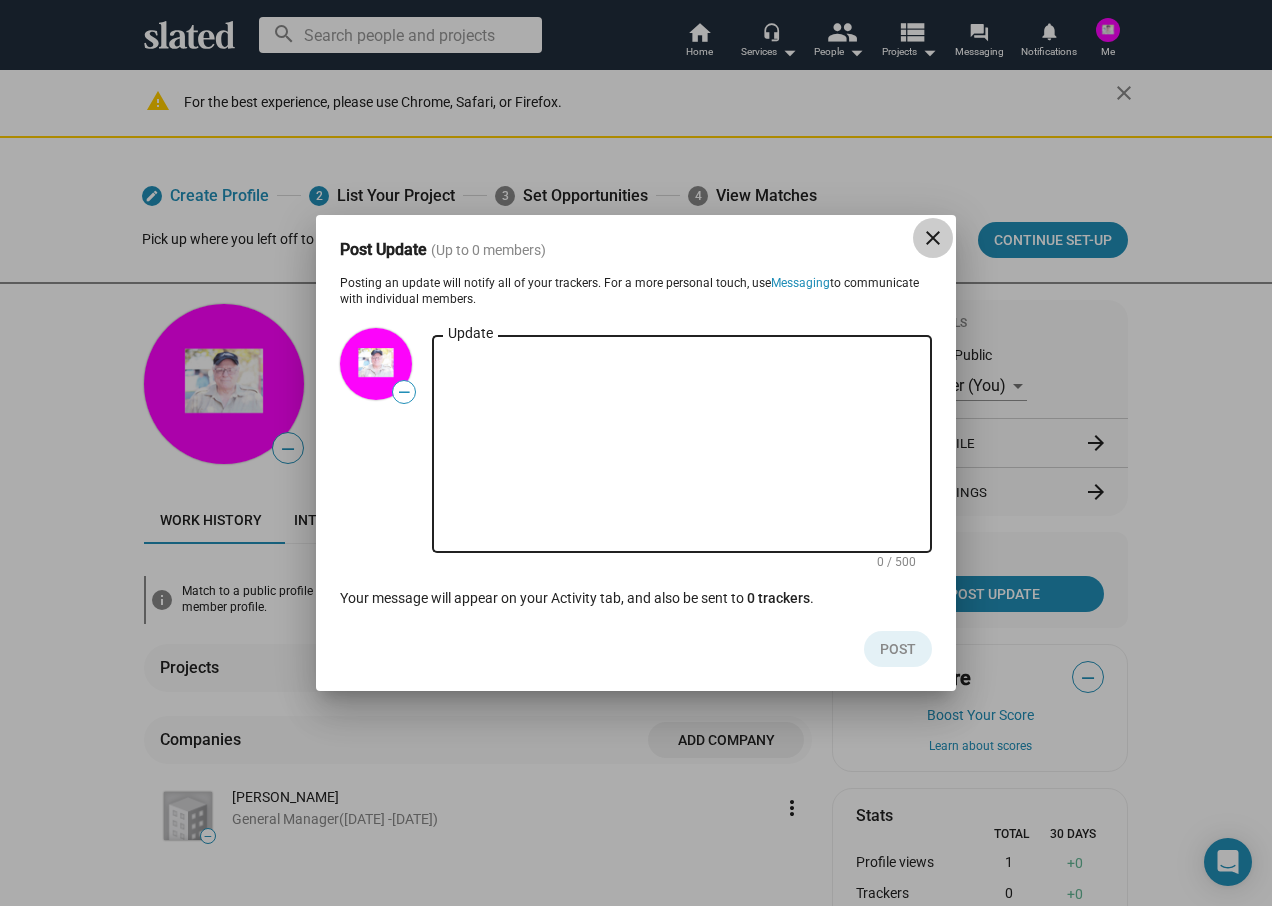 click on "close" at bounding box center [933, 238] 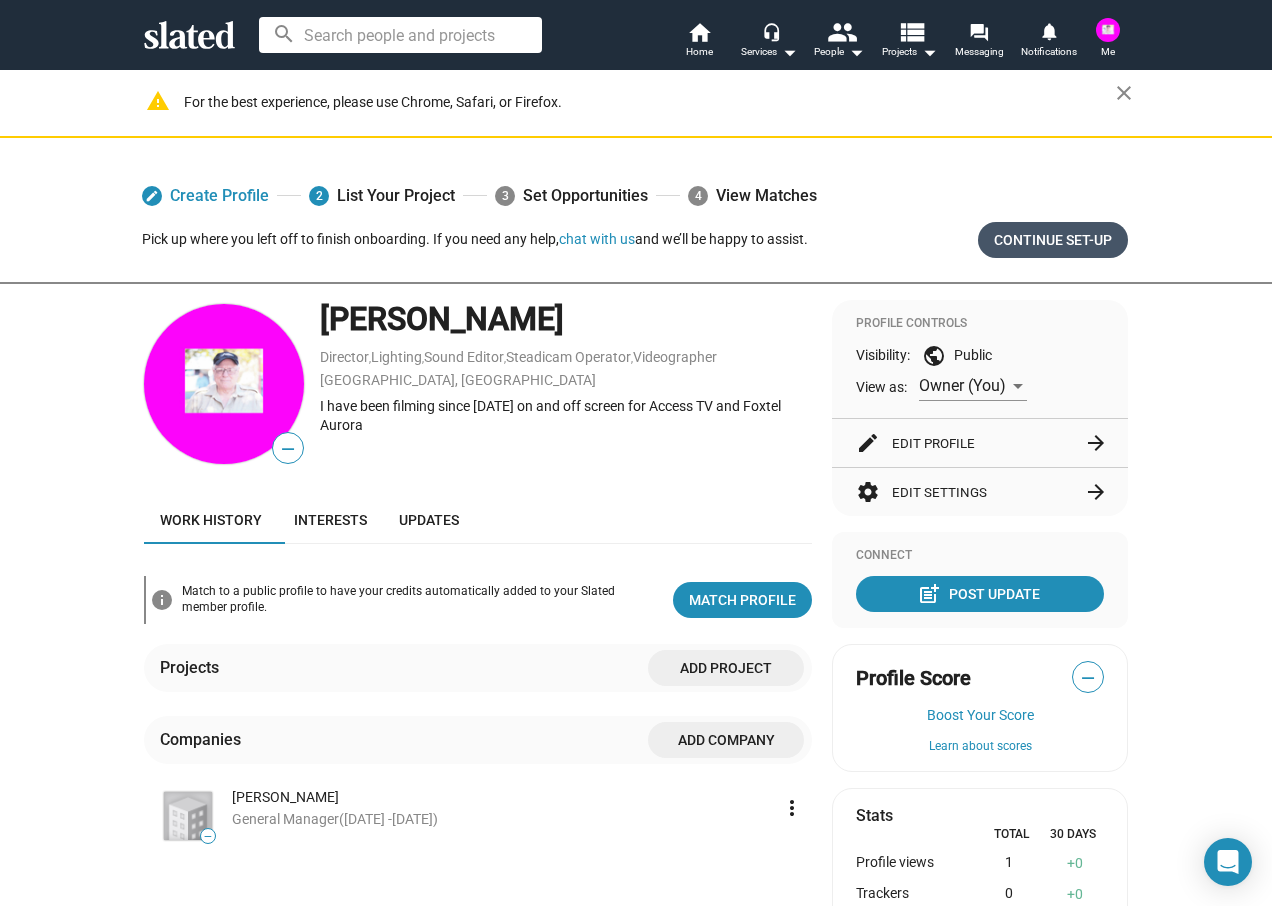 click on "Continue Set-up" at bounding box center (1053, 240) 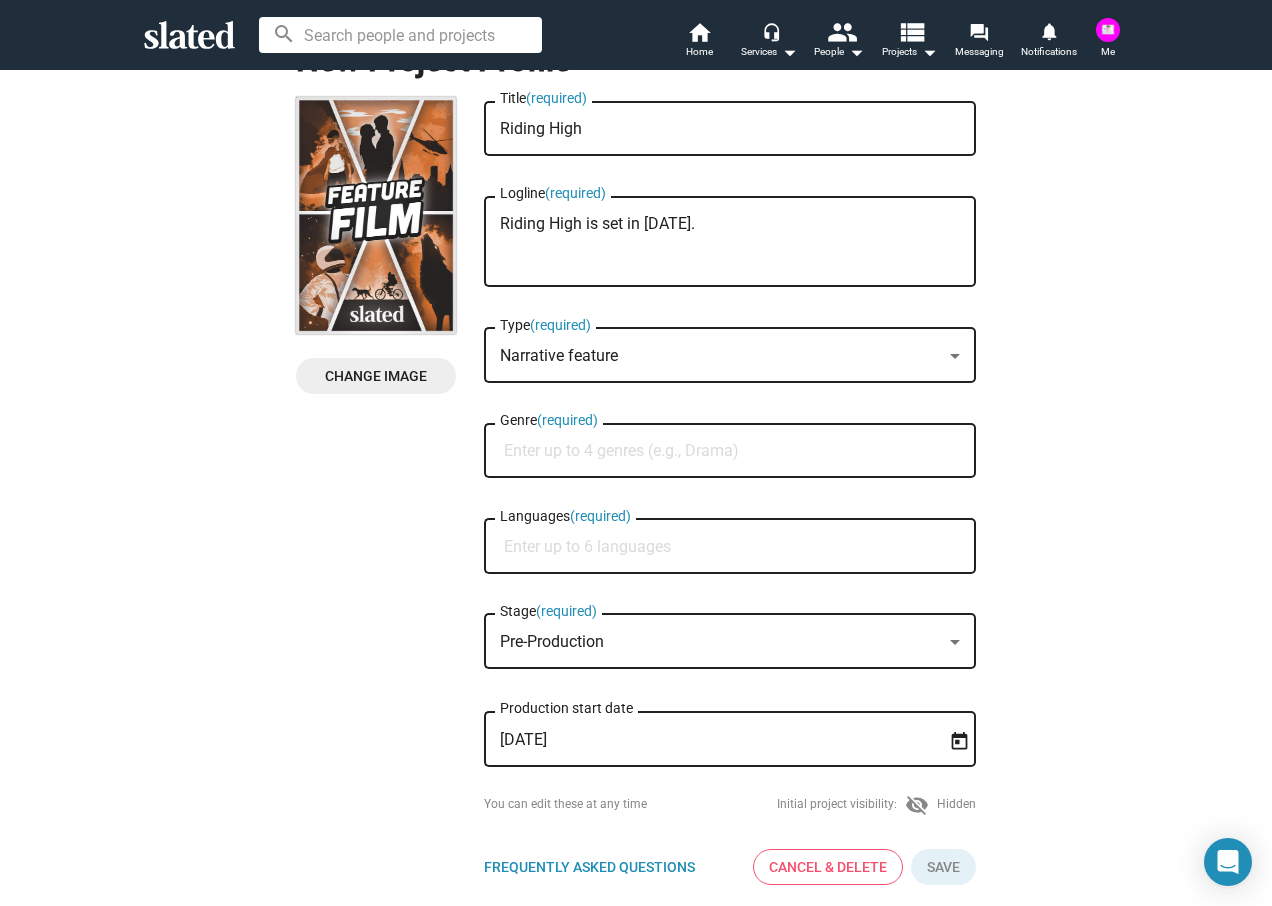 scroll, scrollTop: 0, scrollLeft: 0, axis: both 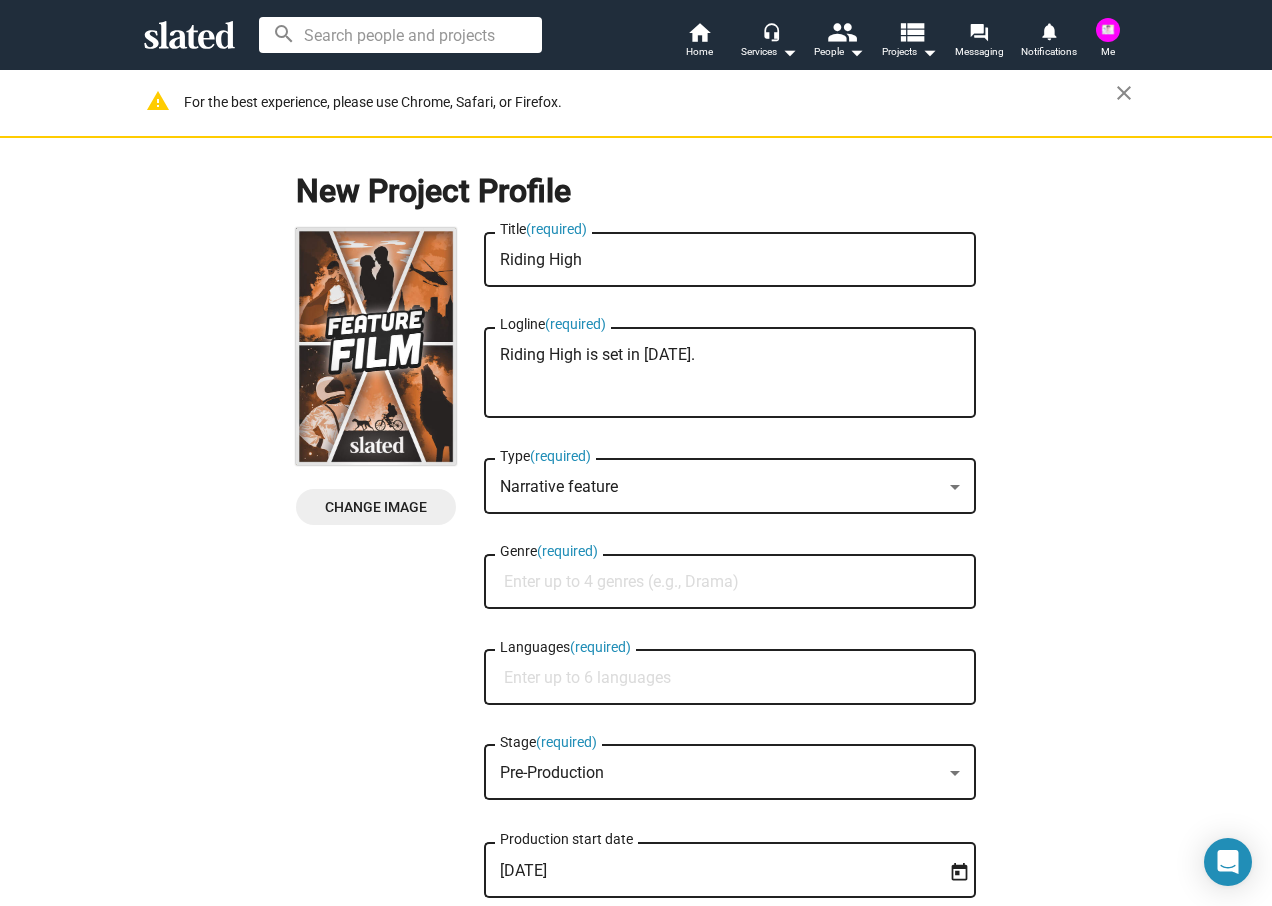 click at bounding box center [1108, 30] 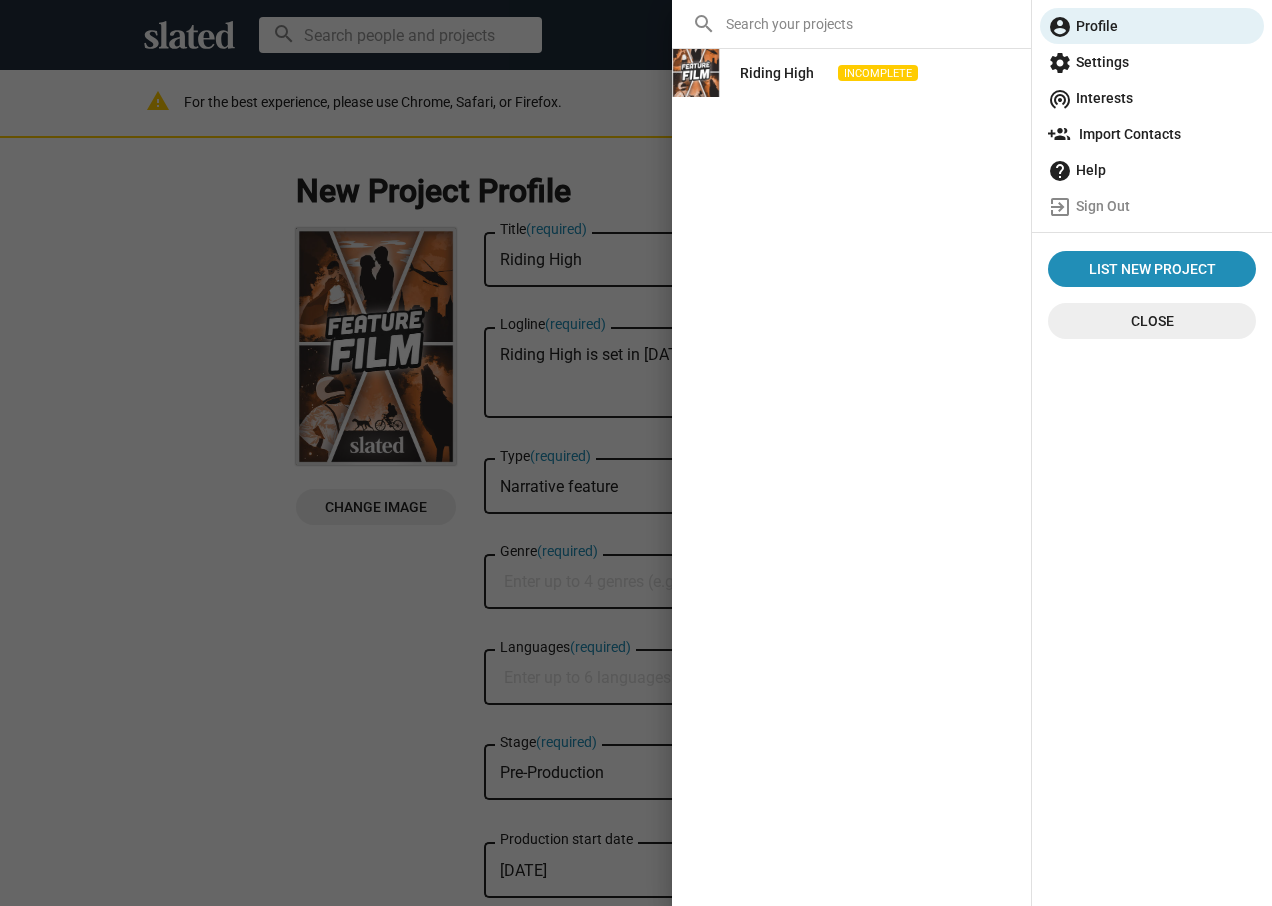click on "settings  Settings" 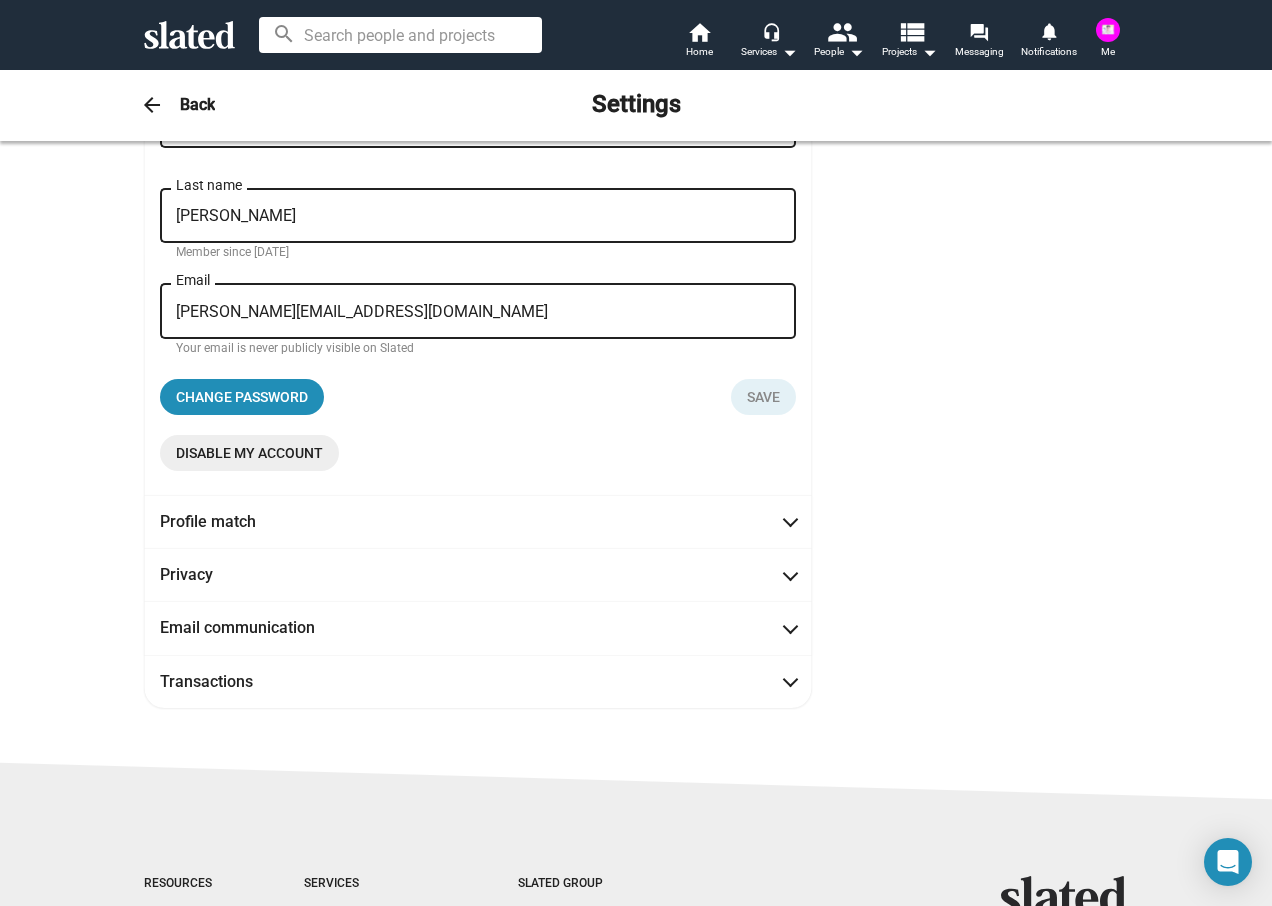 scroll, scrollTop: 300, scrollLeft: 0, axis: vertical 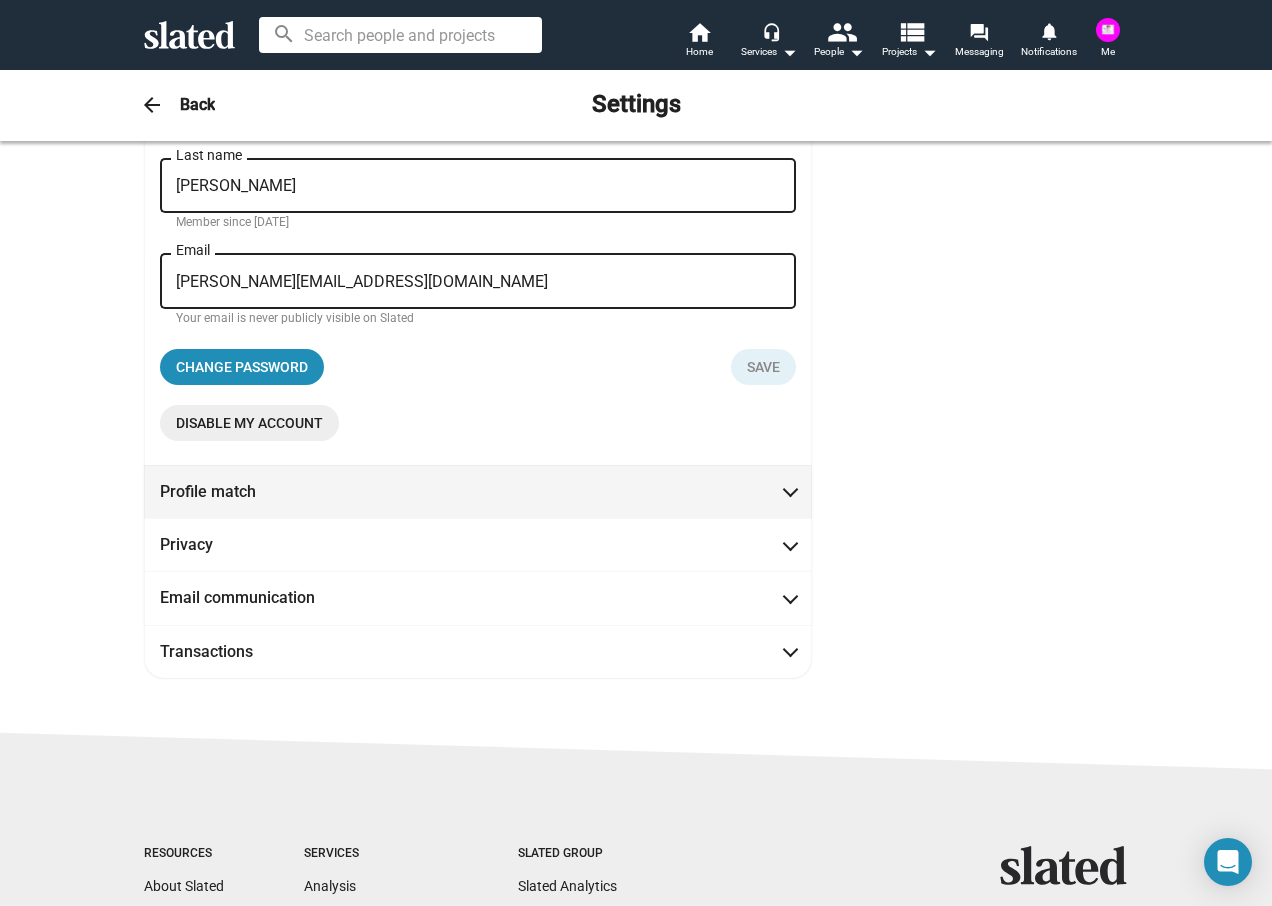 click on "Profile match" at bounding box center (478, 491) 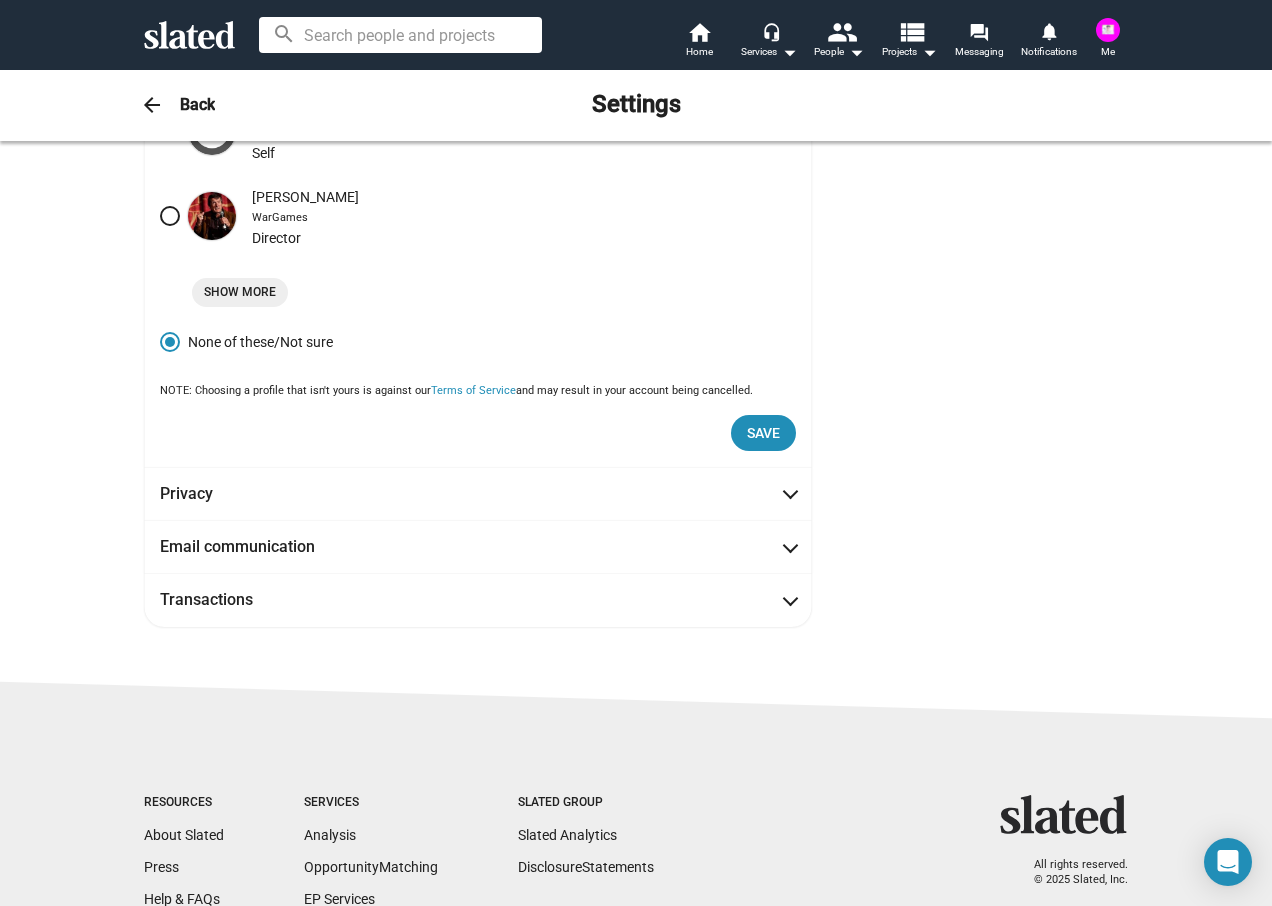 scroll, scrollTop: 1000, scrollLeft: 0, axis: vertical 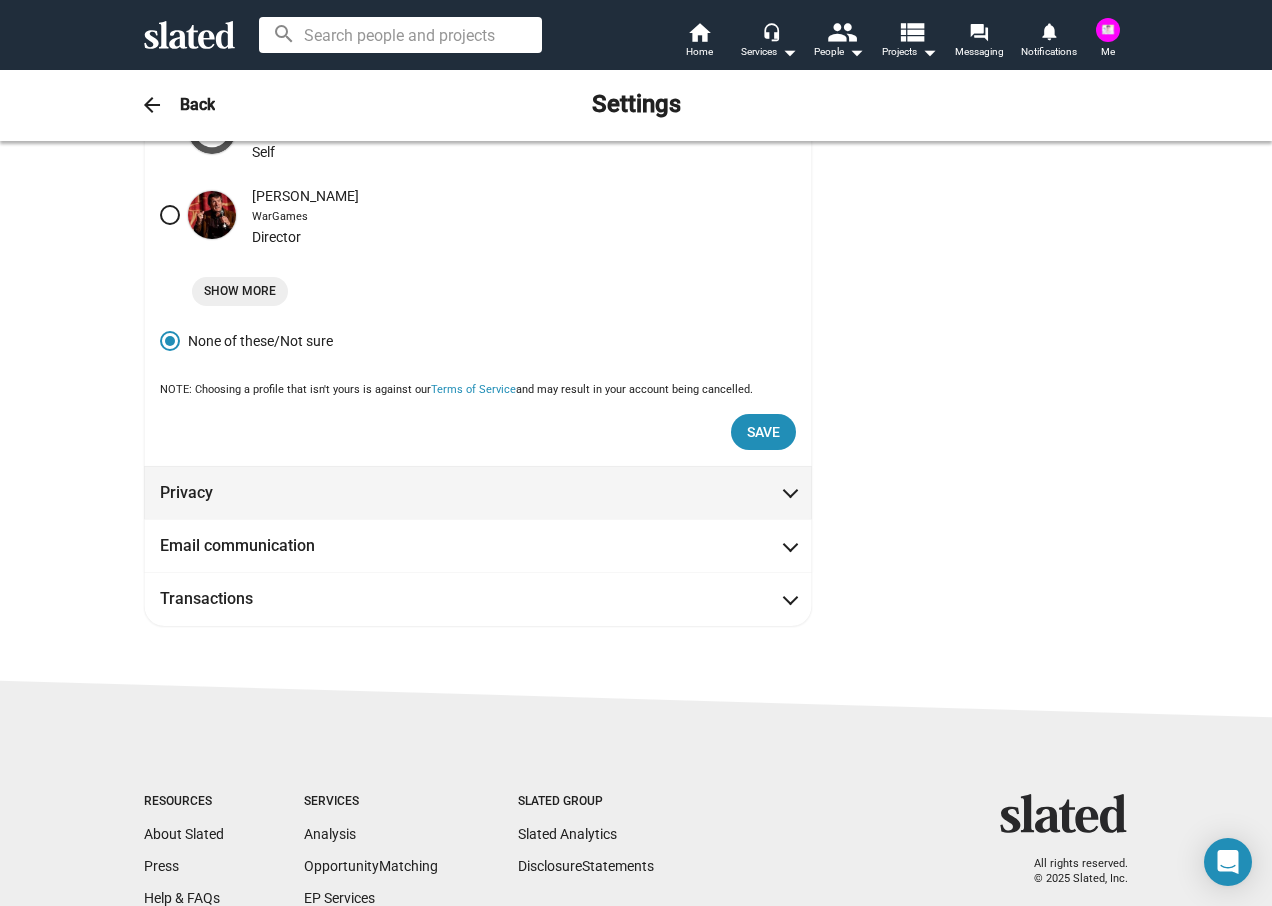 click on "Privacy" at bounding box center (478, 492) 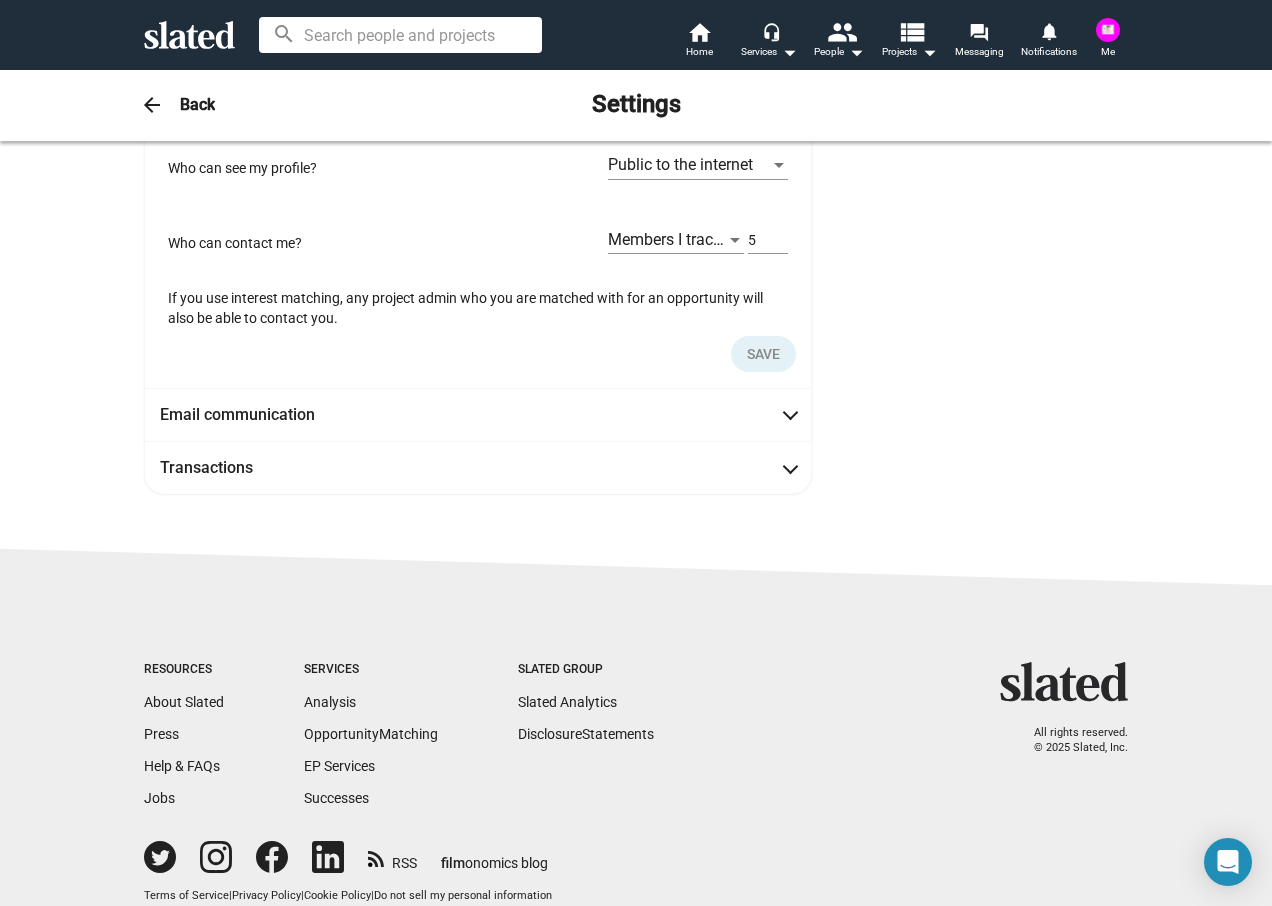 scroll, scrollTop: 210, scrollLeft: 0, axis: vertical 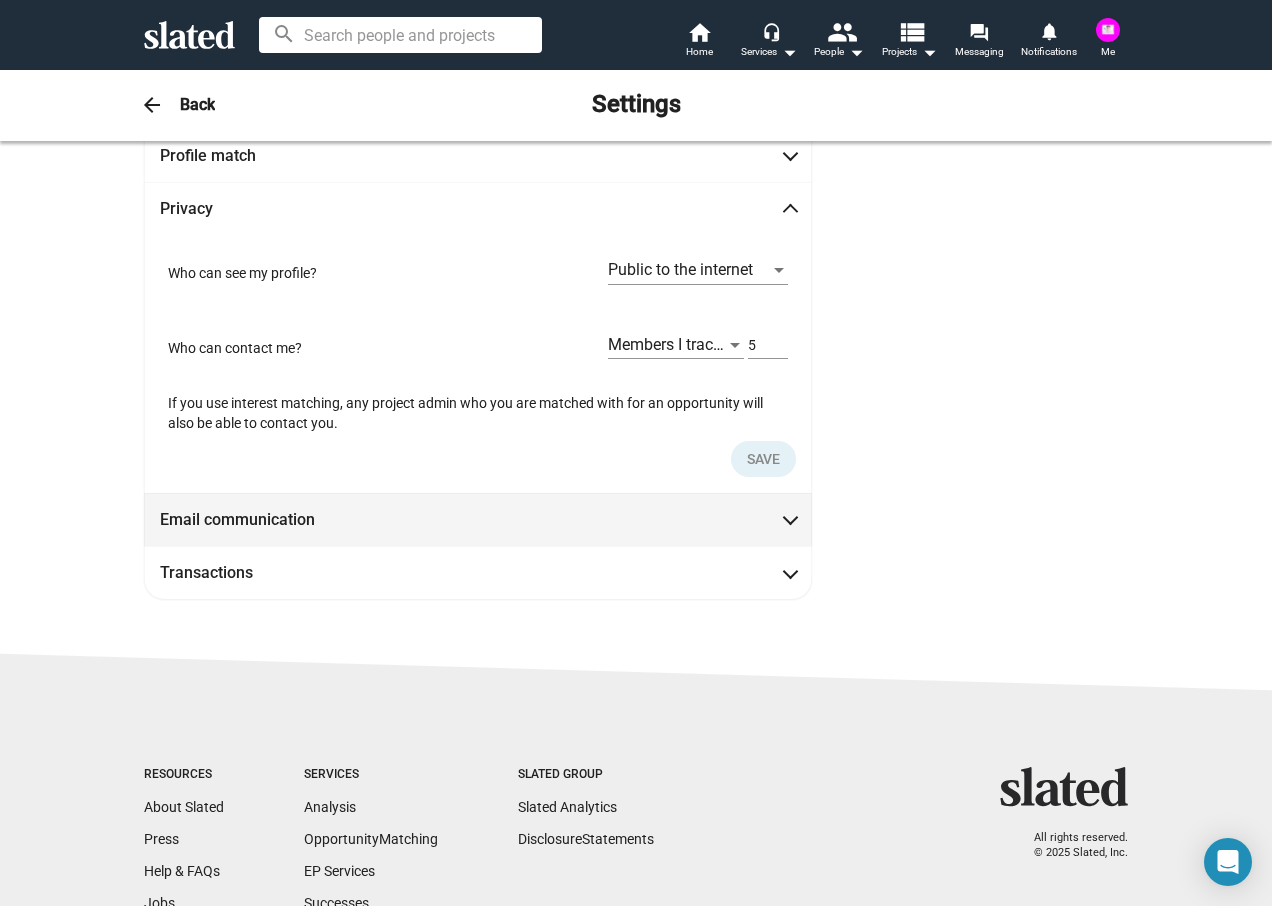 click at bounding box center (790, 518) 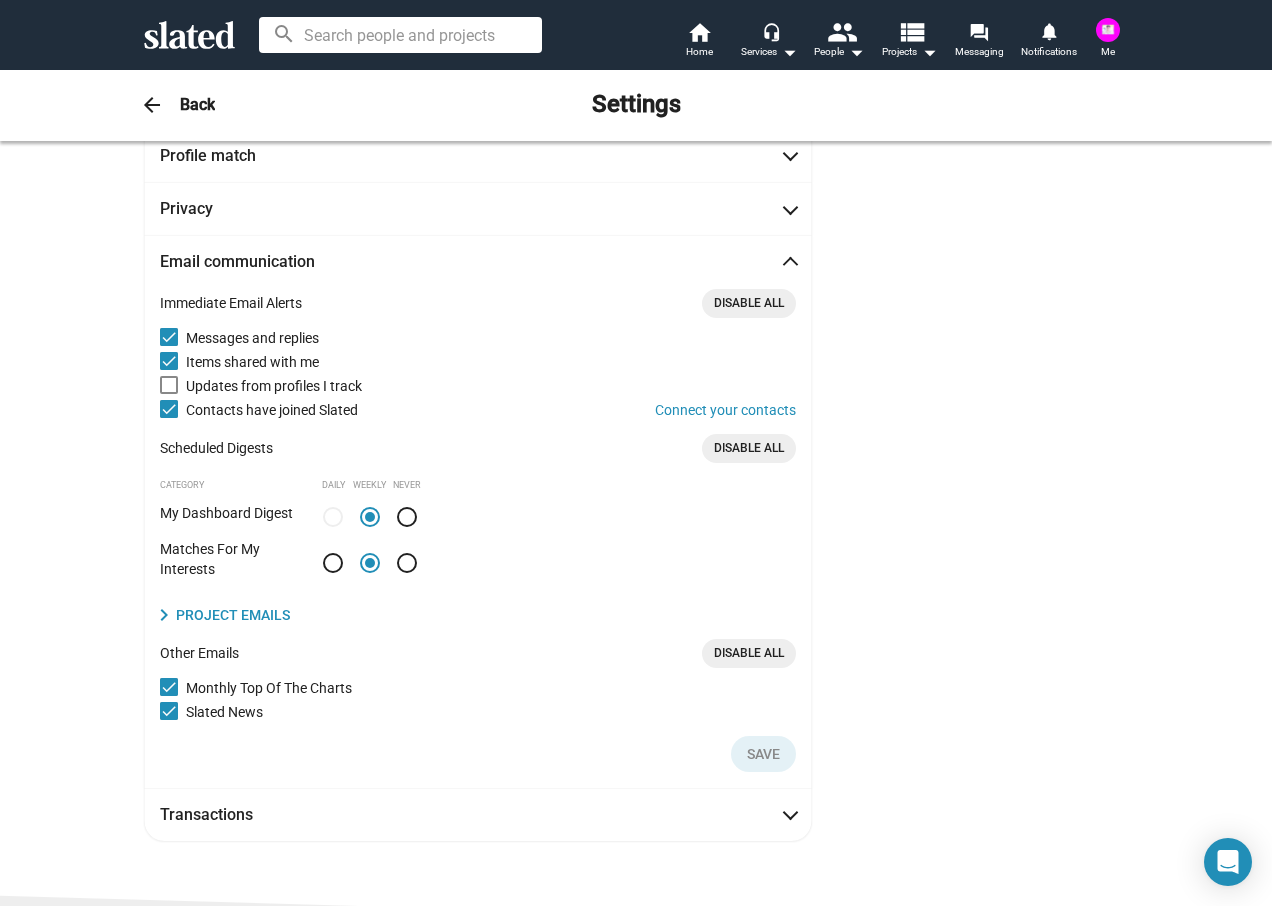 scroll, scrollTop: 264, scrollLeft: 0, axis: vertical 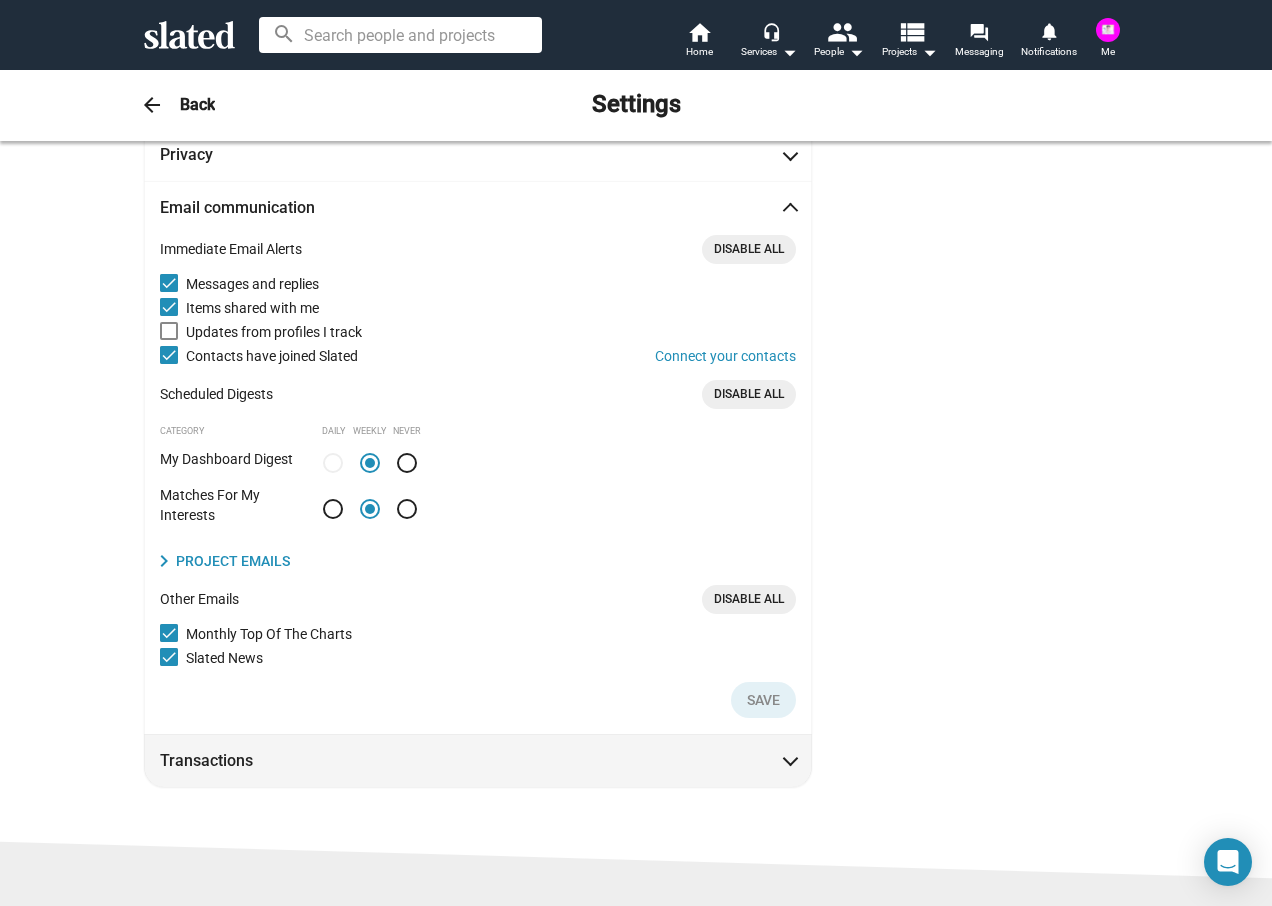 click at bounding box center (790, 759) 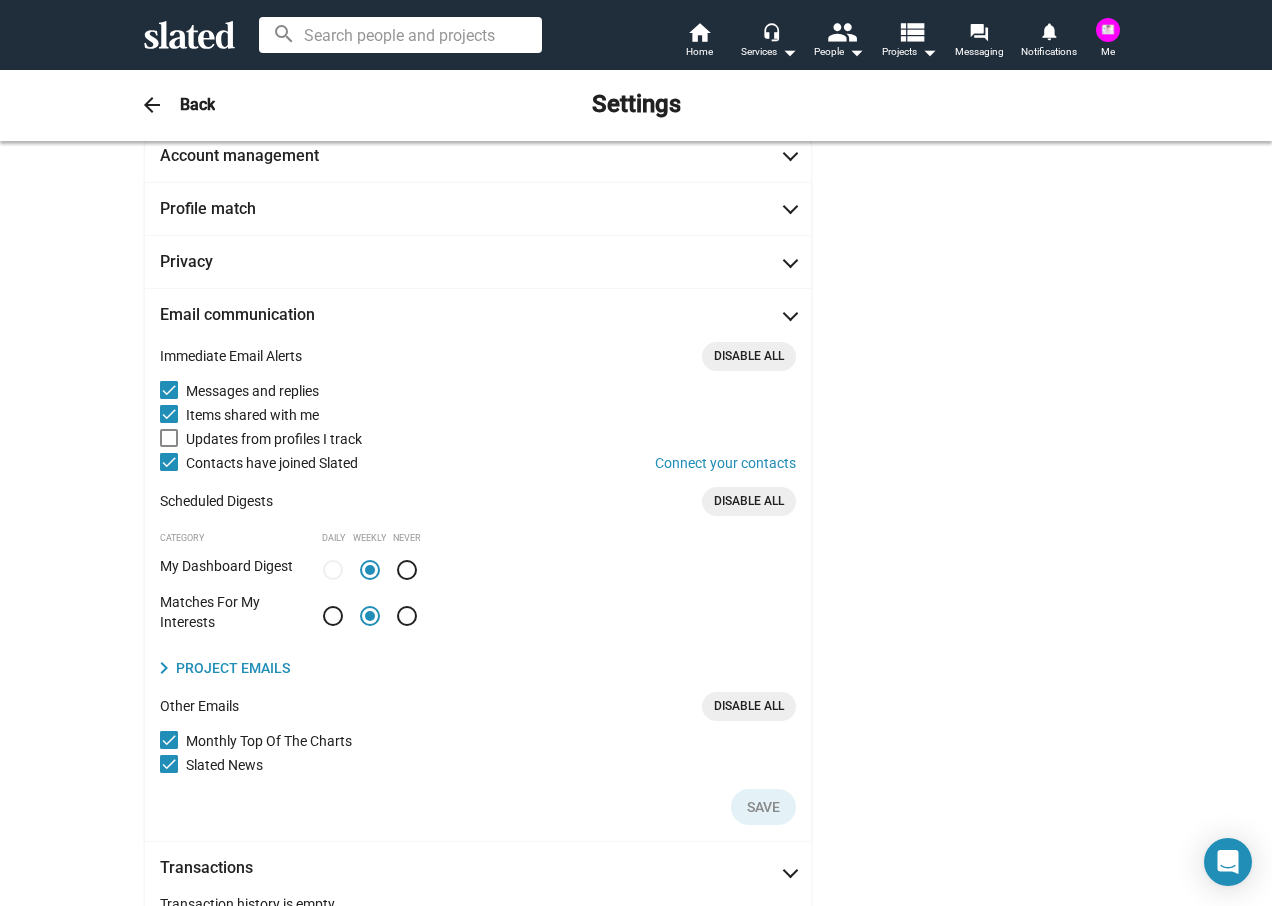 scroll, scrollTop: 154, scrollLeft: 0, axis: vertical 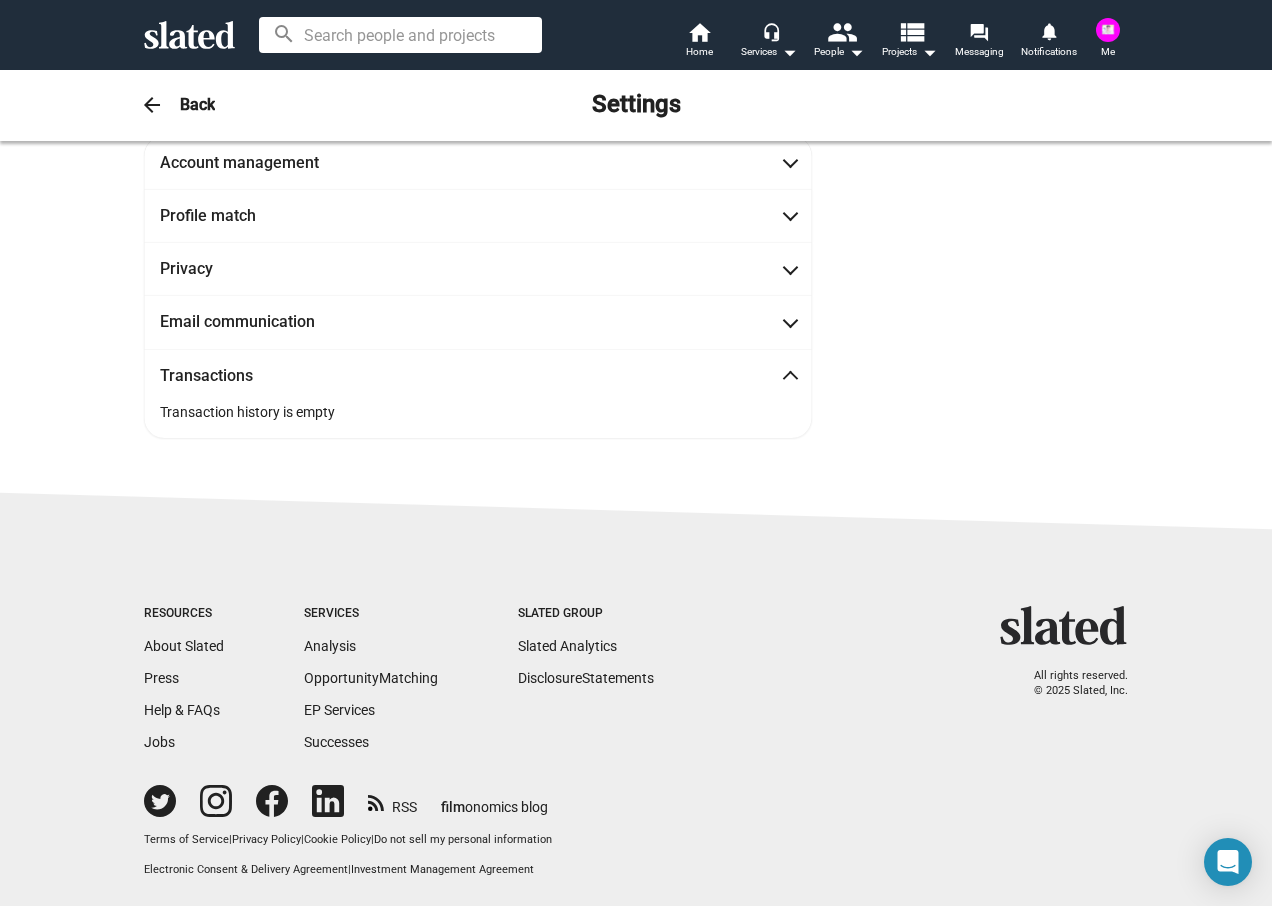 click on "Transactions" at bounding box center (478, 375) 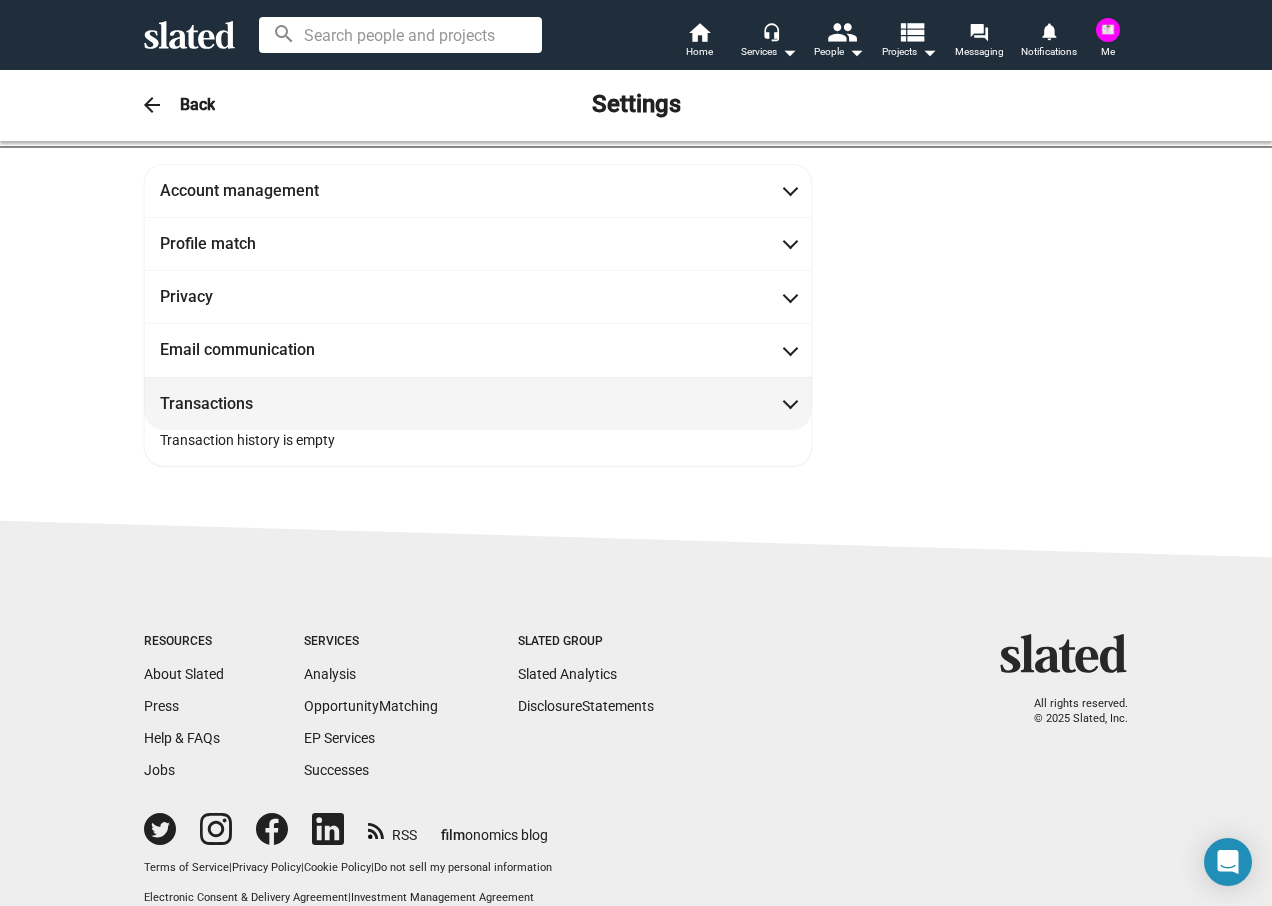 scroll, scrollTop: 118, scrollLeft: 0, axis: vertical 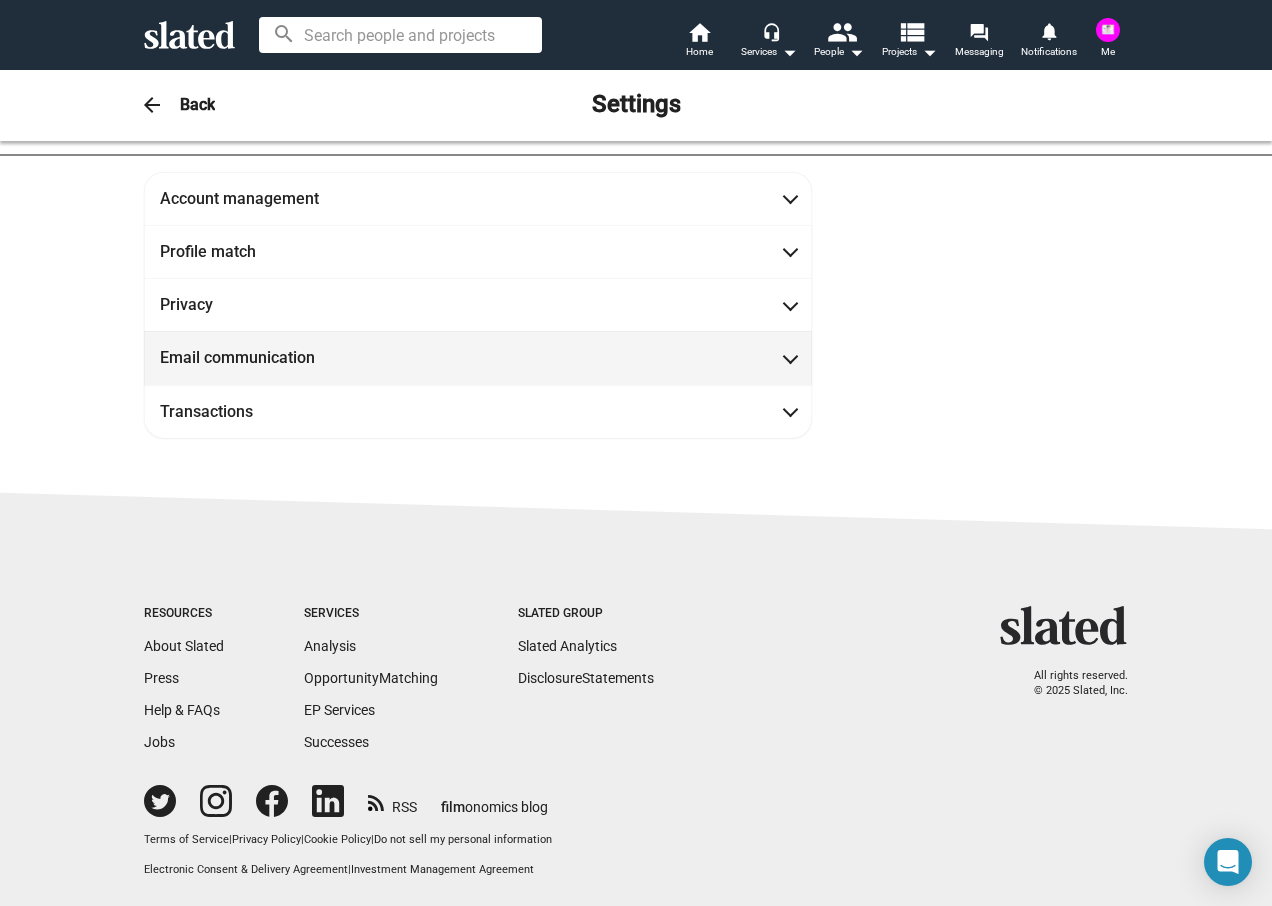 click at bounding box center [790, 356] 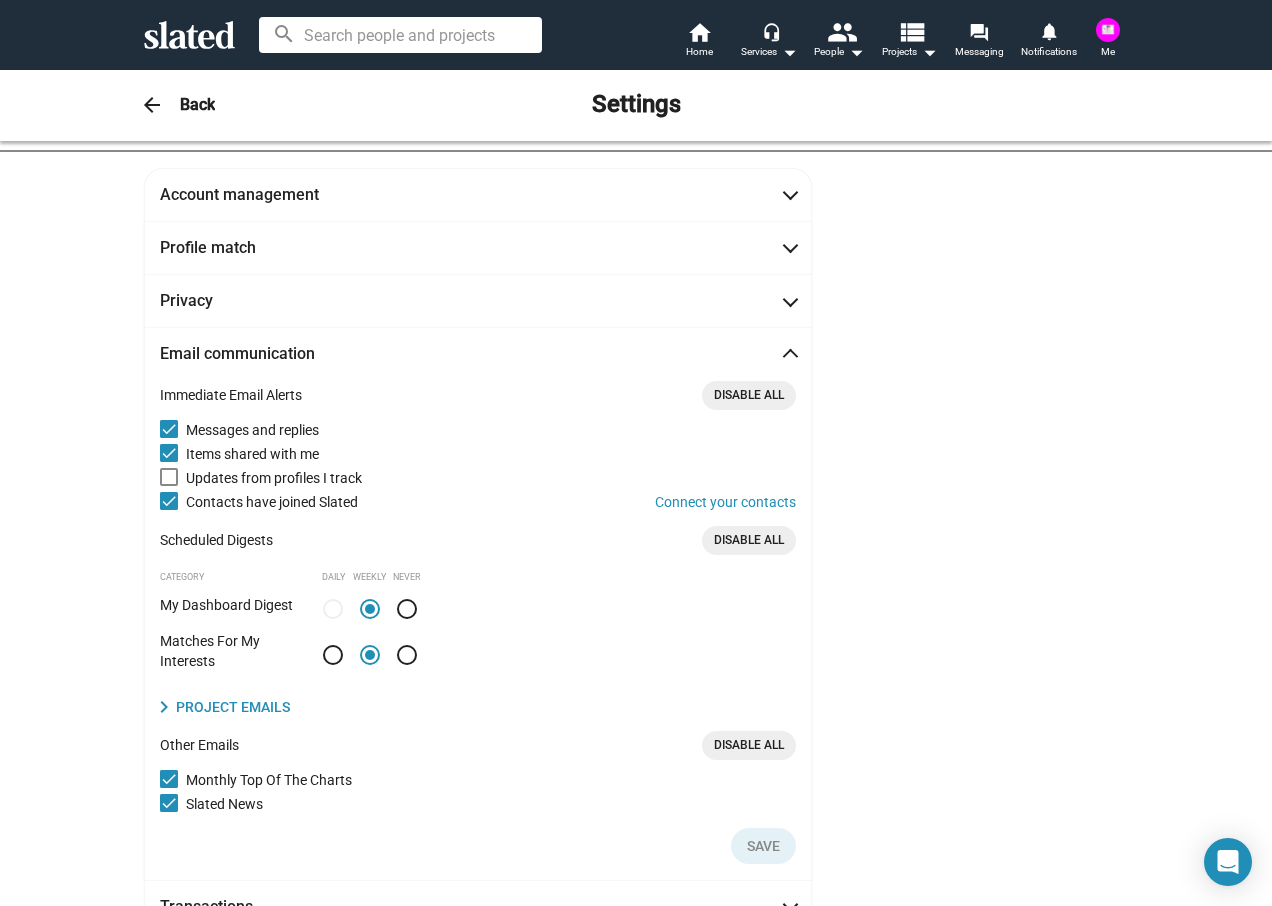 scroll, scrollTop: 264, scrollLeft: 0, axis: vertical 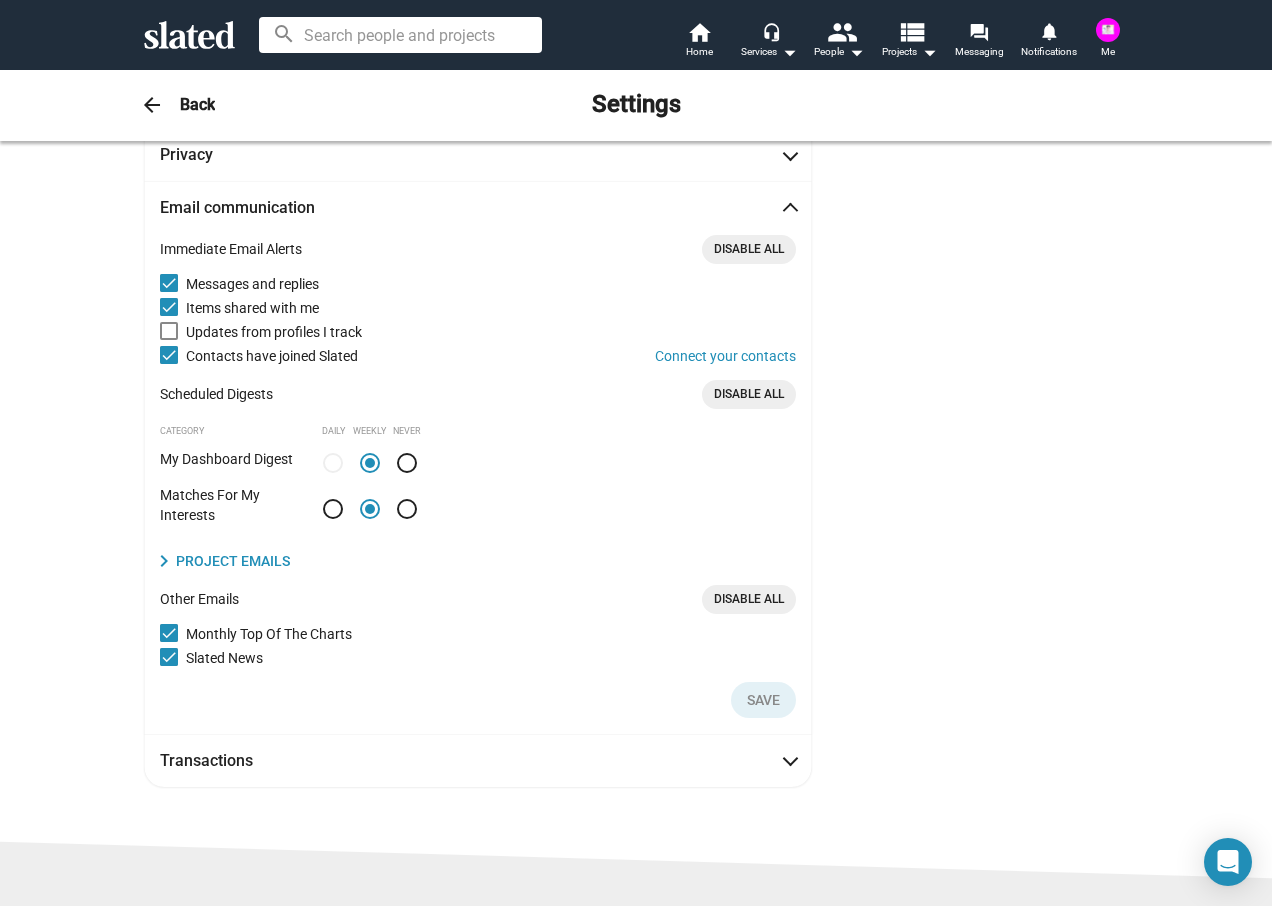 click on "Email communication" at bounding box center [478, 207] 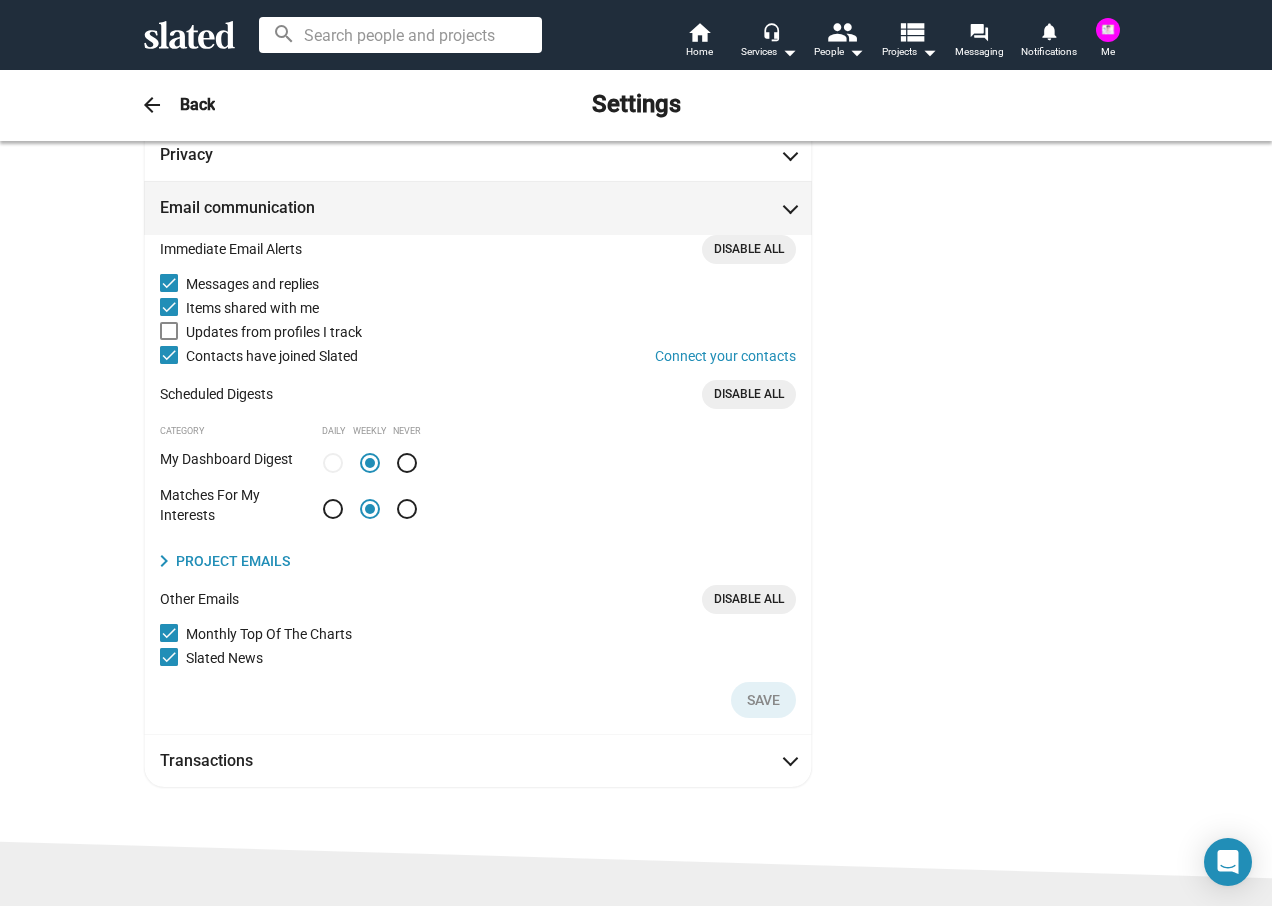 scroll, scrollTop: 118, scrollLeft: 0, axis: vertical 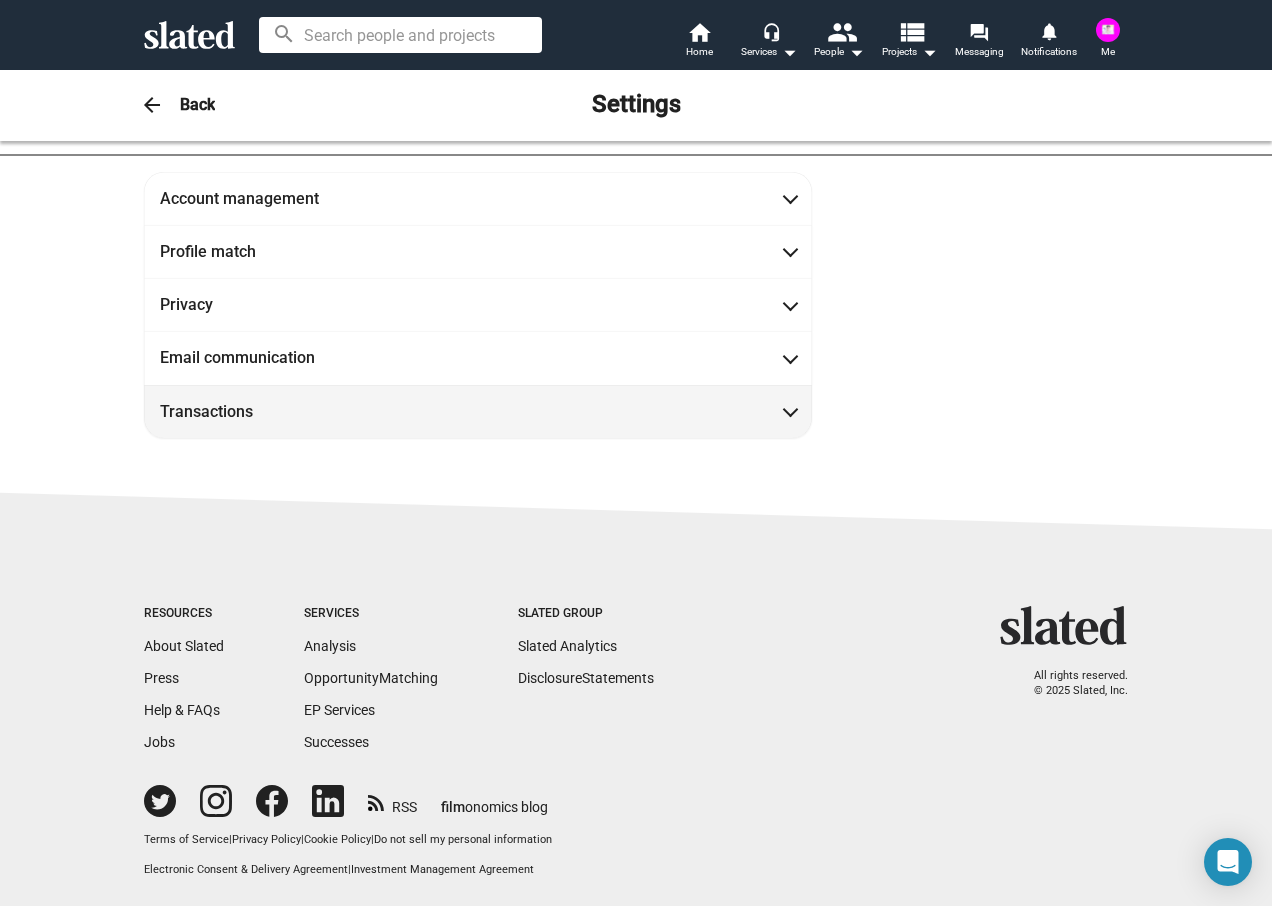 click at bounding box center (790, 410) 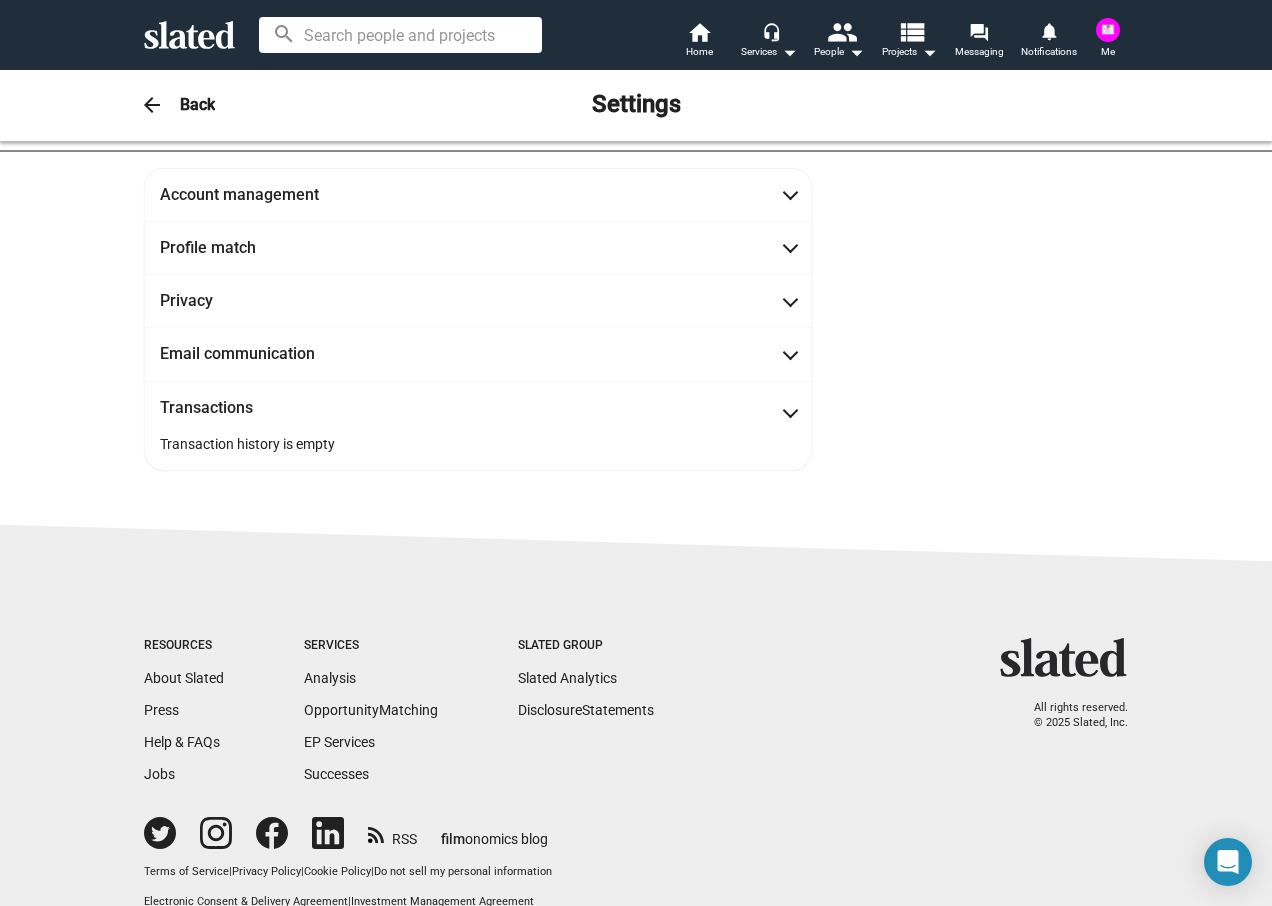scroll, scrollTop: 154, scrollLeft: 0, axis: vertical 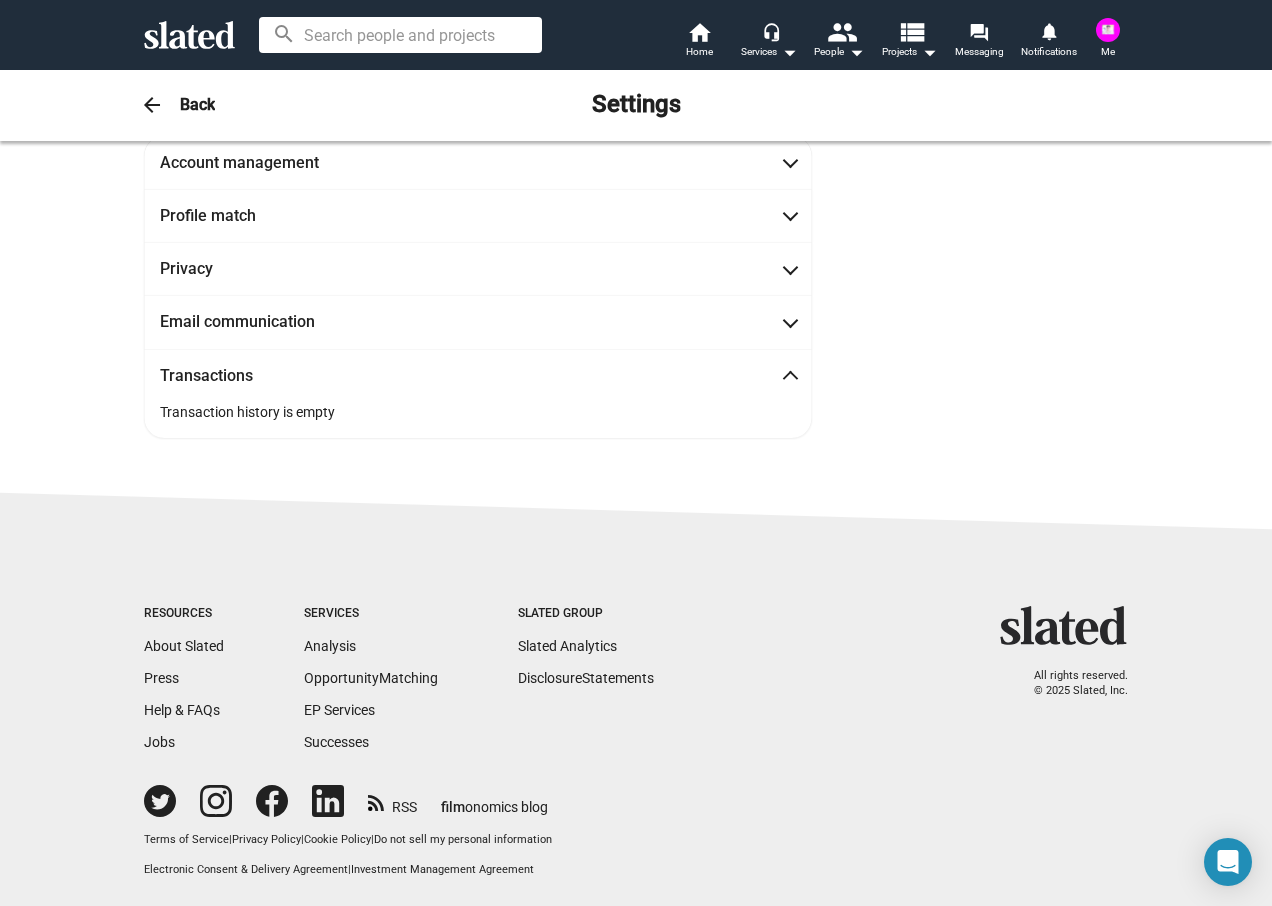 click on "Transaction history is empty" at bounding box center [478, 412] 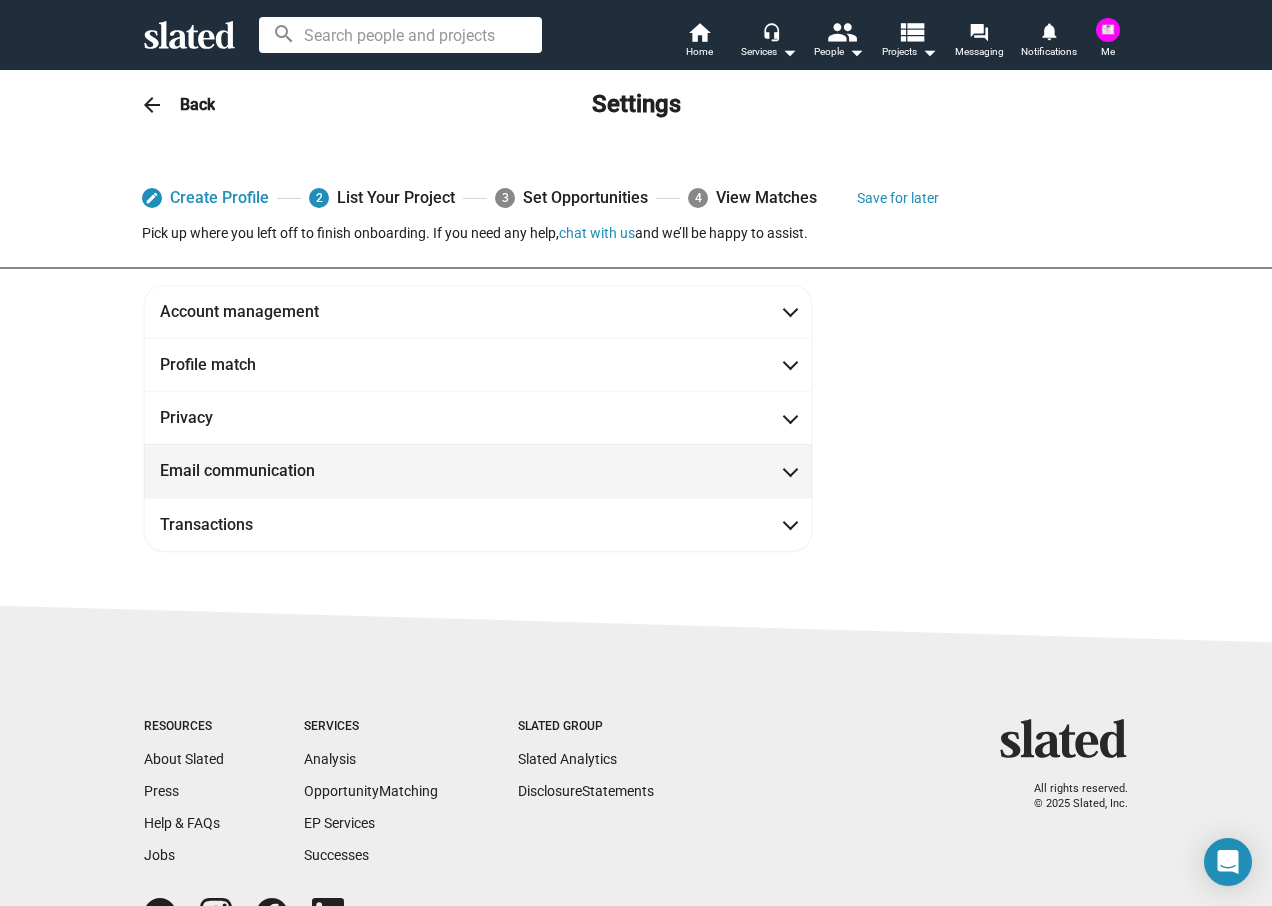 scroll, scrollTop: 0, scrollLeft: 0, axis: both 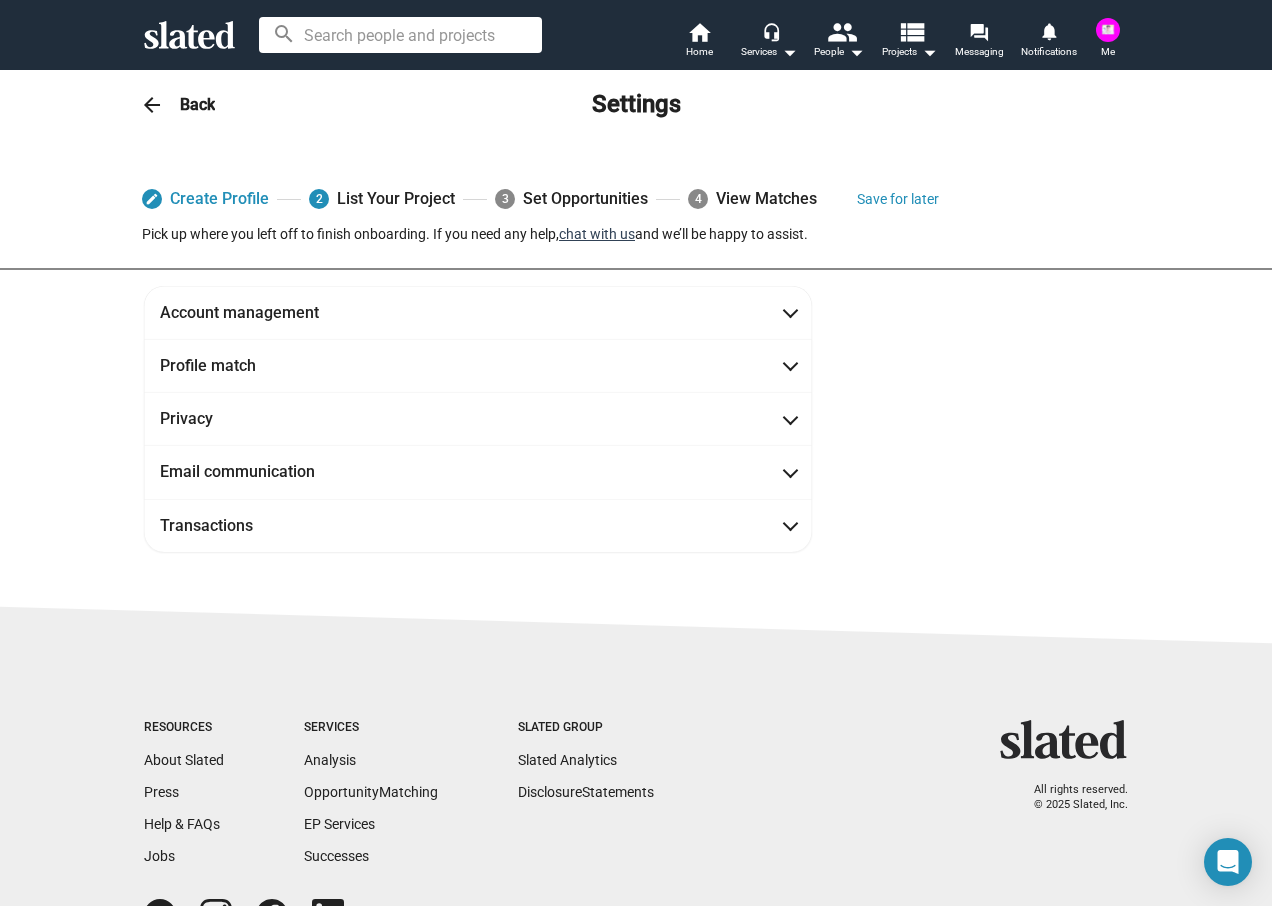 click on "chat with us" 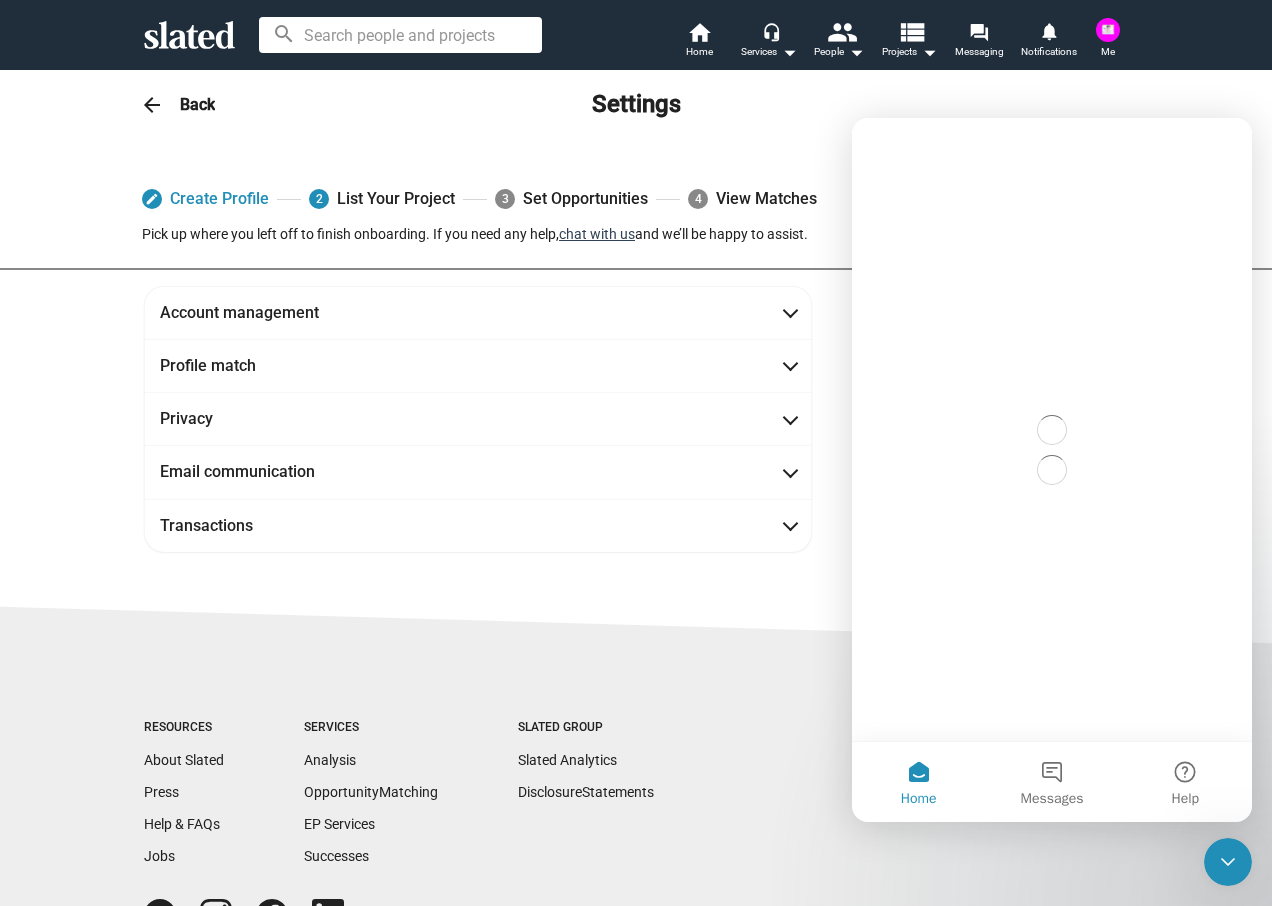 scroll, scrollTop: 0, scrollLeft: 0, axis: both 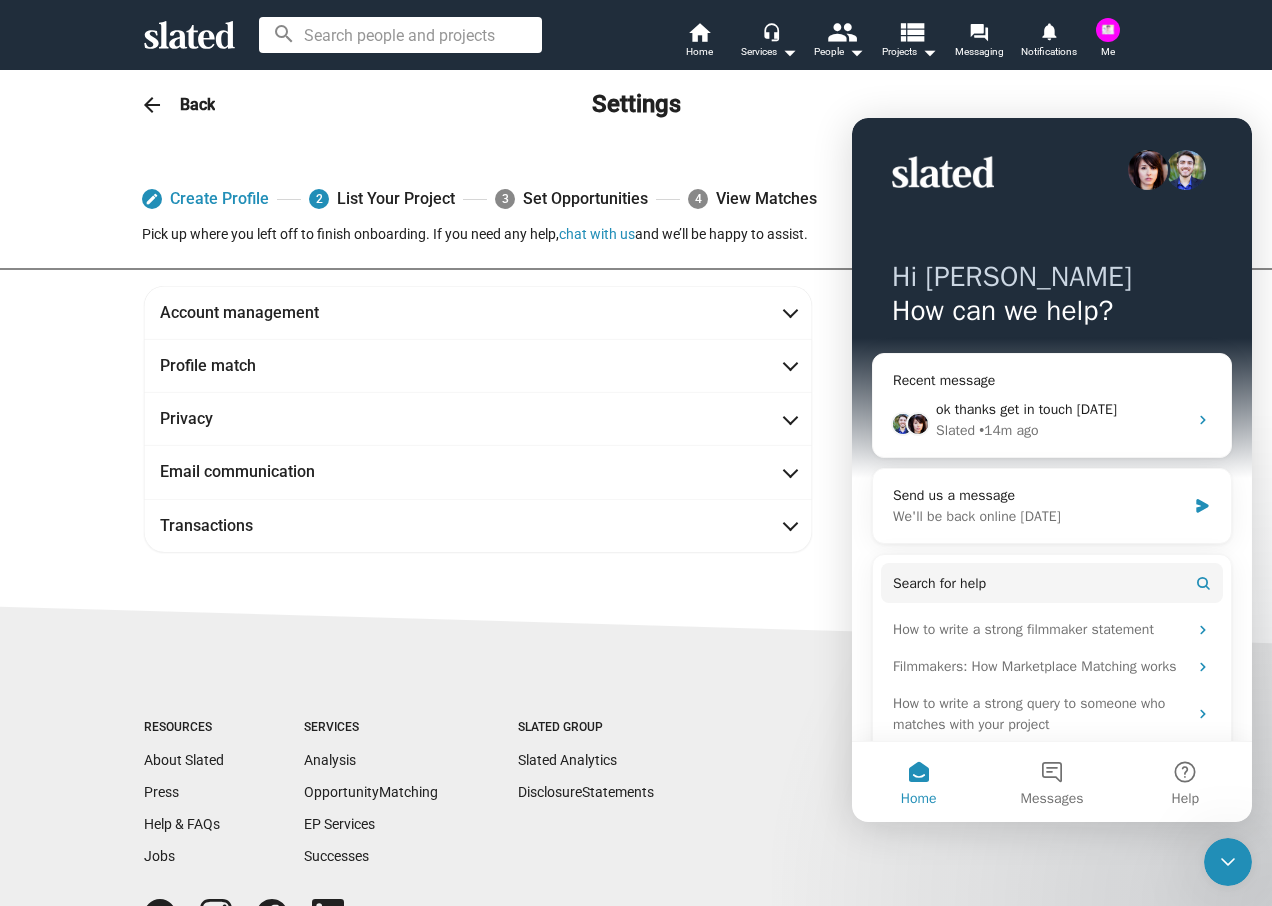 click at bounding box center [1228, 862] 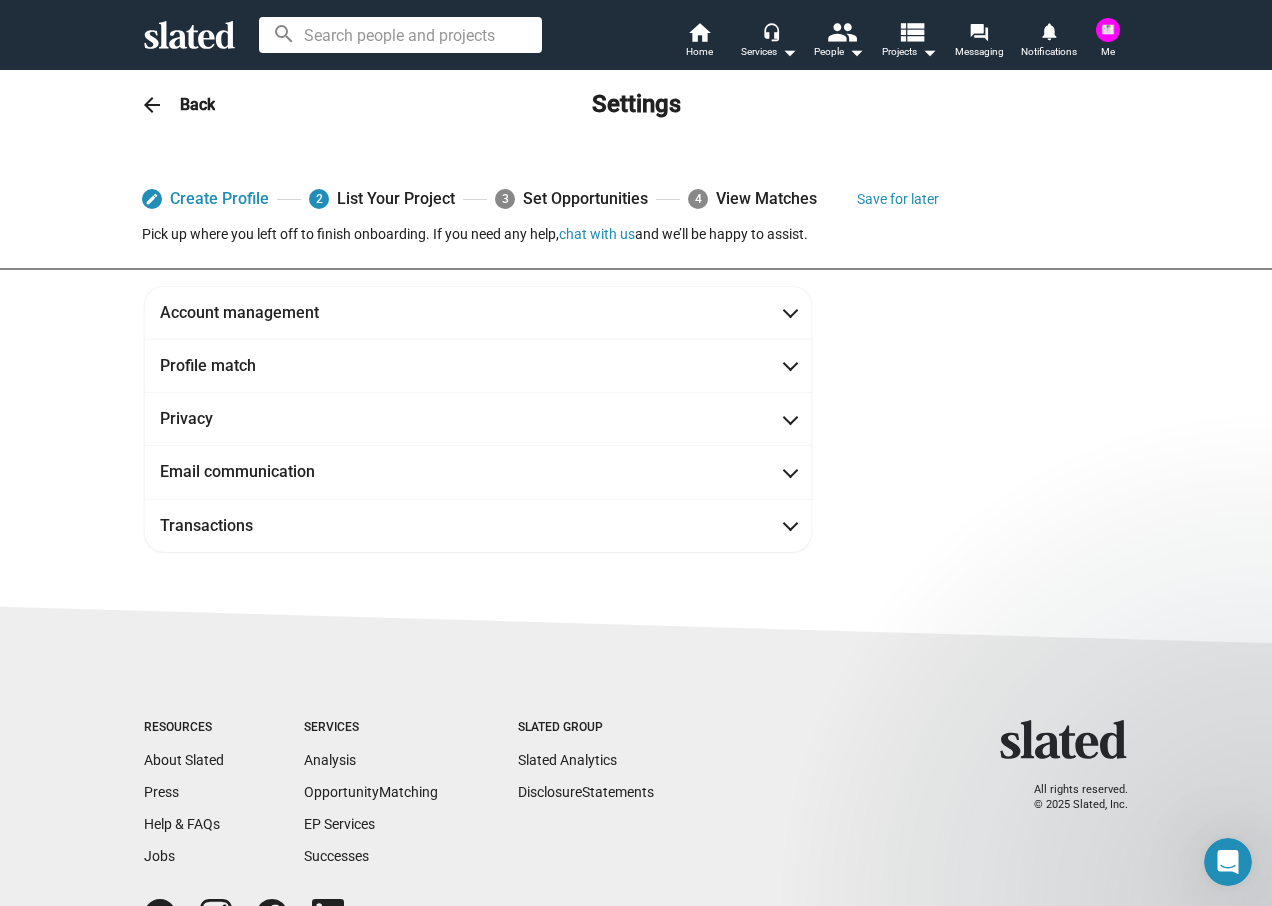 scroll, scrollTop: 0, scrollLeft: 0, axis: both 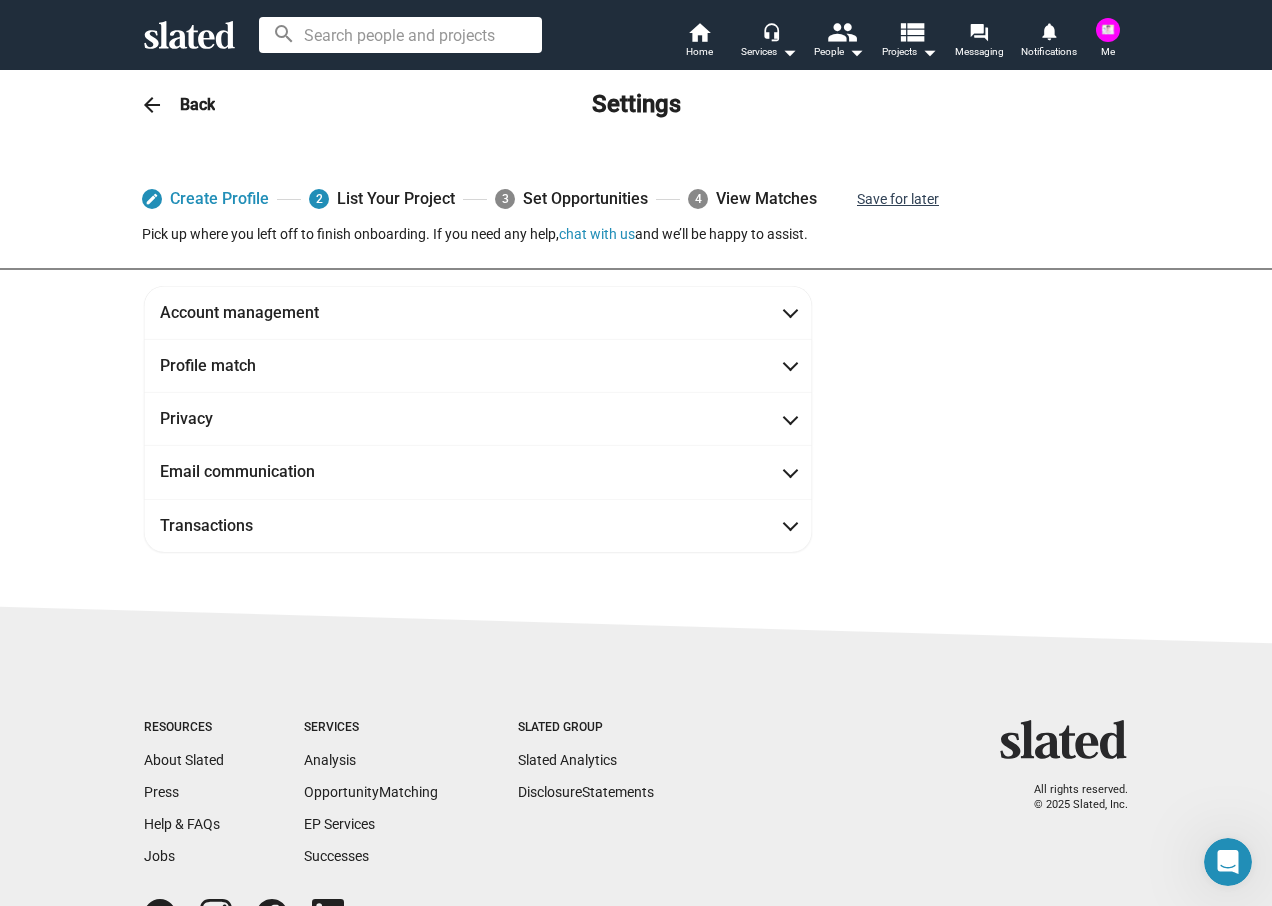 click on "Save for later" 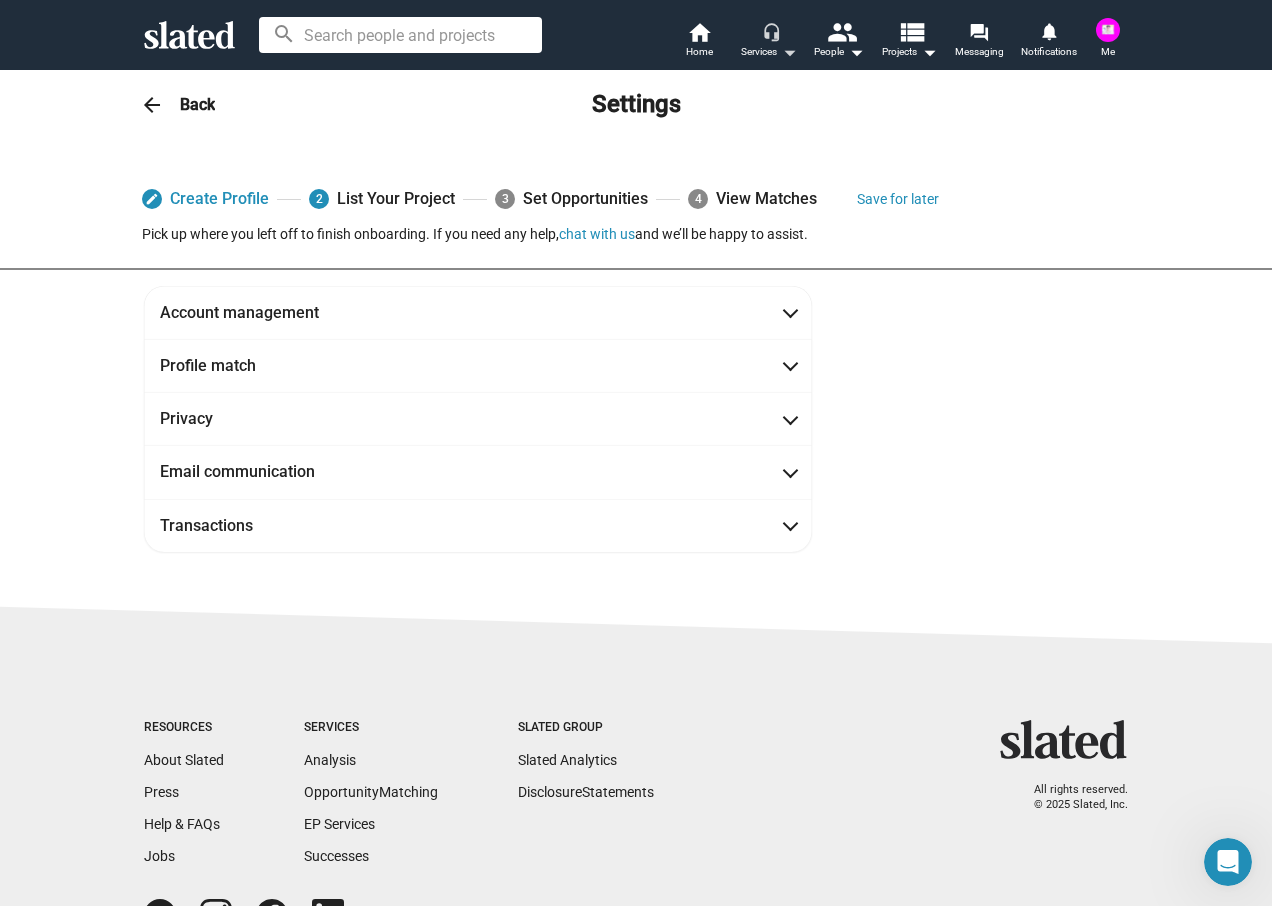 click on "headset_mic" at bounding box center [771, 31] 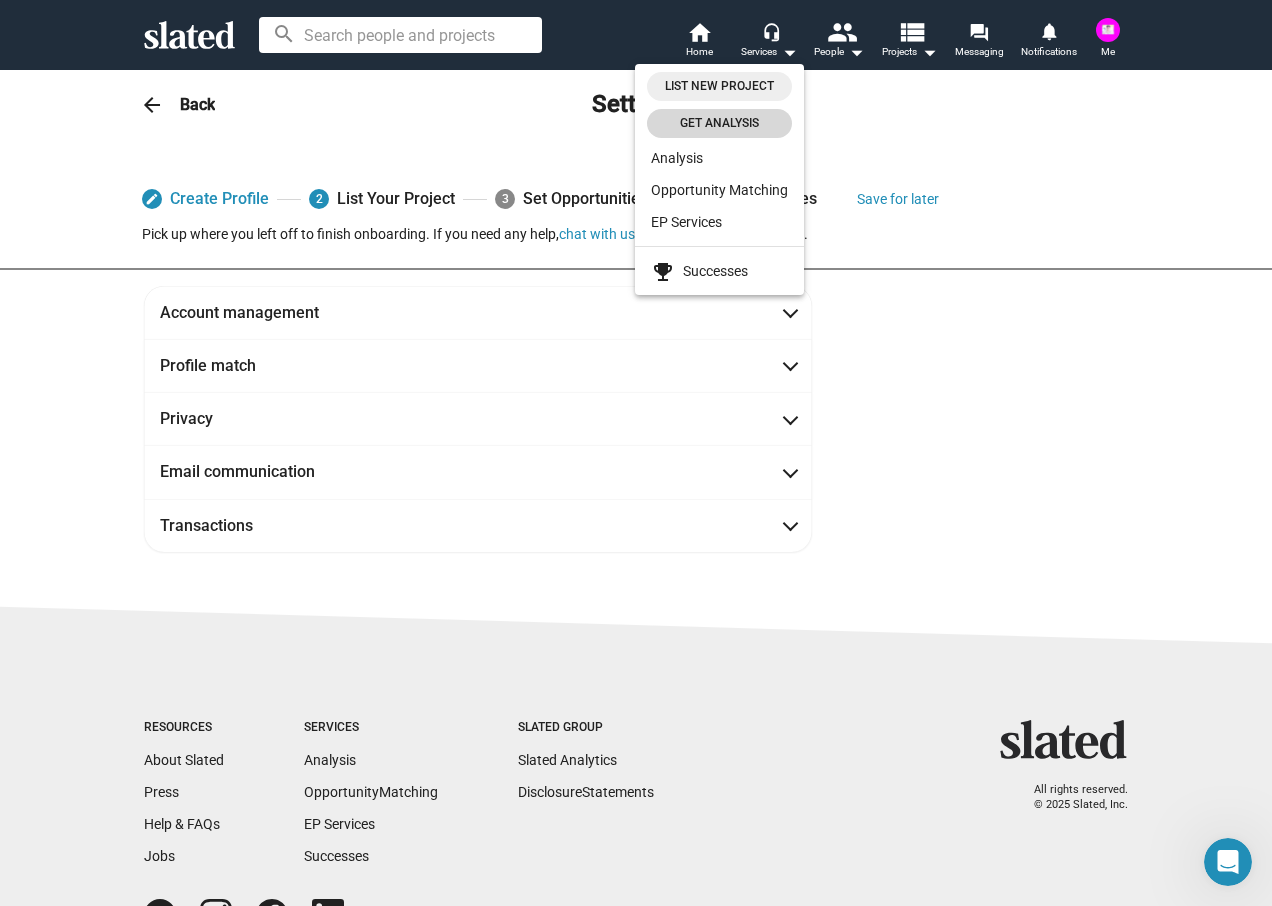 click on "Get analysis" at bounding box center [719, 123] 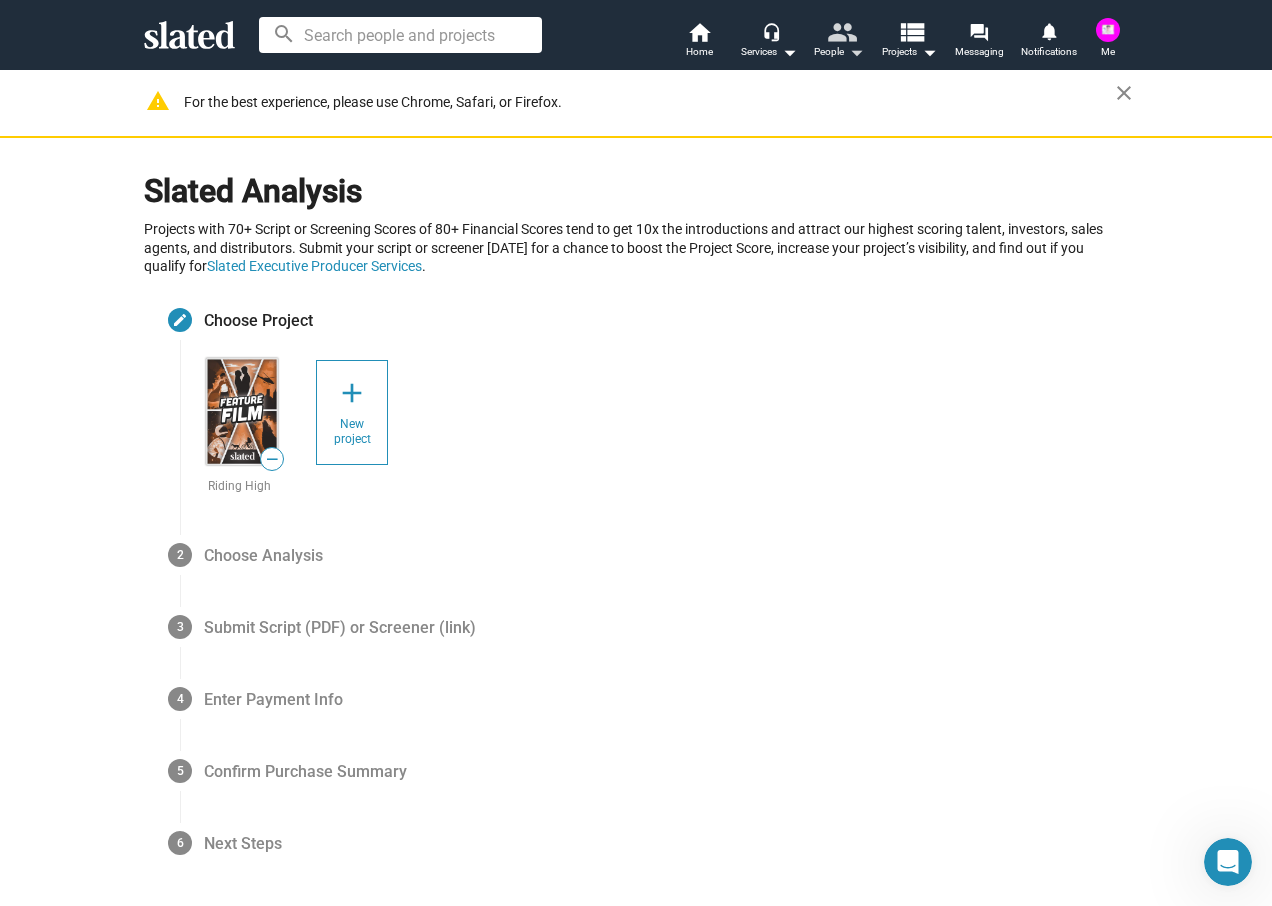 click on "people" at bounding box center [841, 31] 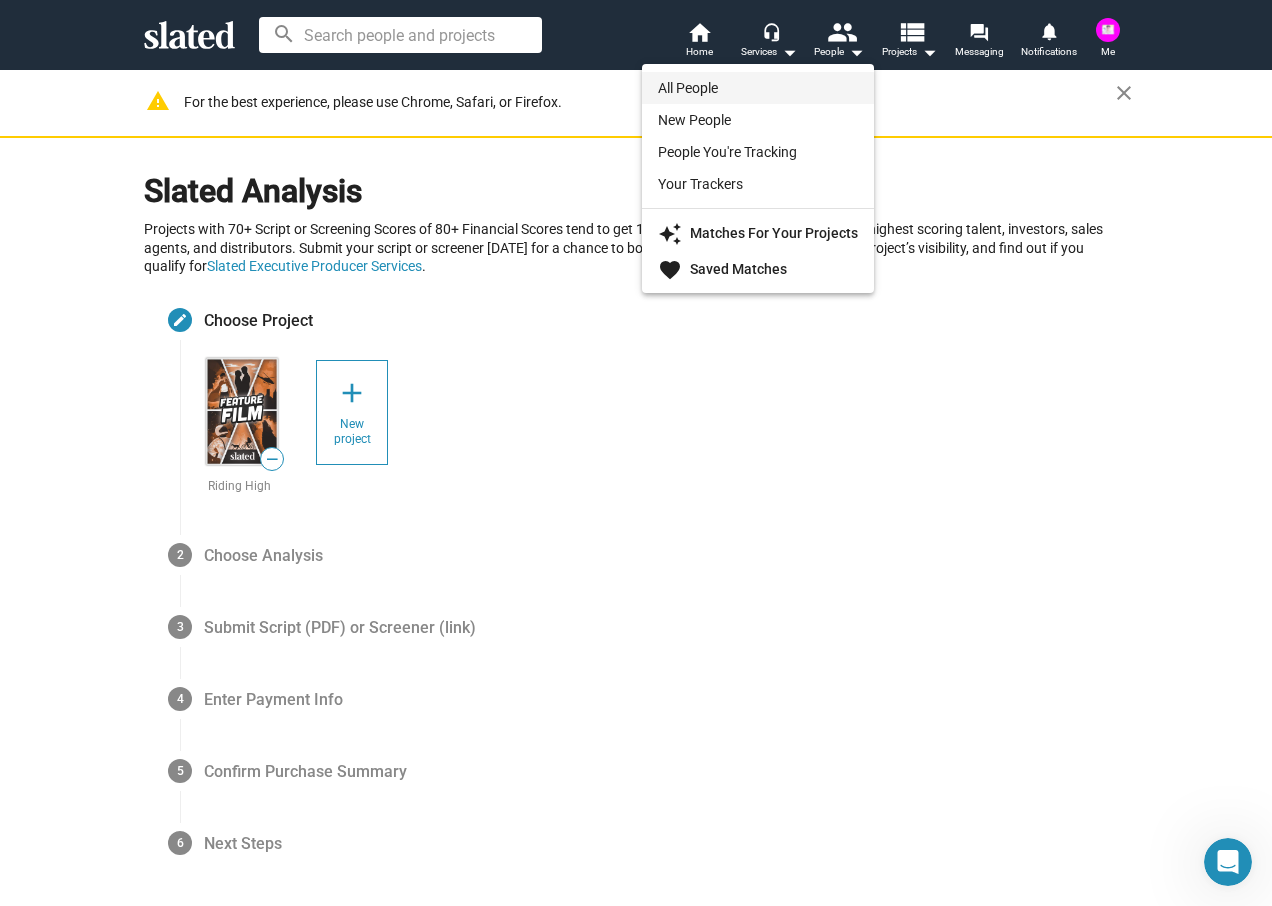 click on "All People" at bounding box center [758, 88] 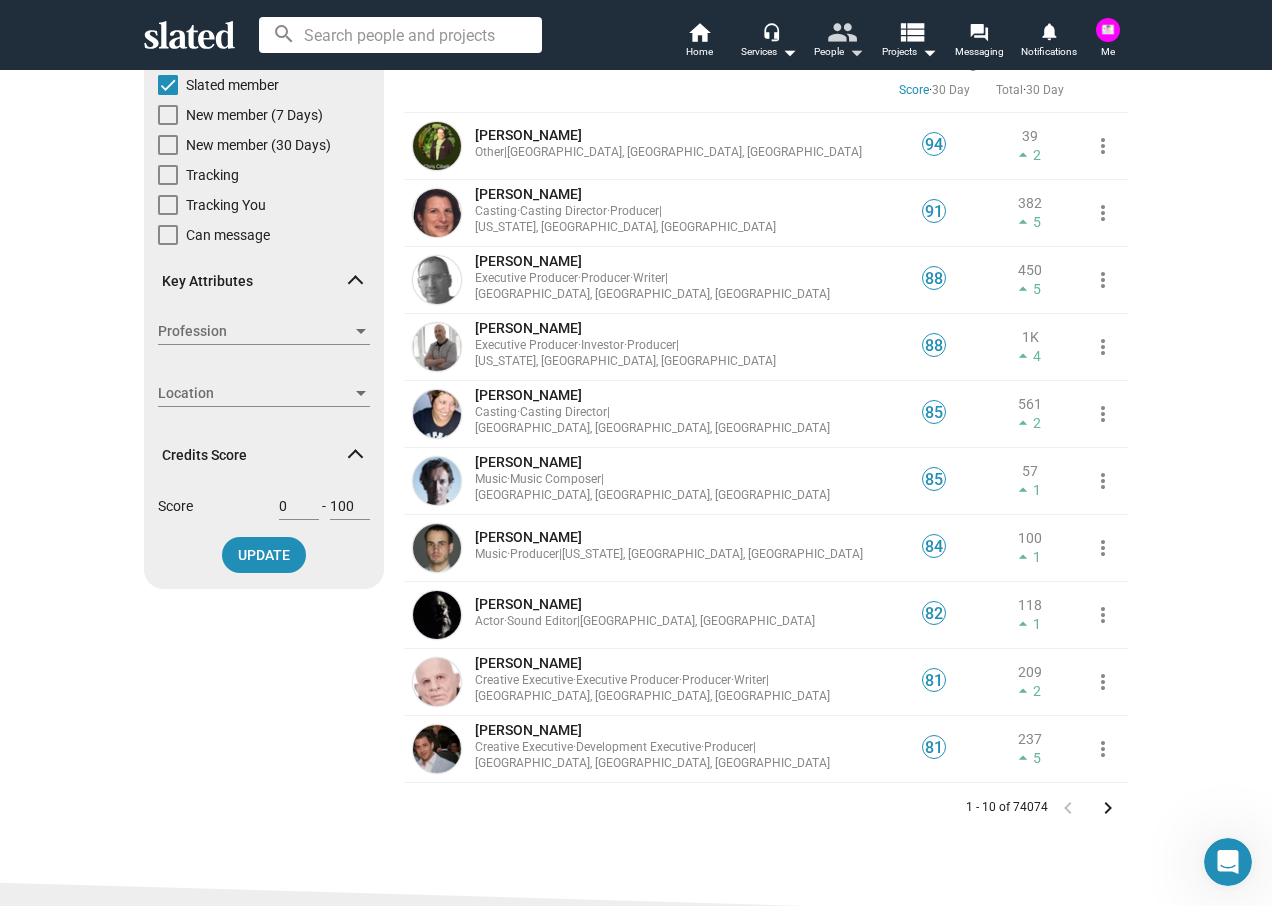 scroll, scrollTop: 0, scrollLeft: 0, axis: both 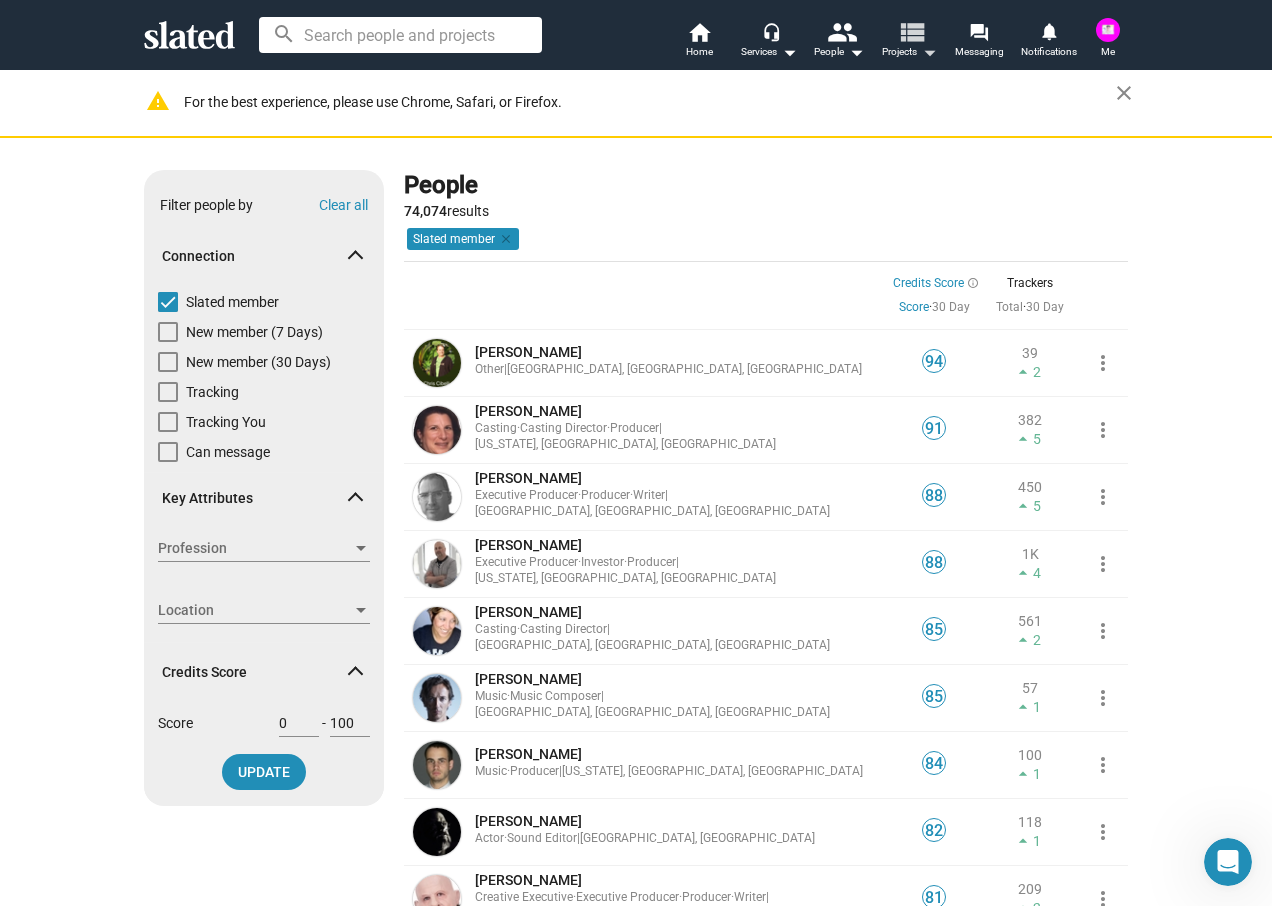 click on "view_list" at bounding box center (911, 31) 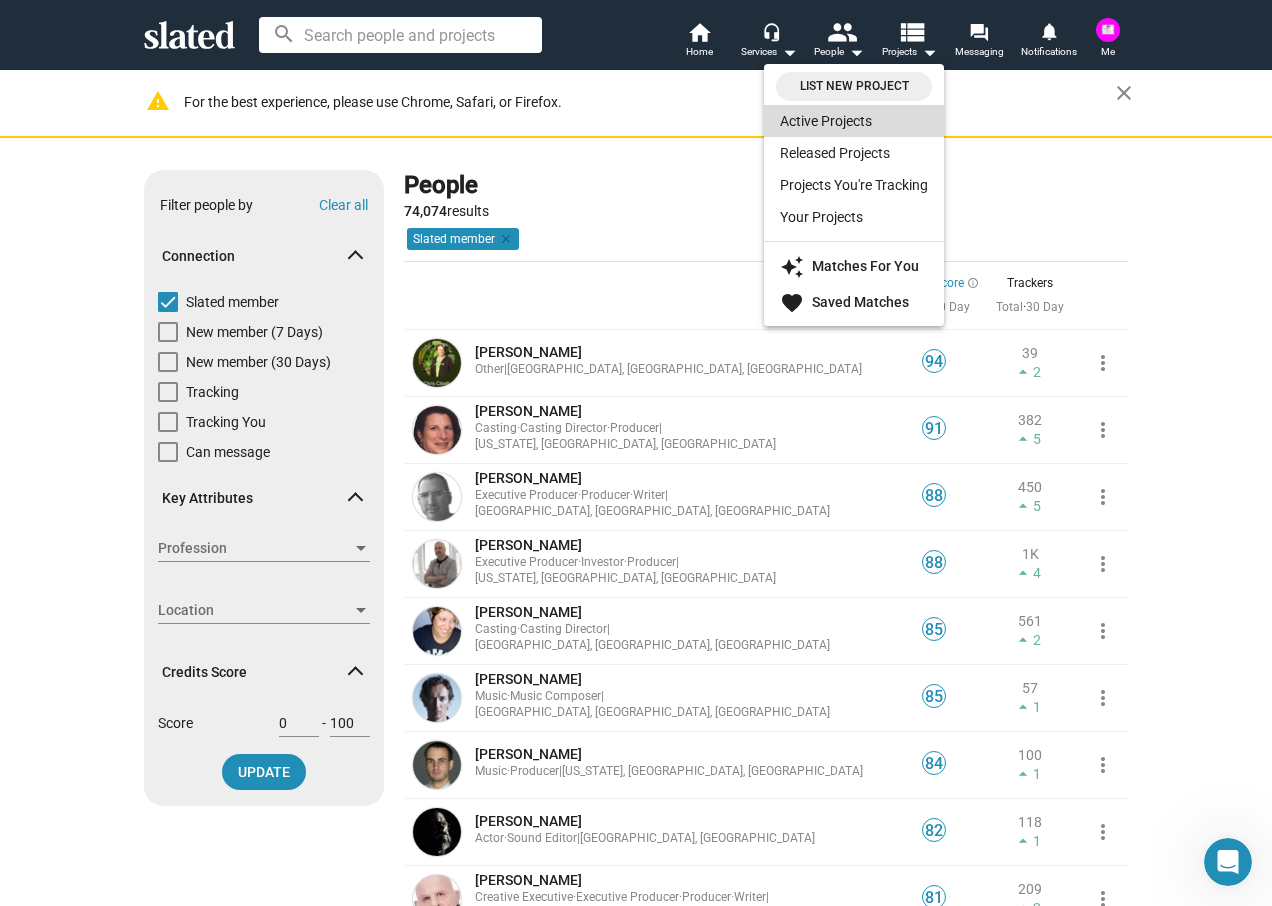 click on "Active Projects" at bounding box center [854, 121] 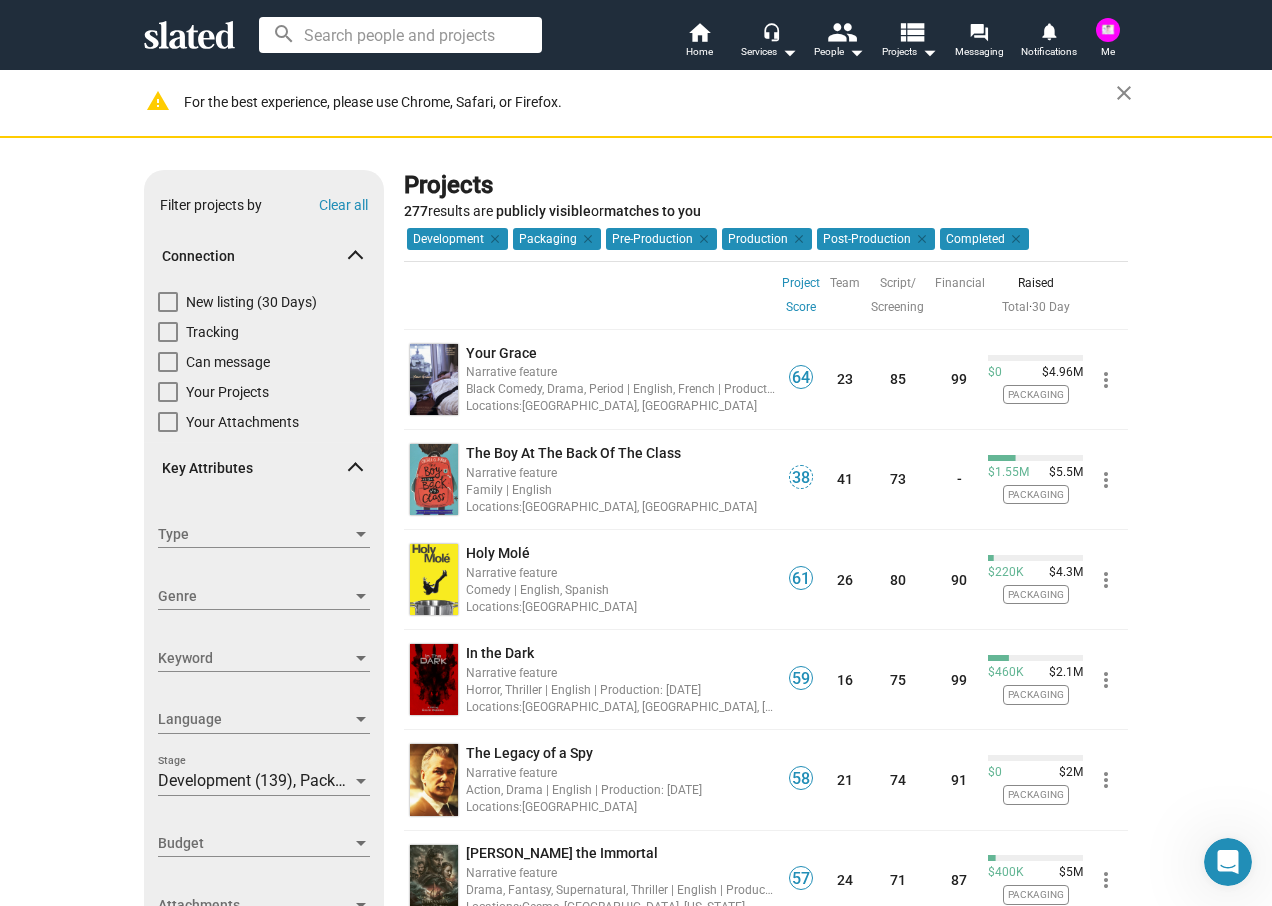 click on "Completed   clear" at bounding box center (984, 239) 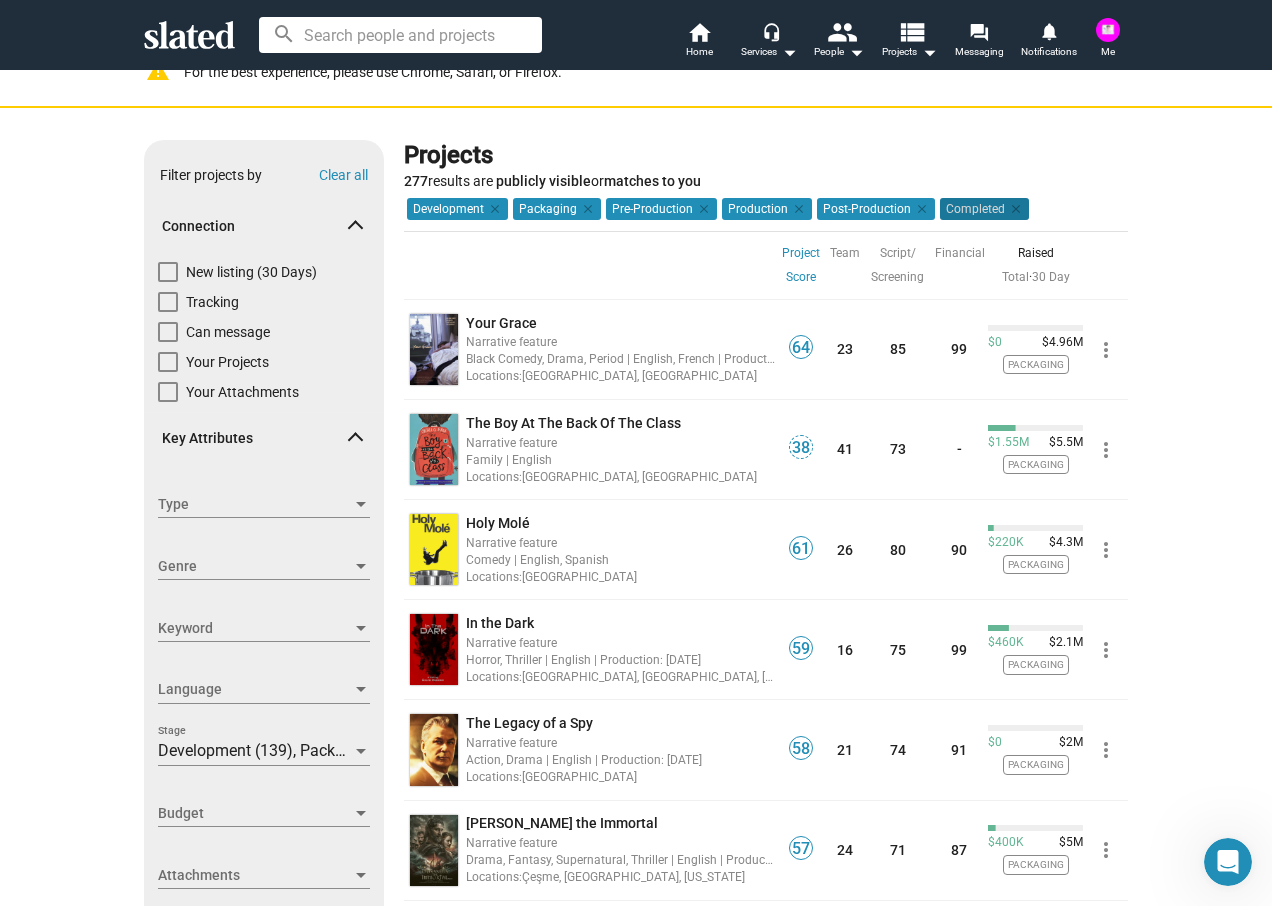 scroll, scrollTop: 0, scrollLeft: 0, axis: both 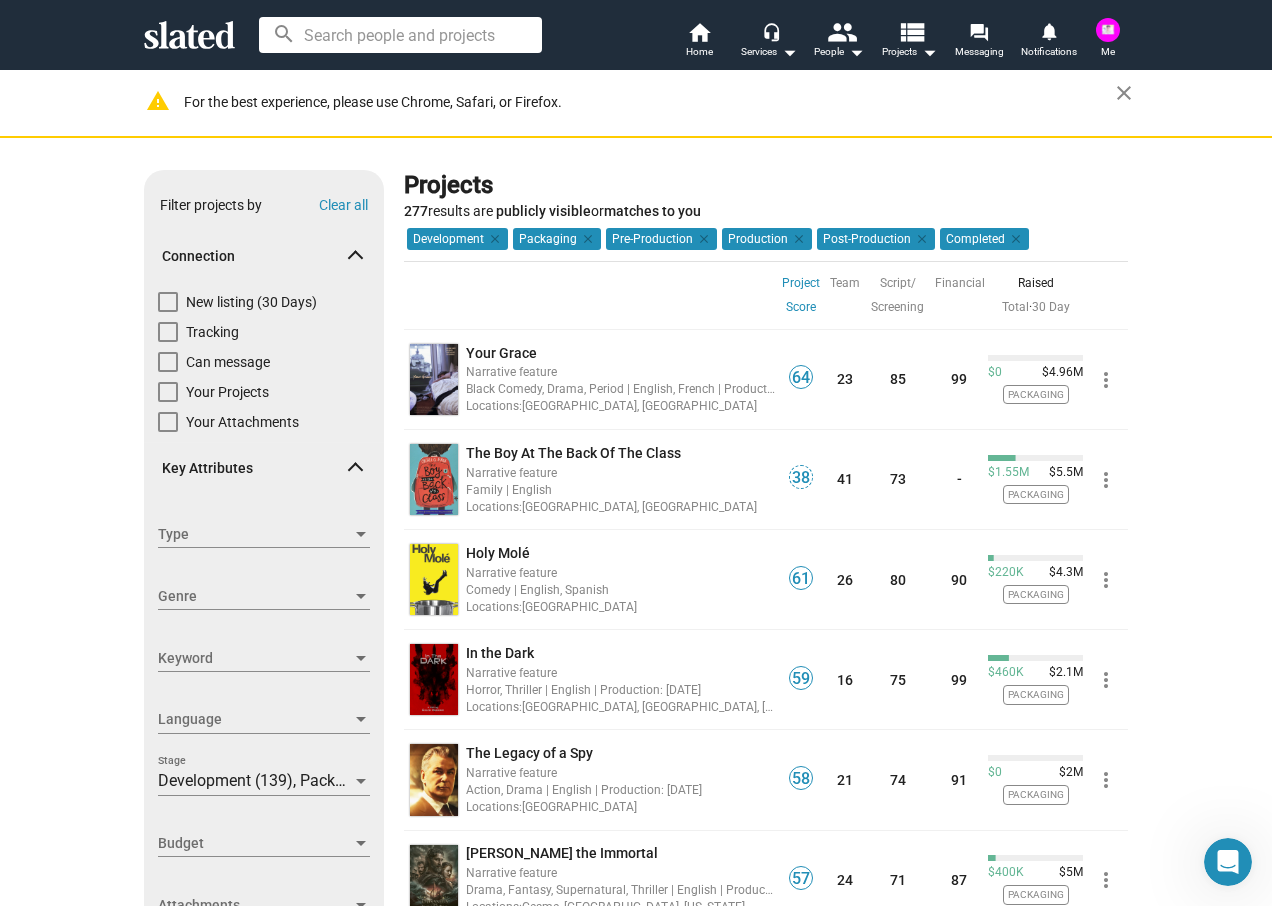 click on "Packaging   clear" at bounding box center (557, 239) 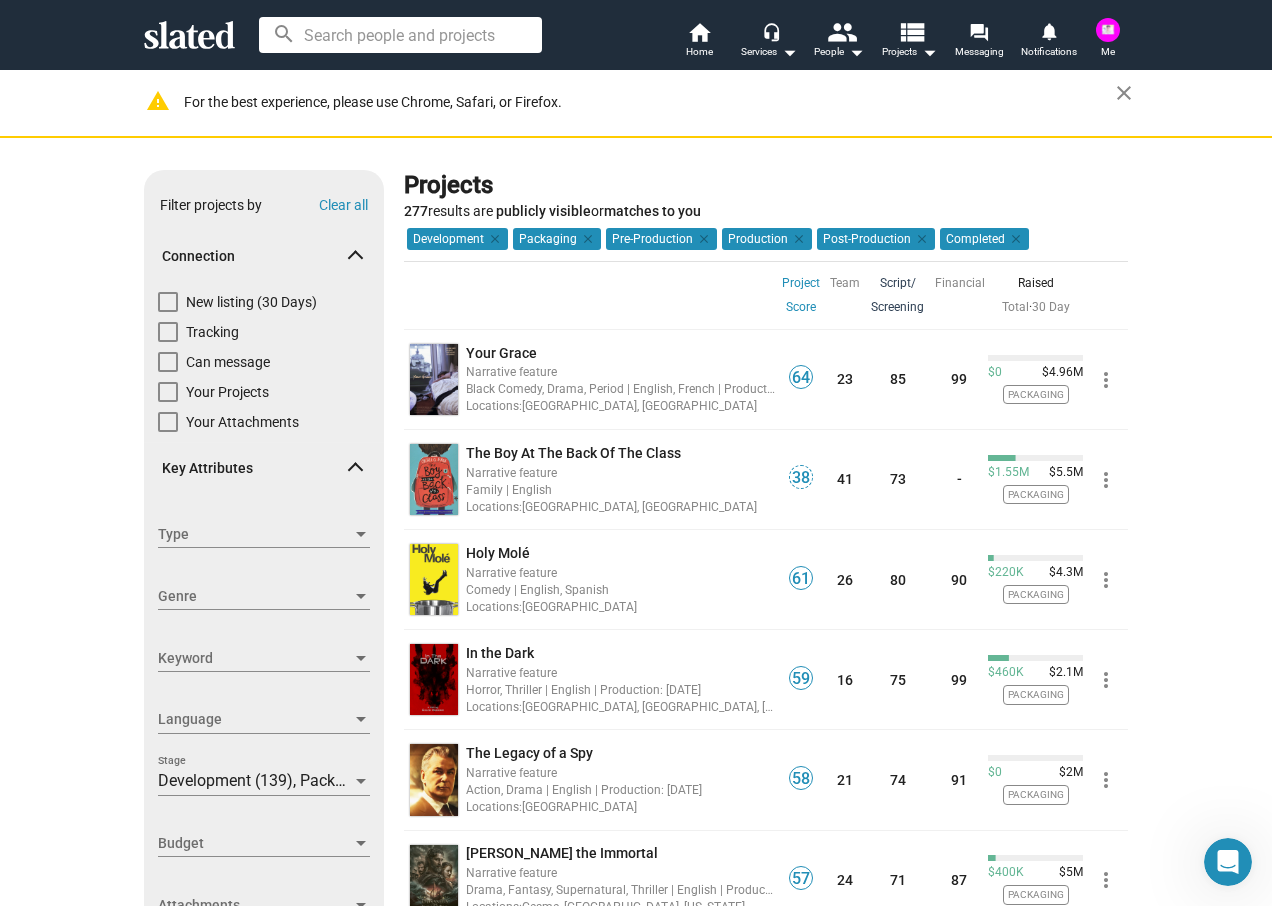 click on "Script/ Screening" 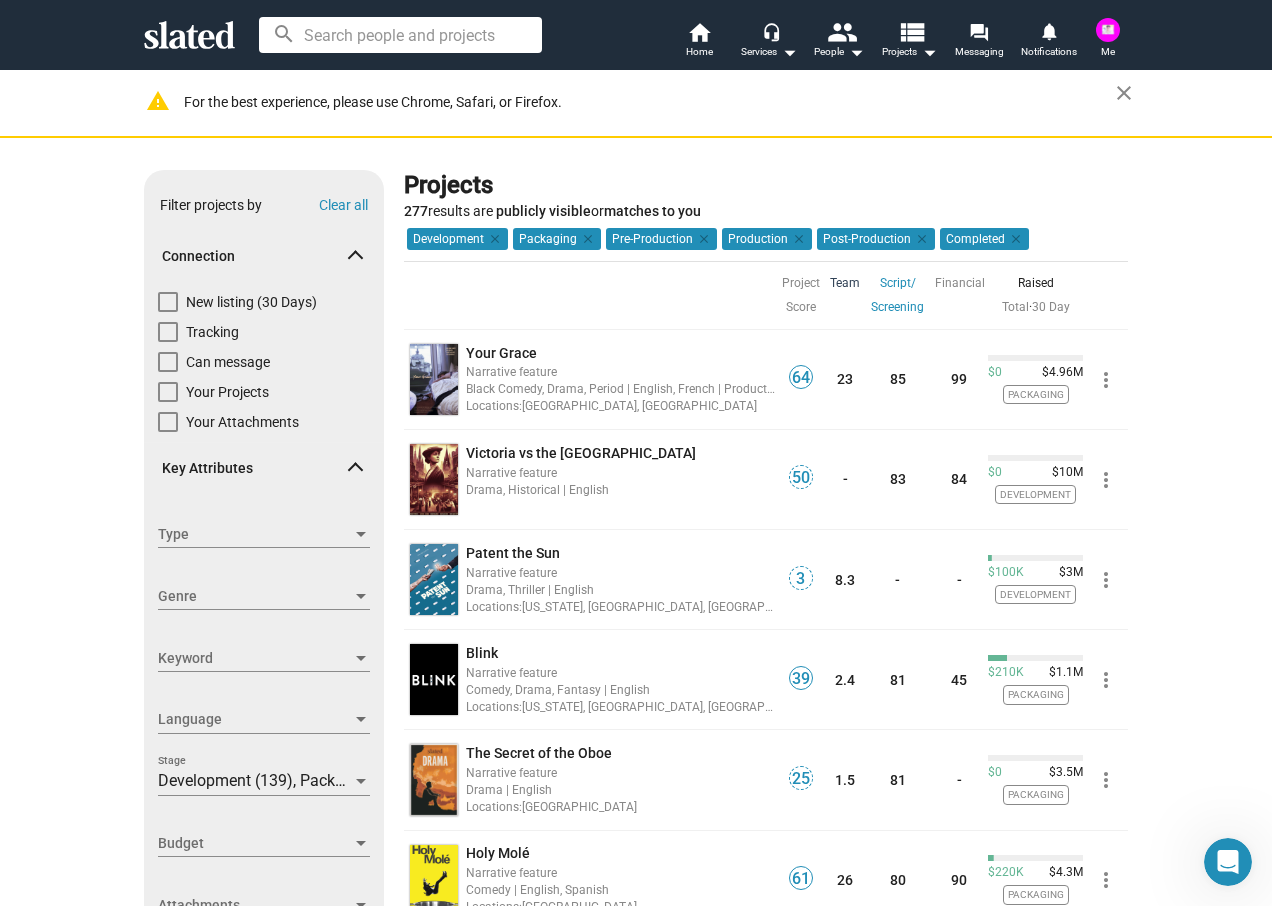 click on "Team" 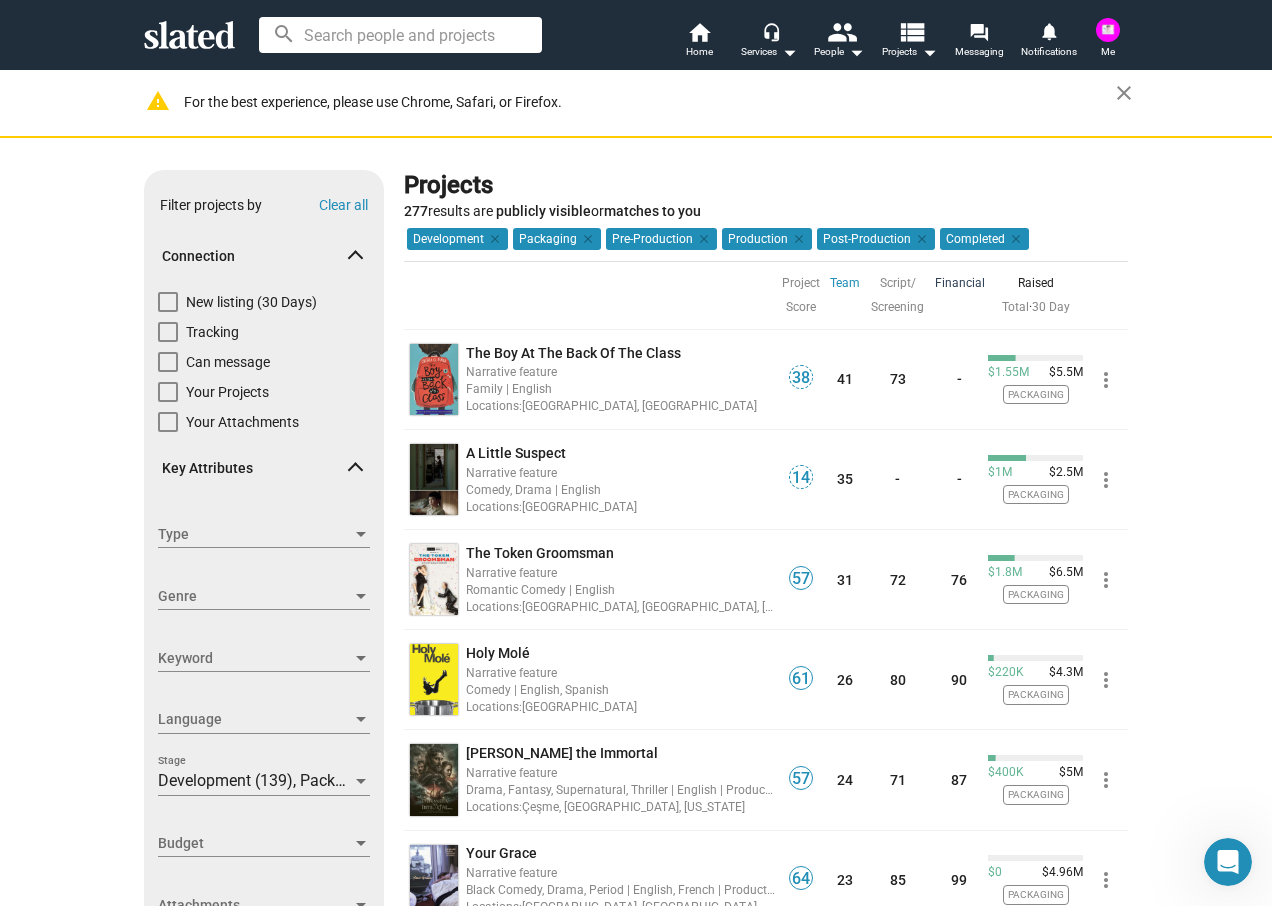 click on "Financial" 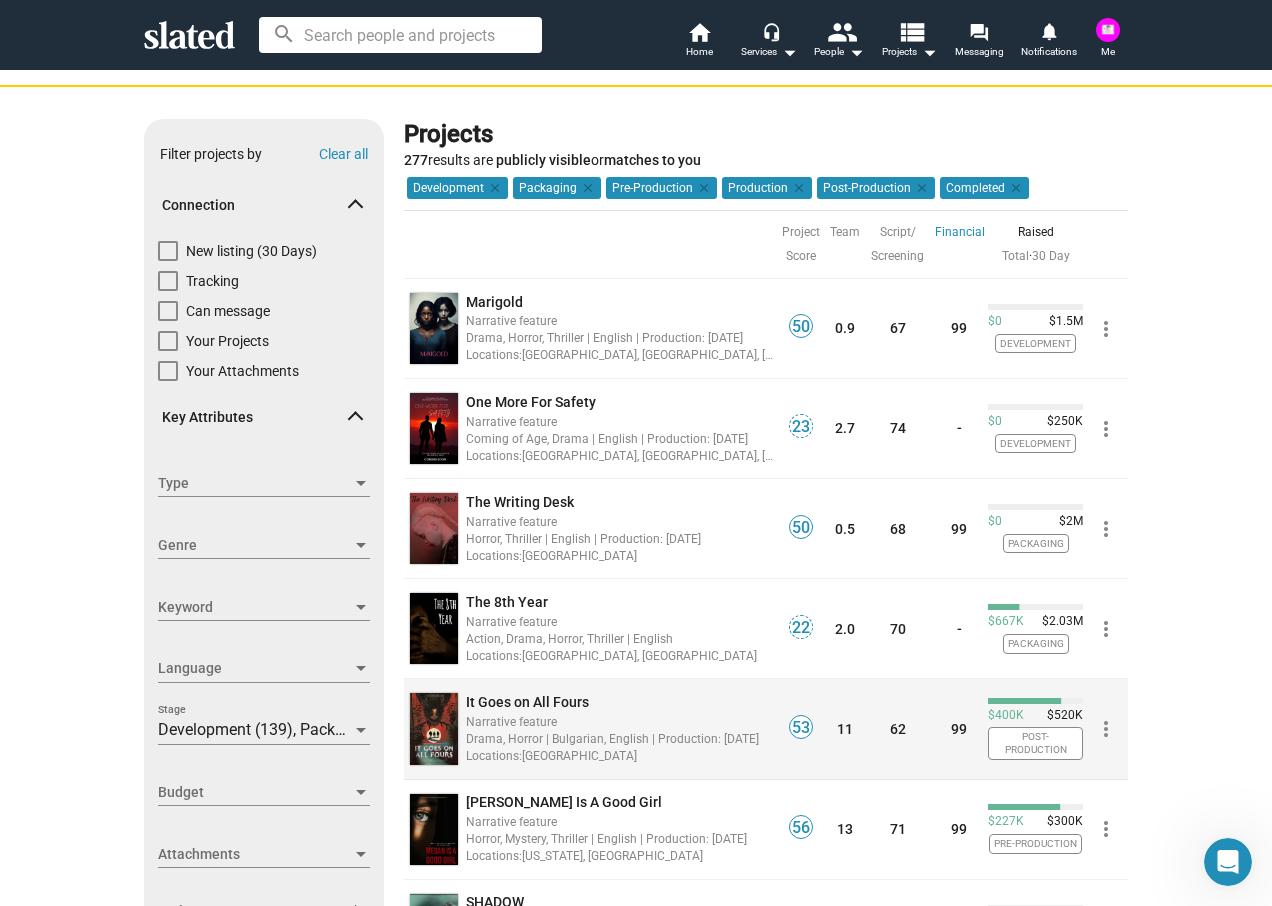 scroll, scrollTop: 0, scrollLeft: 0, axis: both 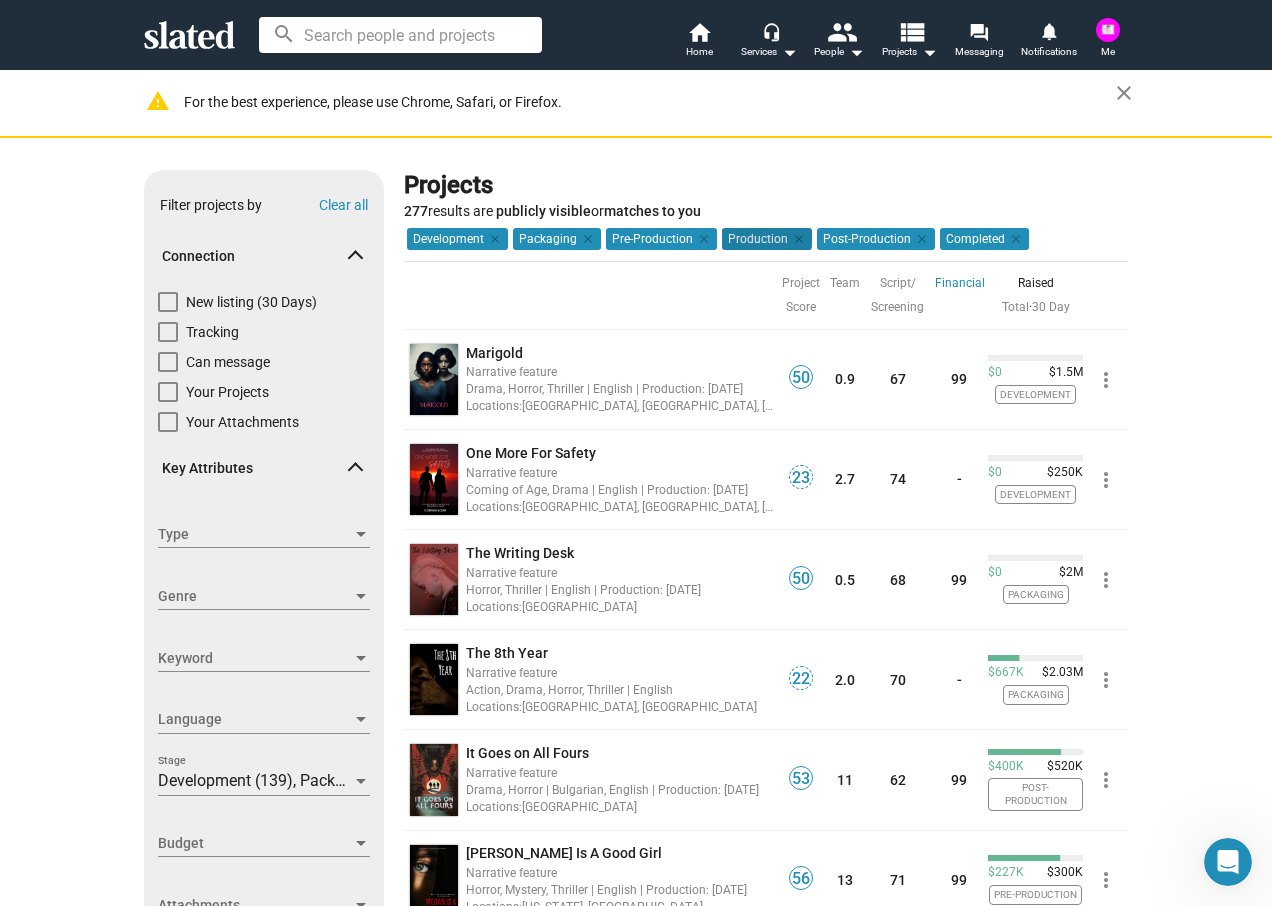 click on "Production   clear" at bounding box center [767, 239] 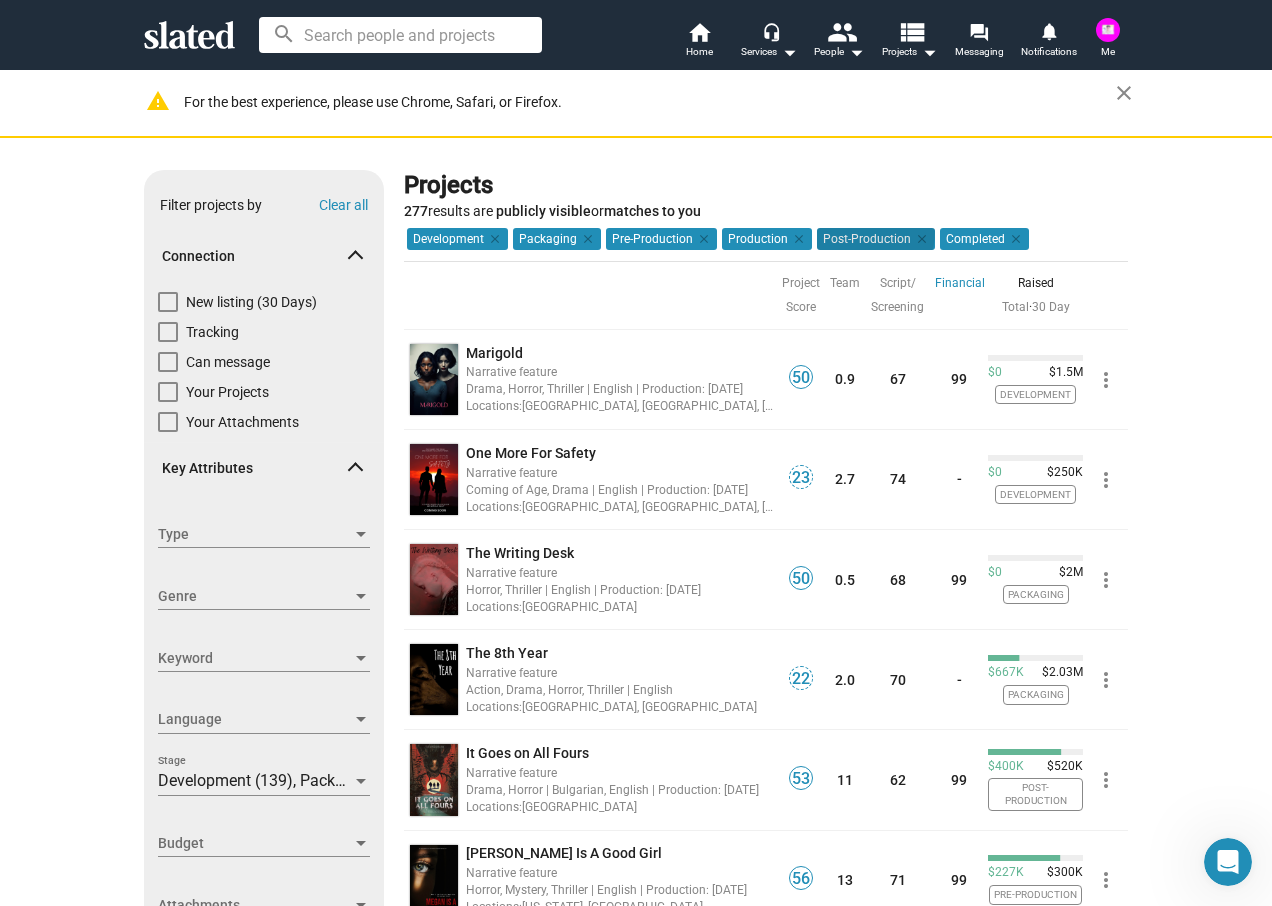 click on "Post-Production   clear" at bounding box center (876, 239) 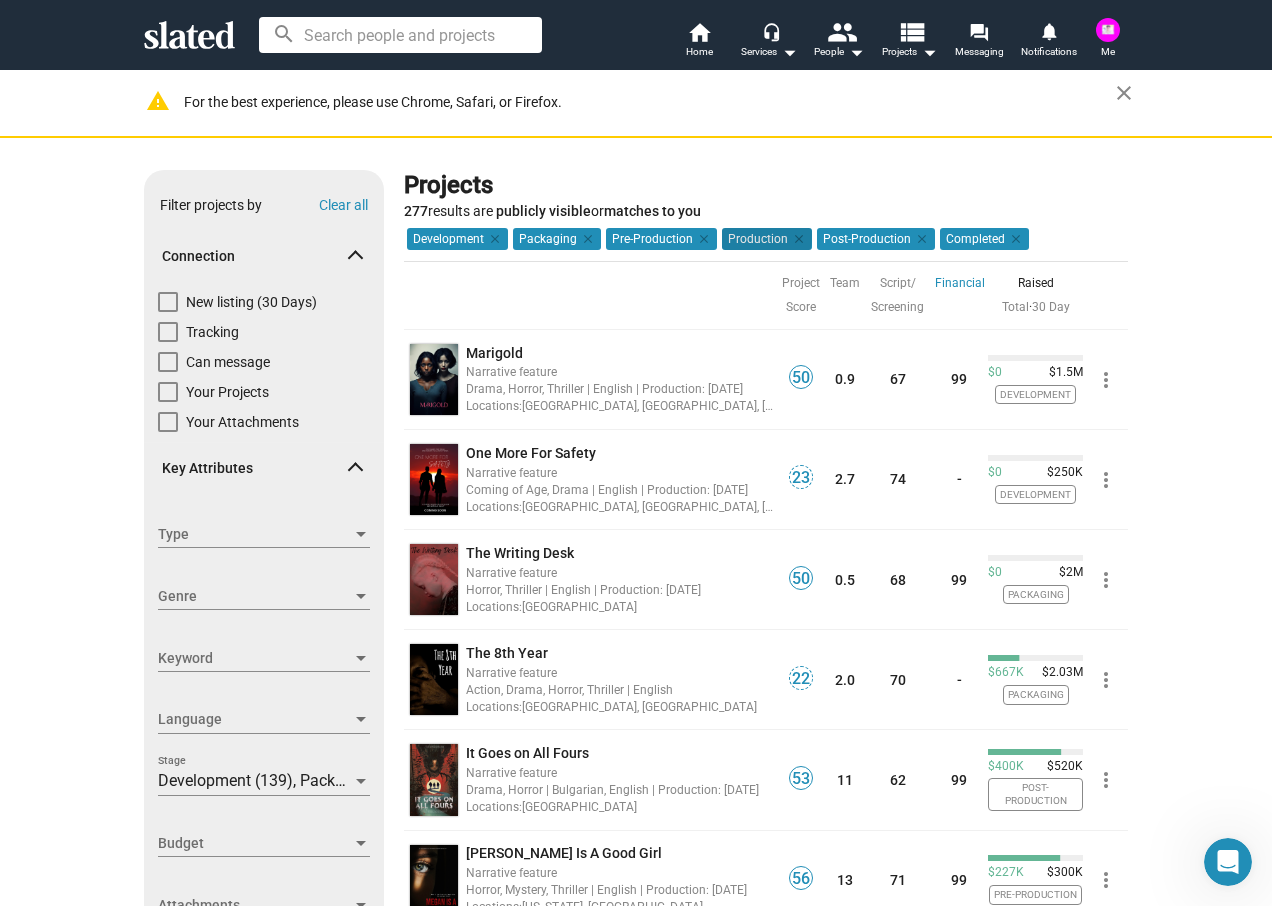 click on "Production   clear" at bounding box center [767, 239] 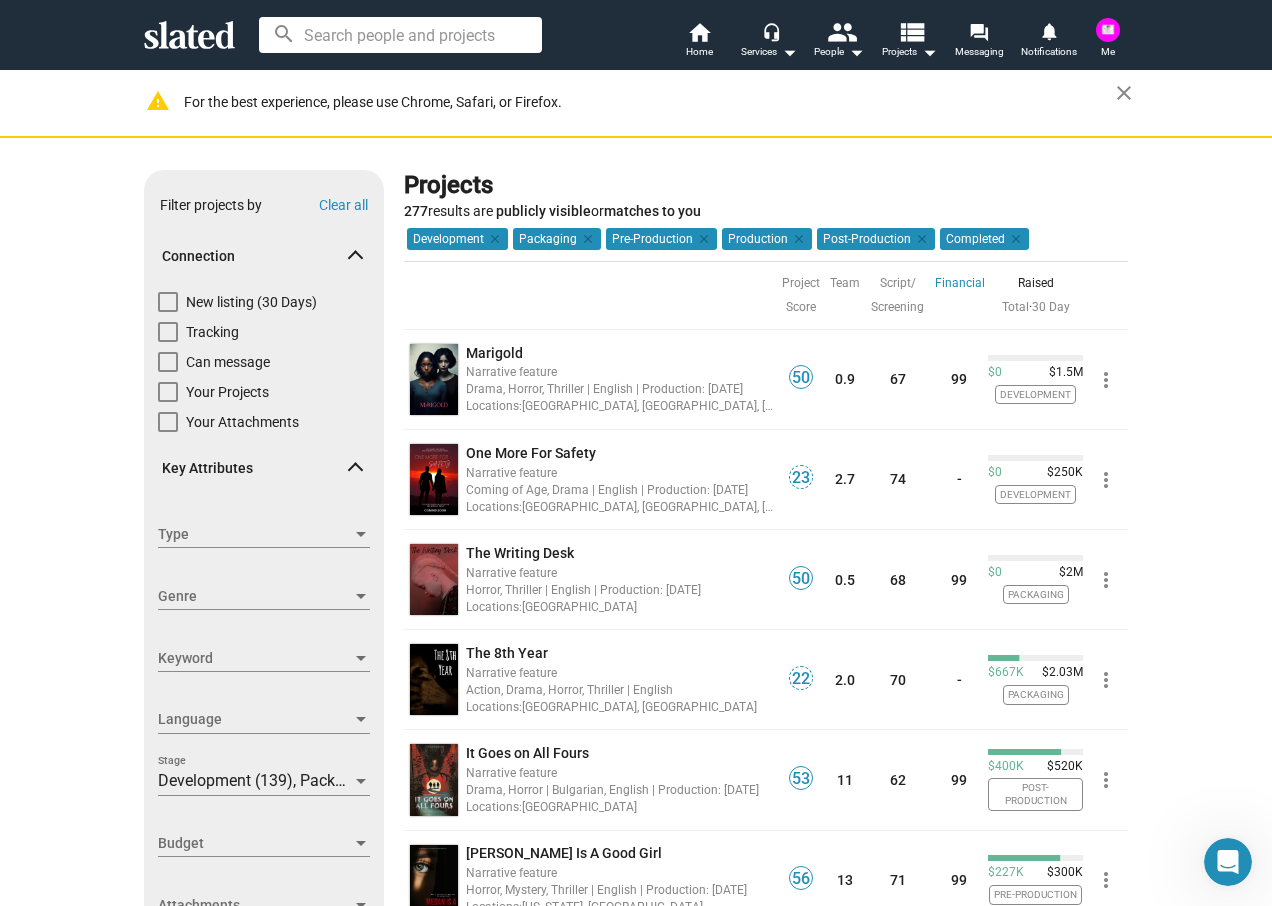 click on "Pre-Production   clear" at bounding box center [661, 239] 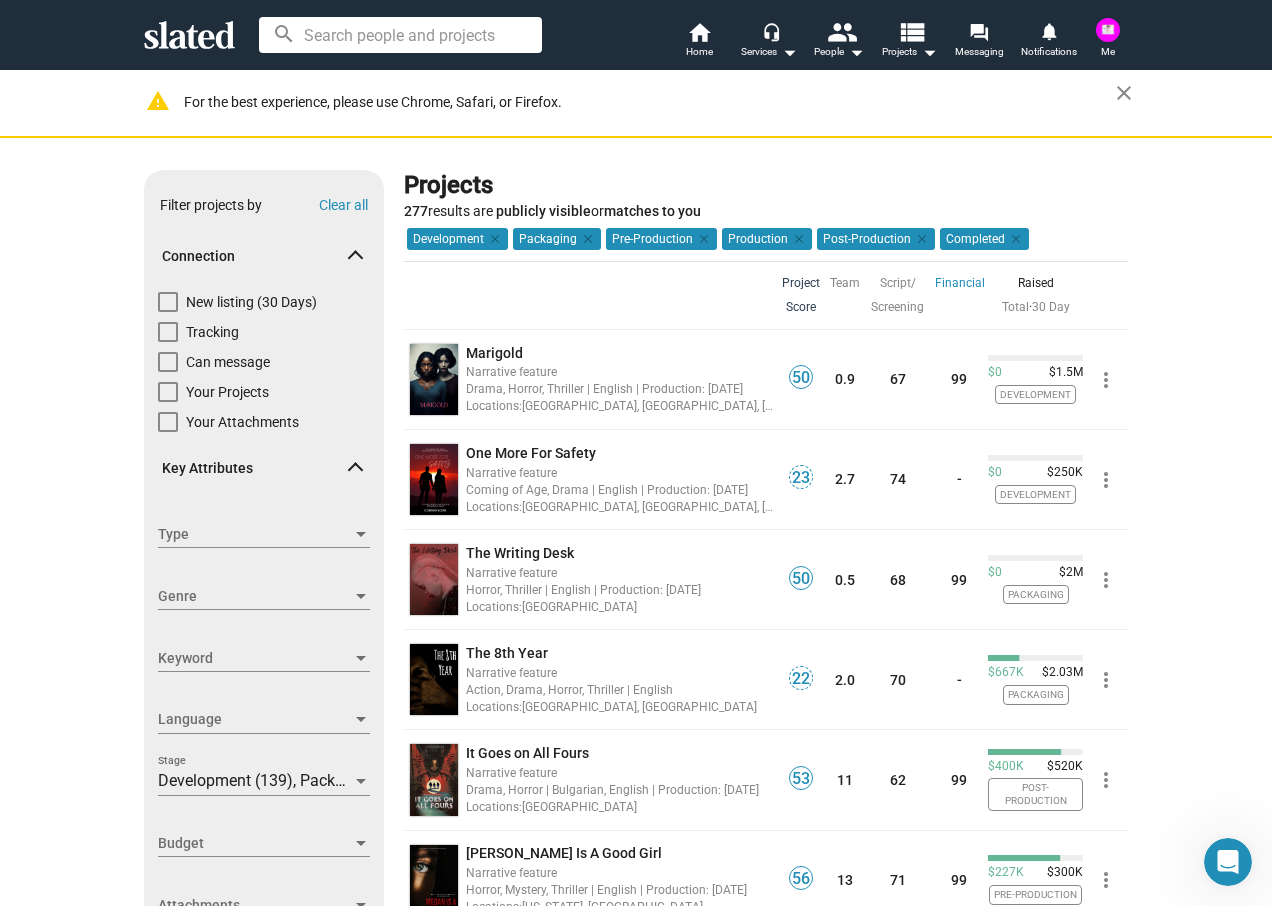 click on "Project Score" 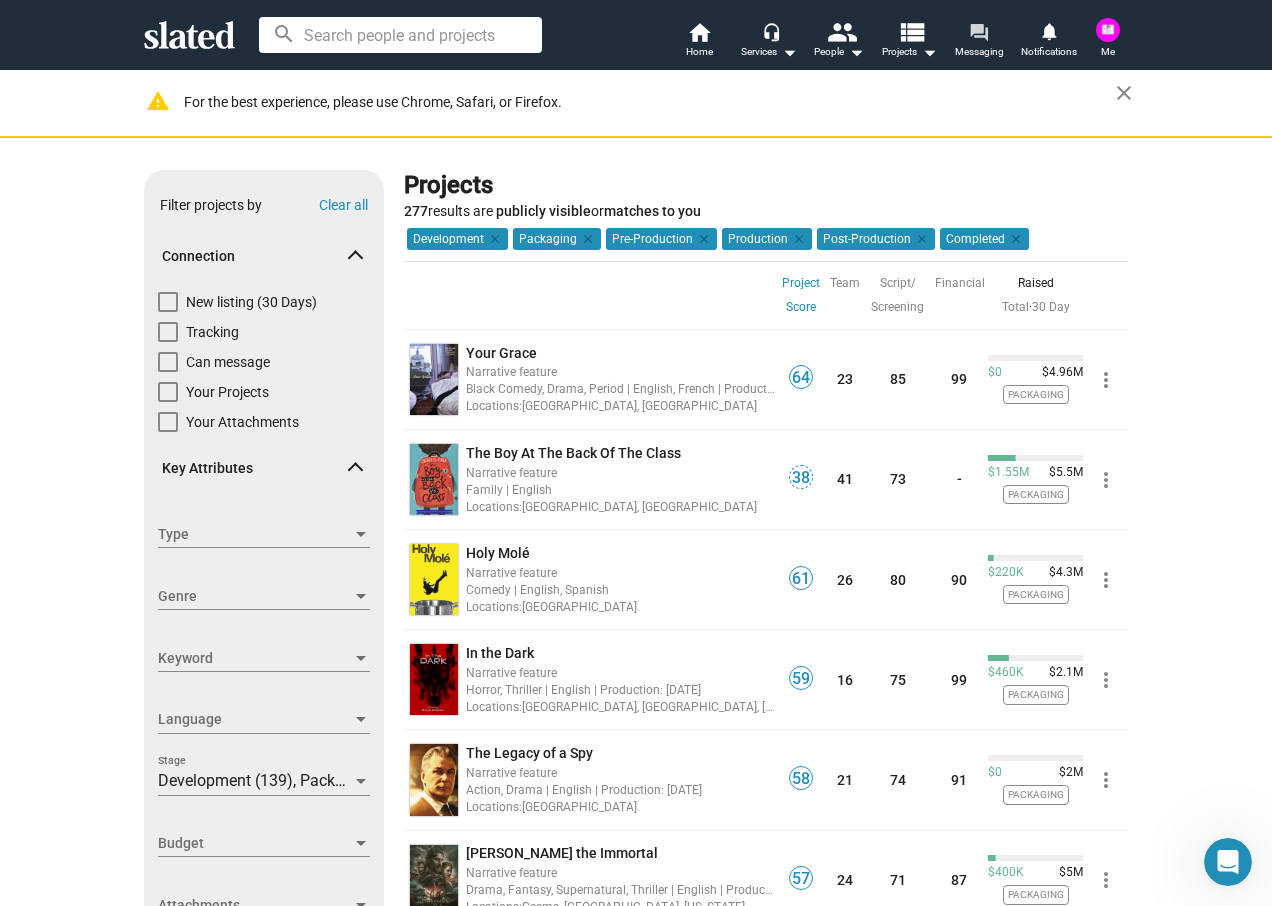 click on "forum" at bounding box center (978, 31) 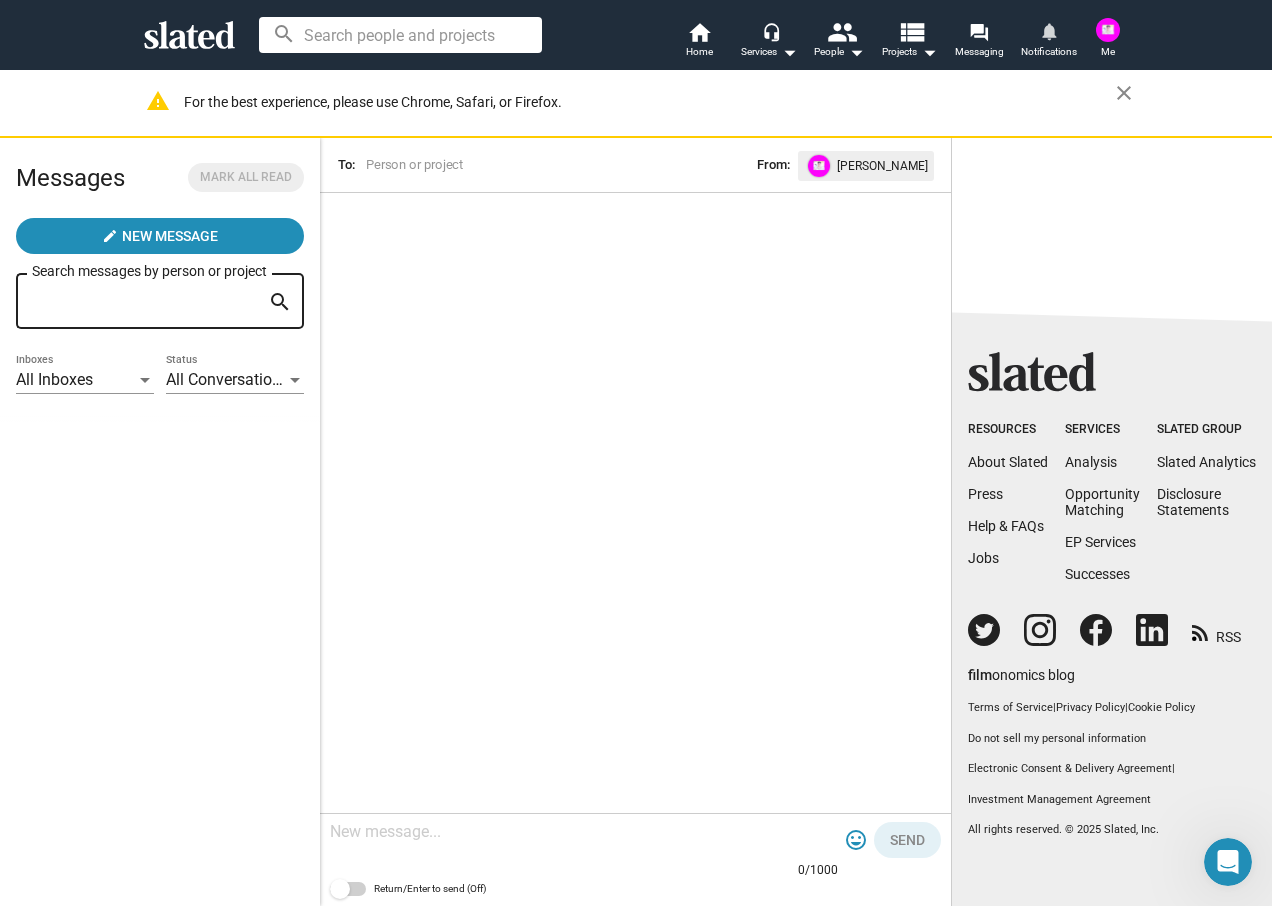 click on "Notifications" at bounding box center [1049, 52] 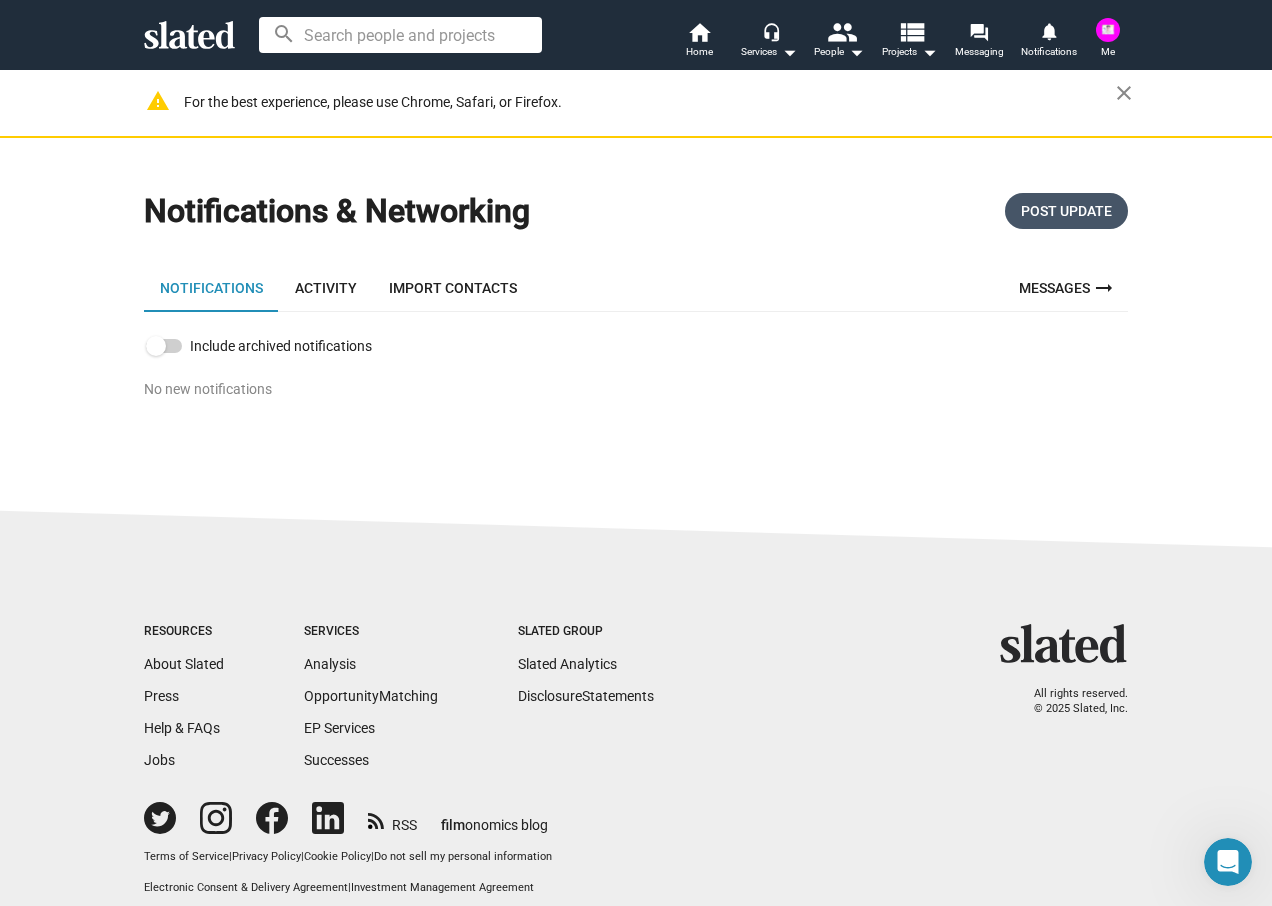 click on "Post Update" 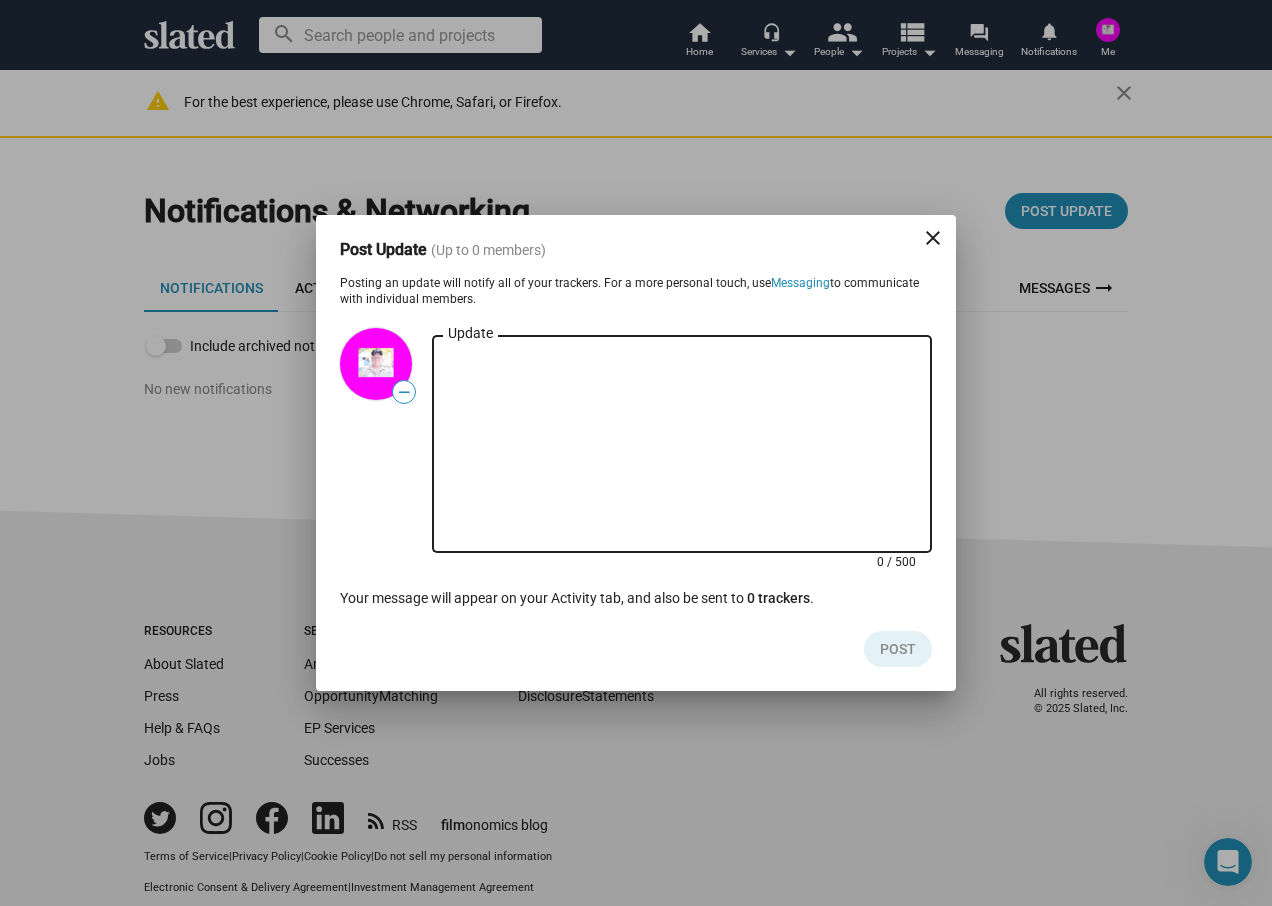 click on "Update" at bounding box center [682, 445] 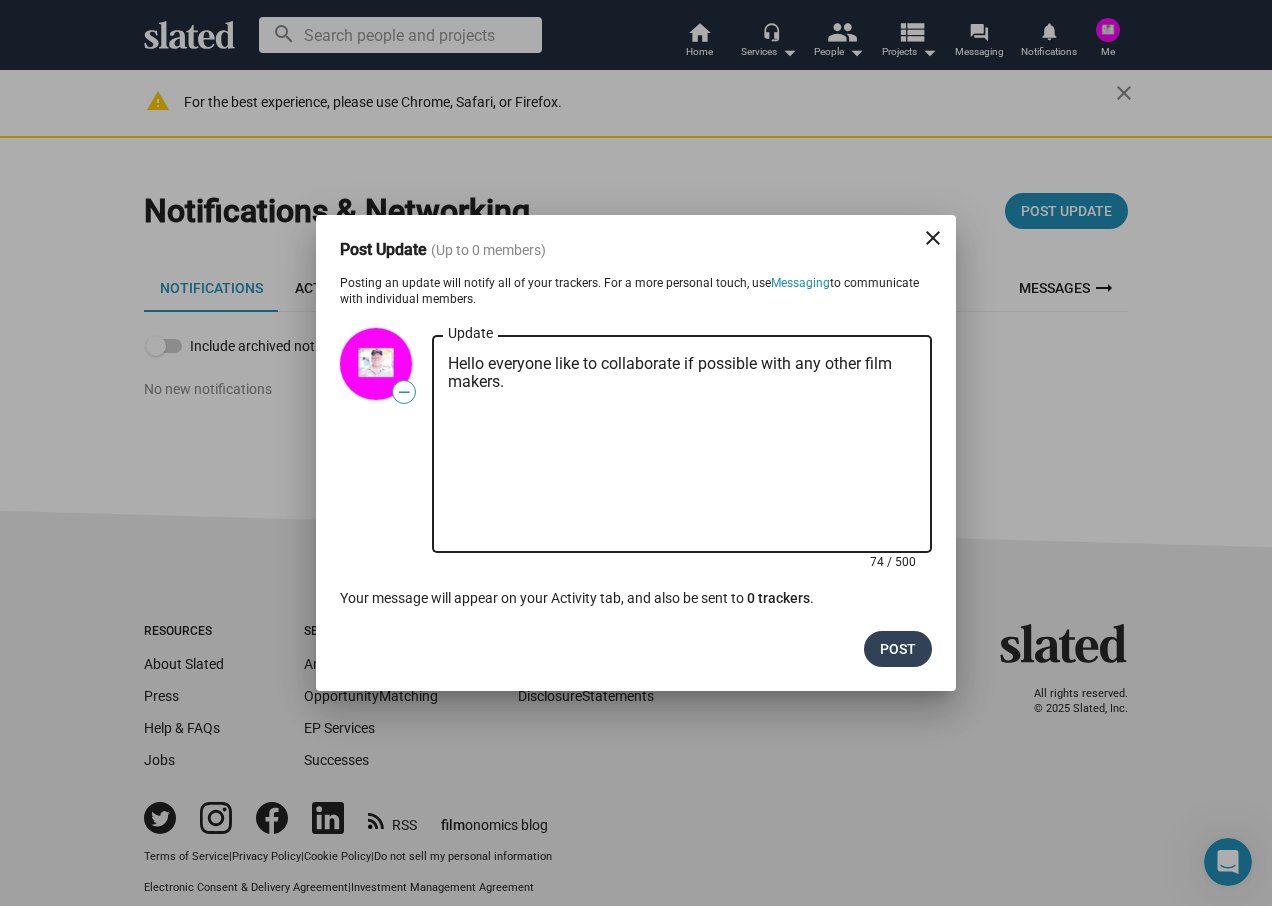 type on "Hello everyone like to collaborate if possible with any other film makers." 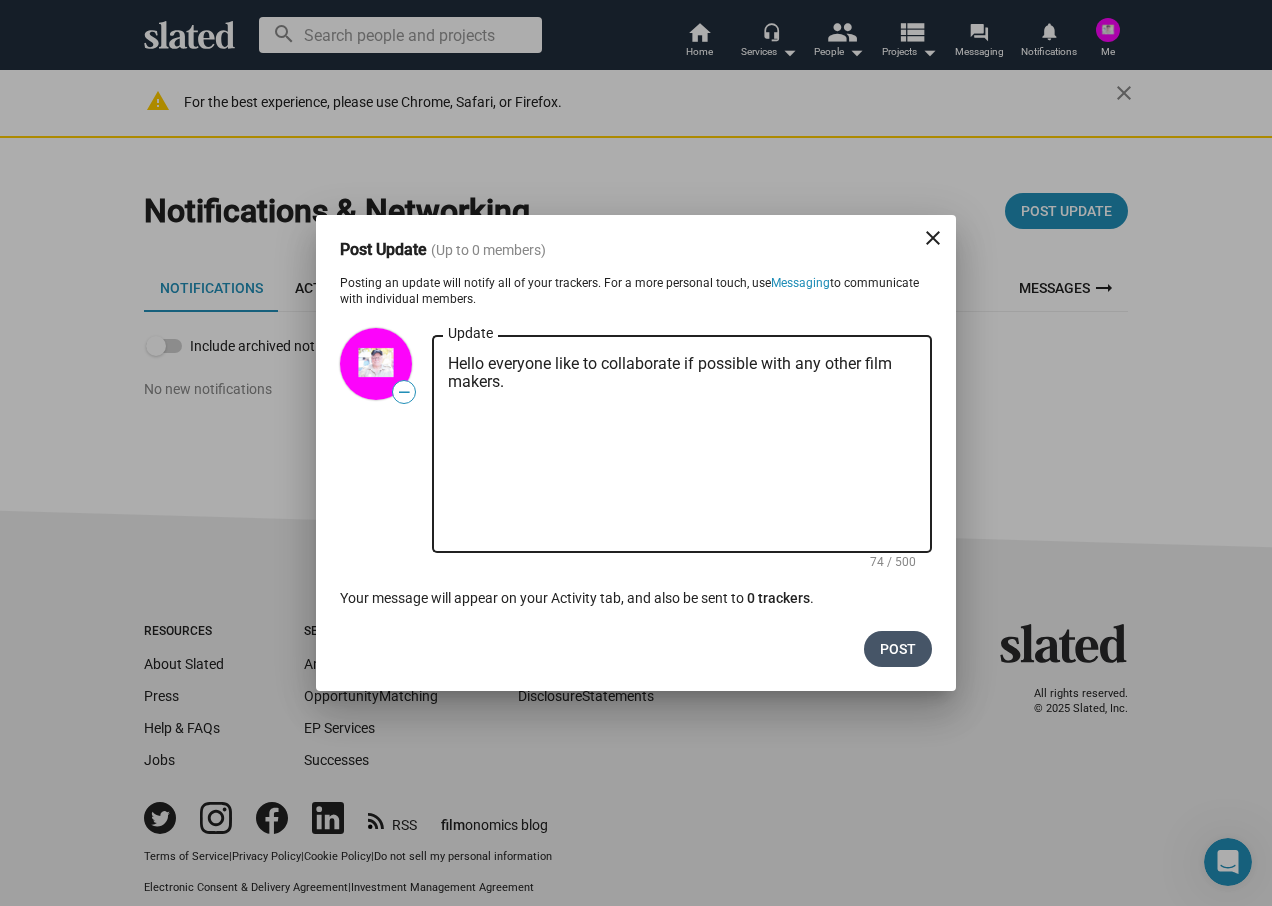 click on "Post" at bounding box center (898, 649) 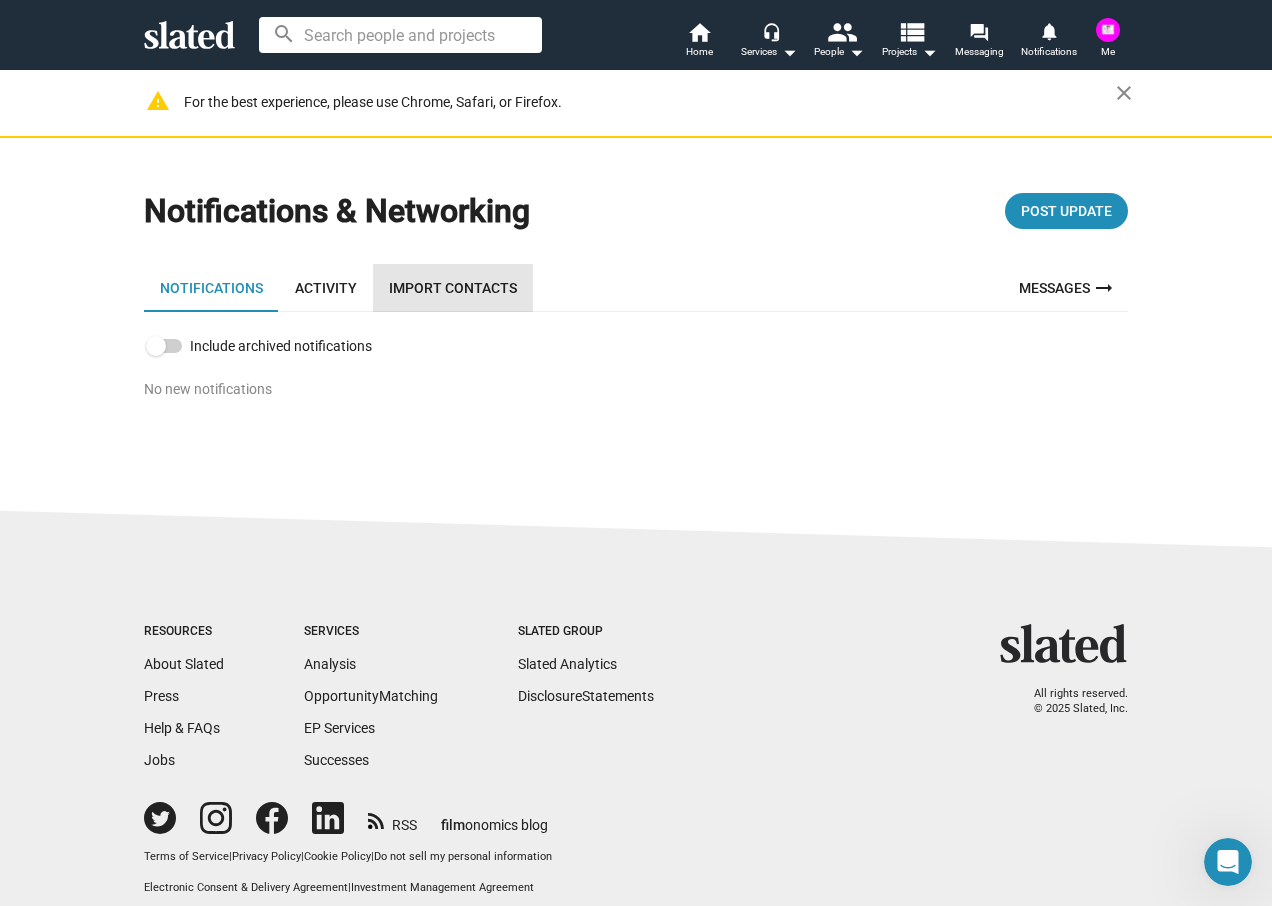 click on "Import Contacts" at bounding box center [453, 288] 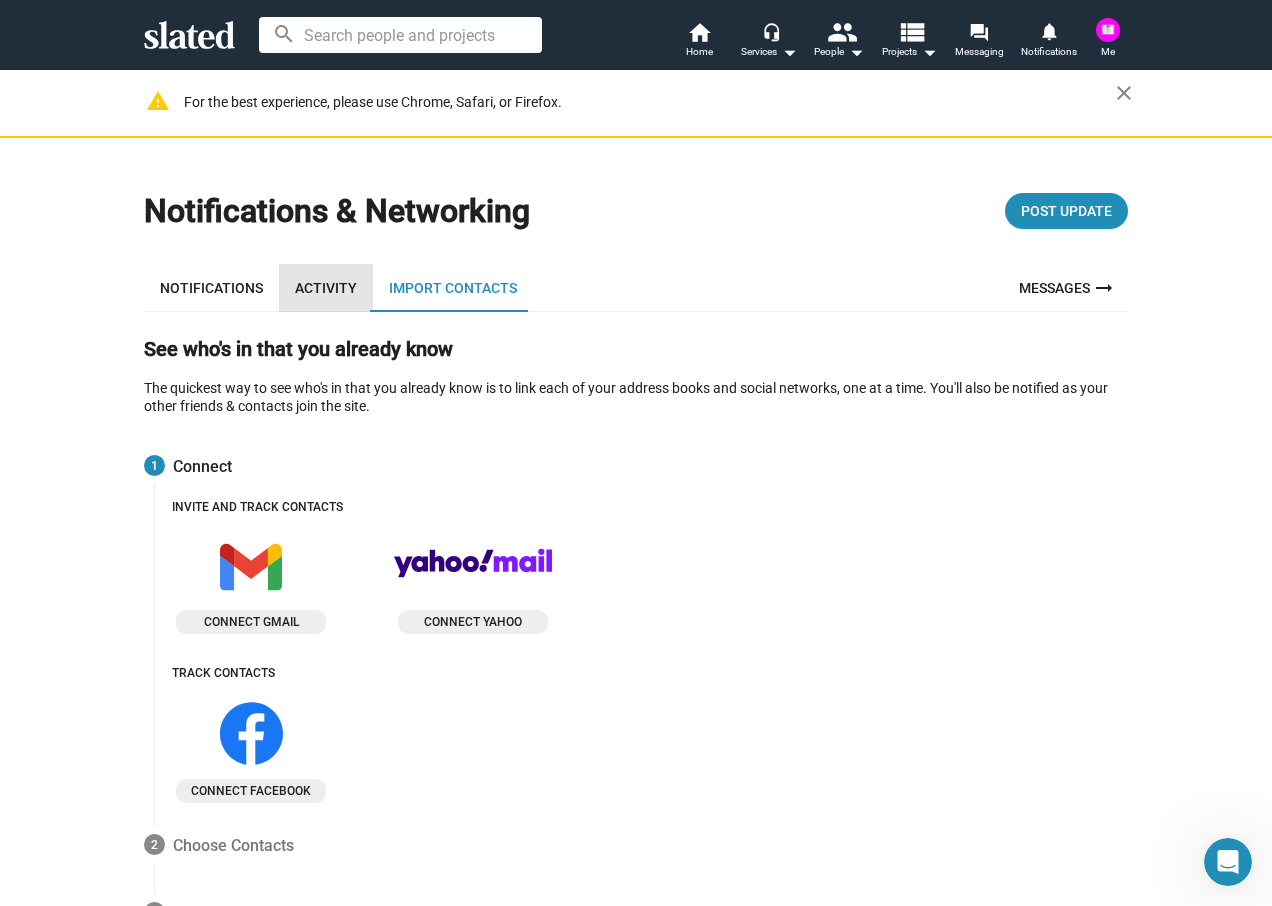 click on "Activity" at bounding box center [326, 288] 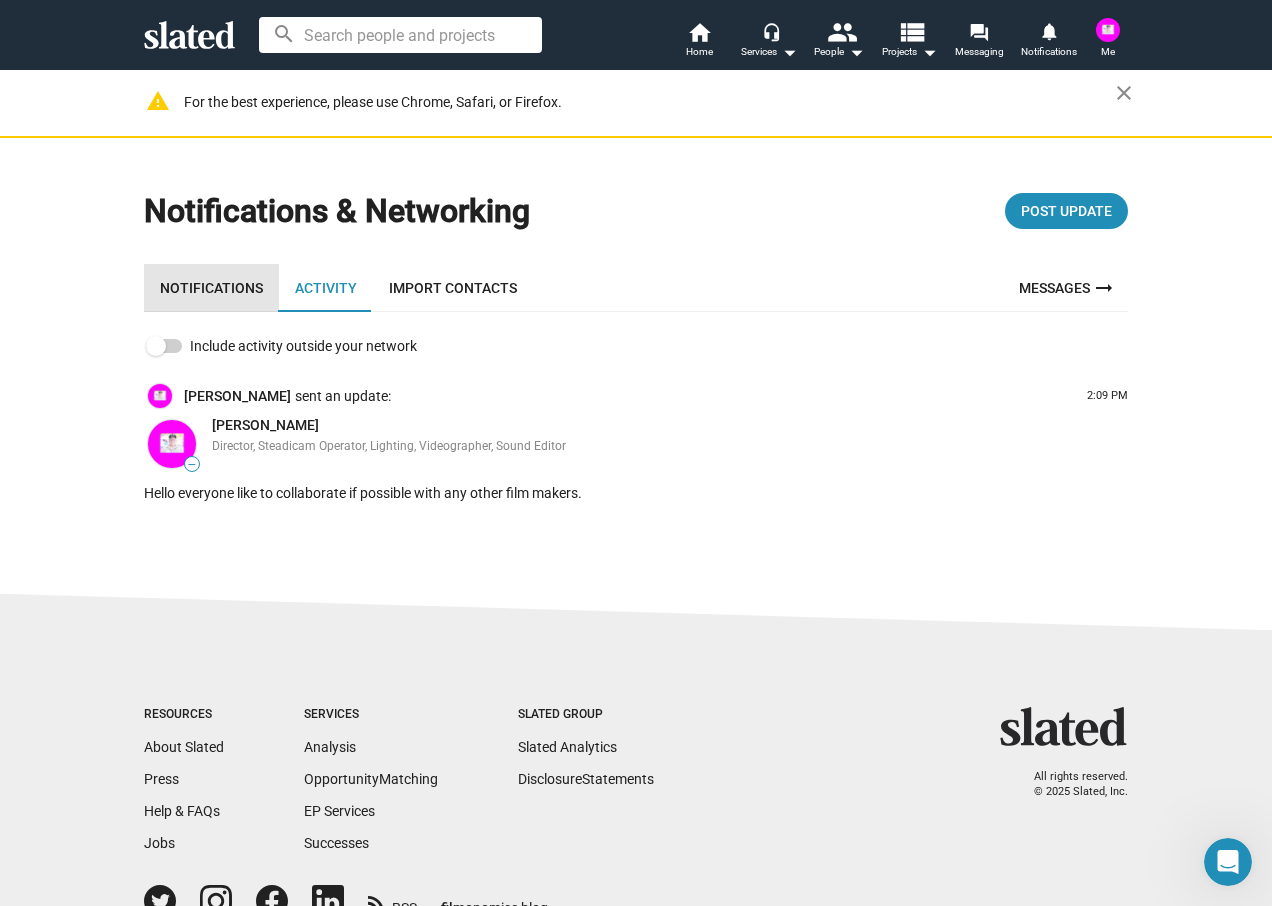 click on "Notifications" at bounding box center [211, 288] 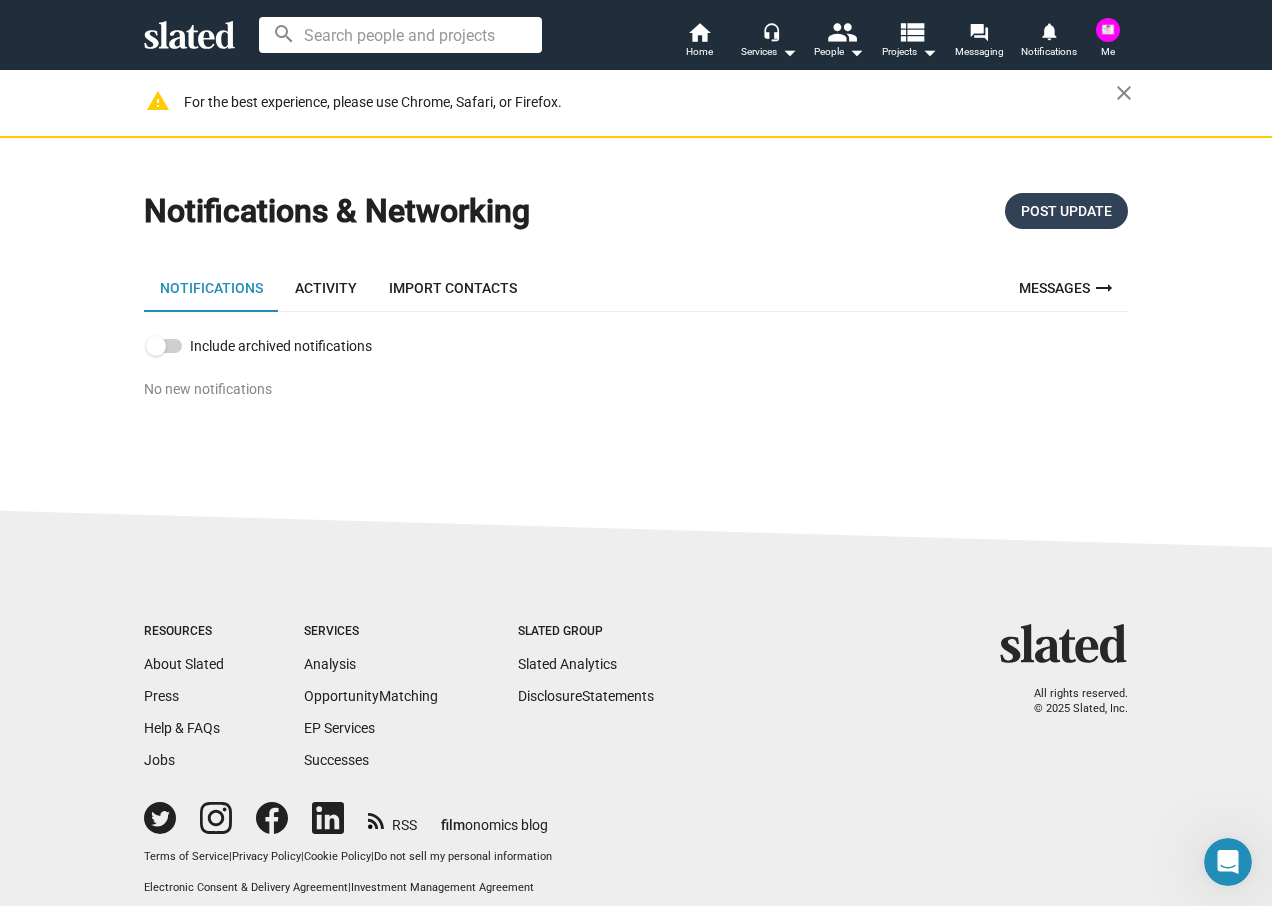 click on "Post Update" 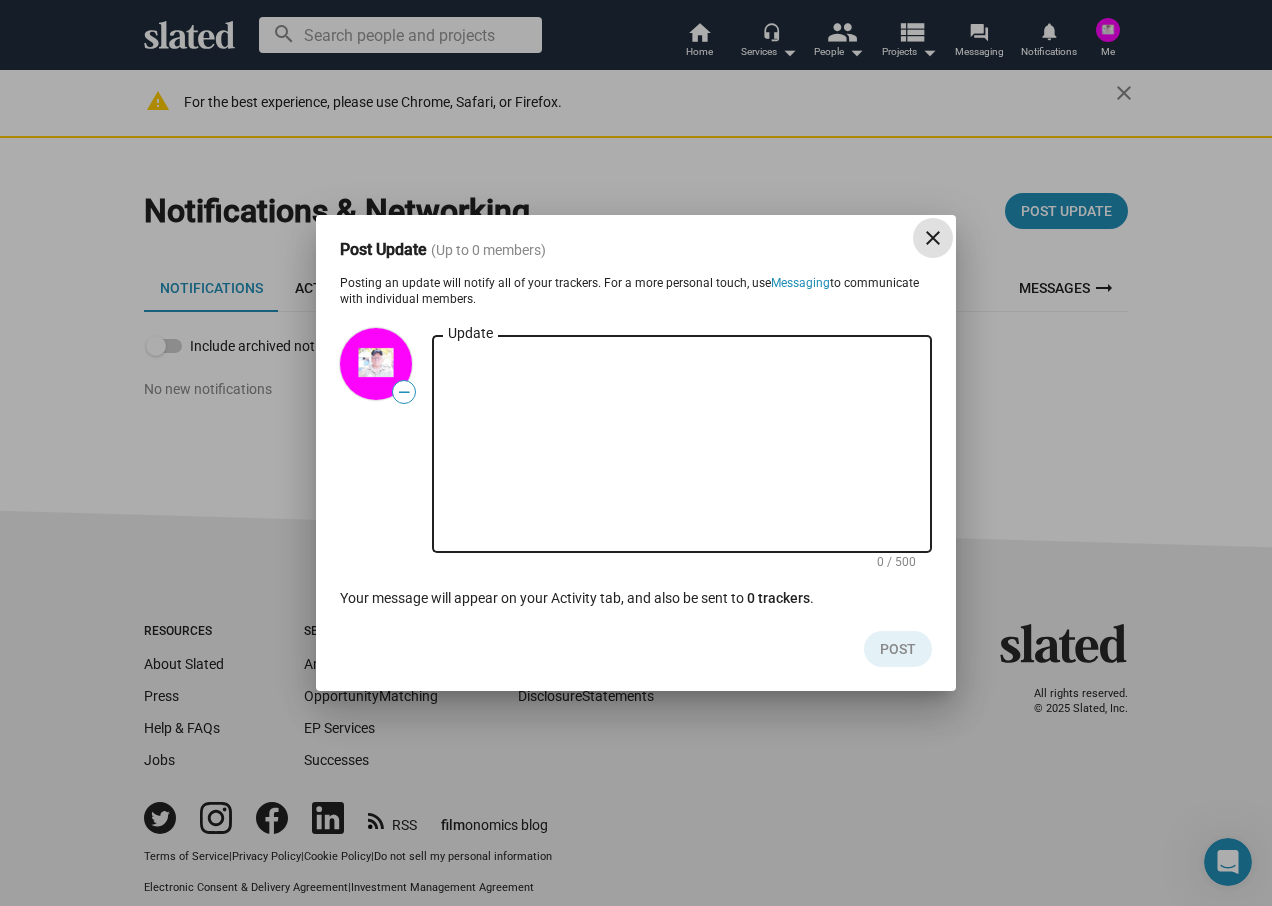 click on "close" at bounding box center (933, 238) 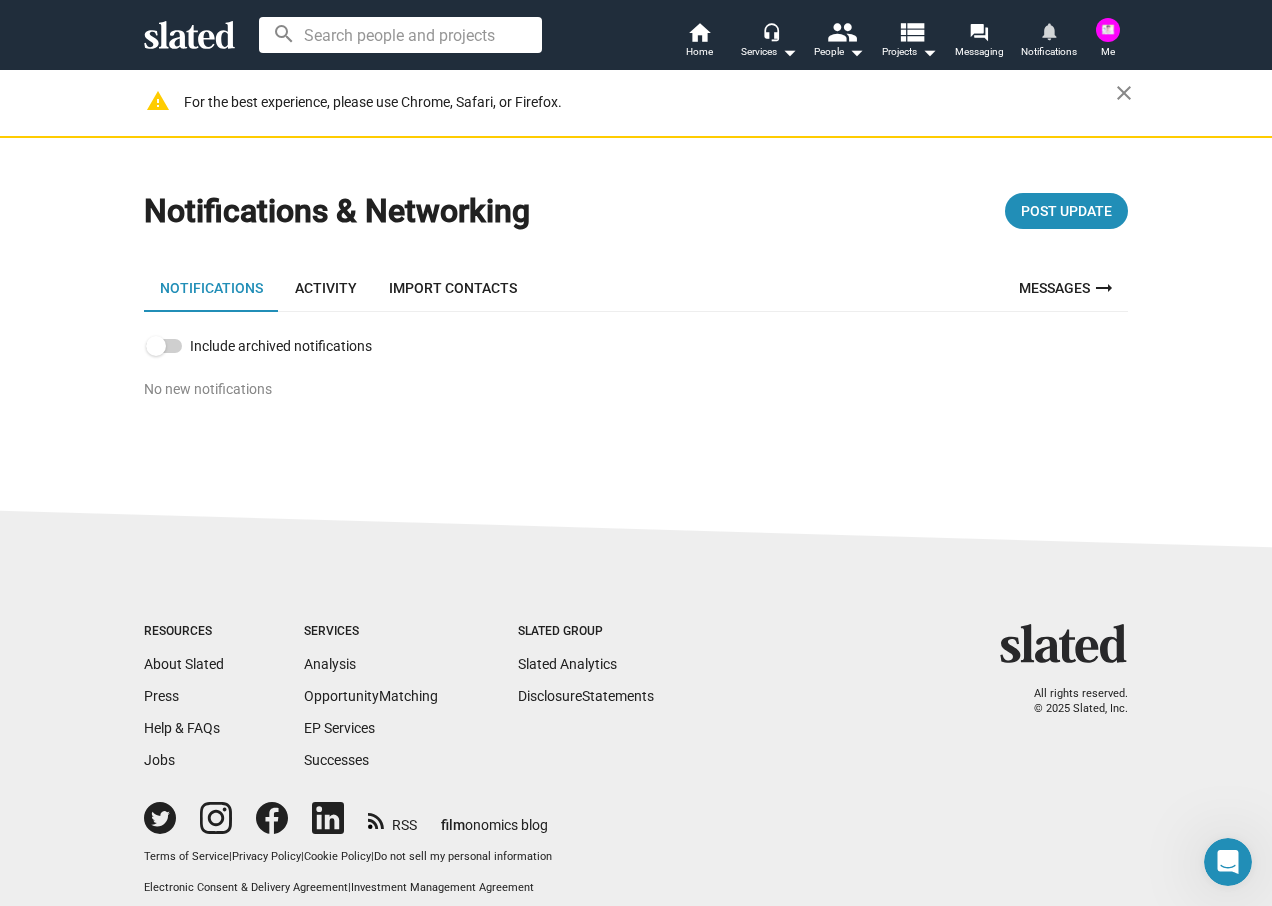 click on "notifications" at bounding box center [1048, 30] 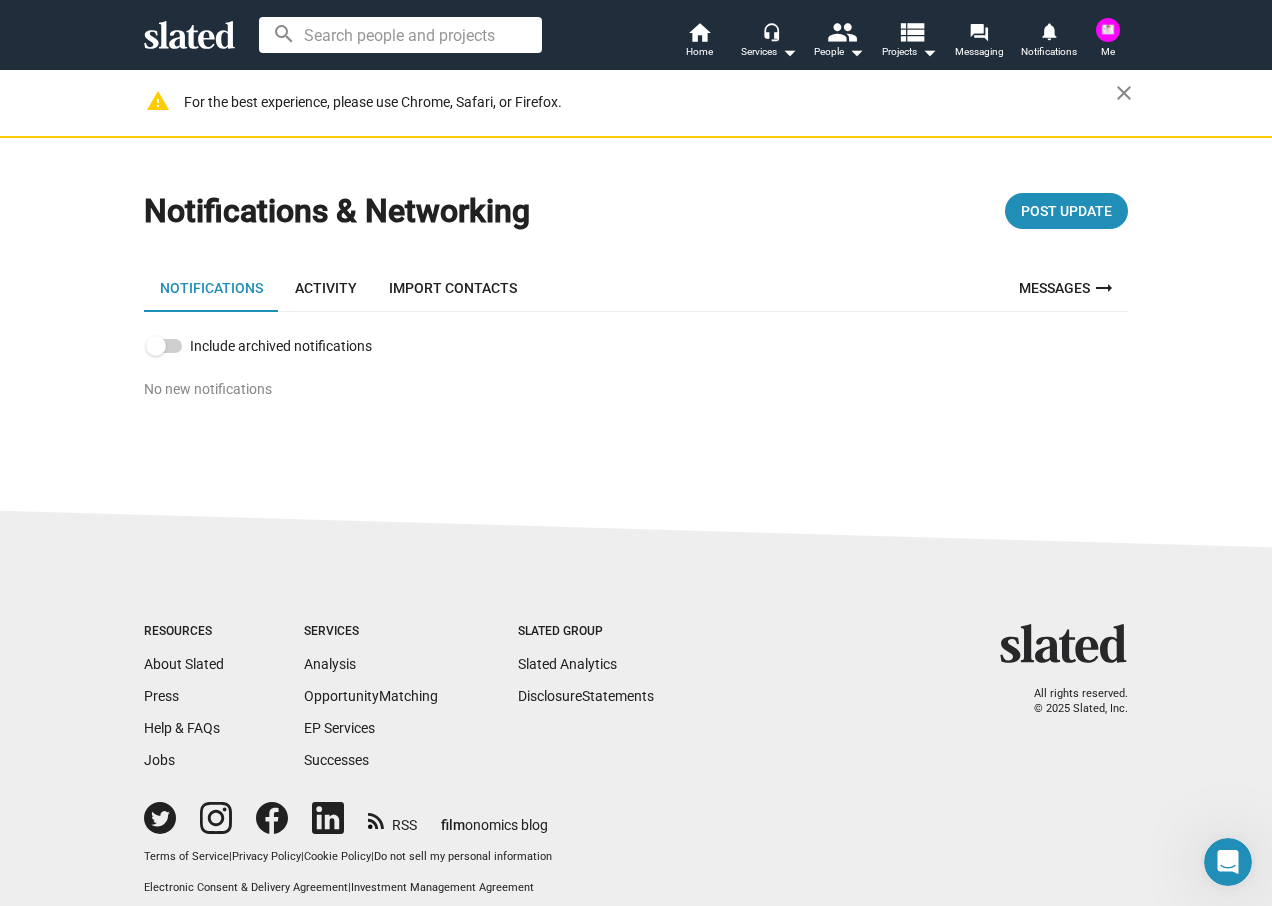 click at bounding box center [1108, 30] 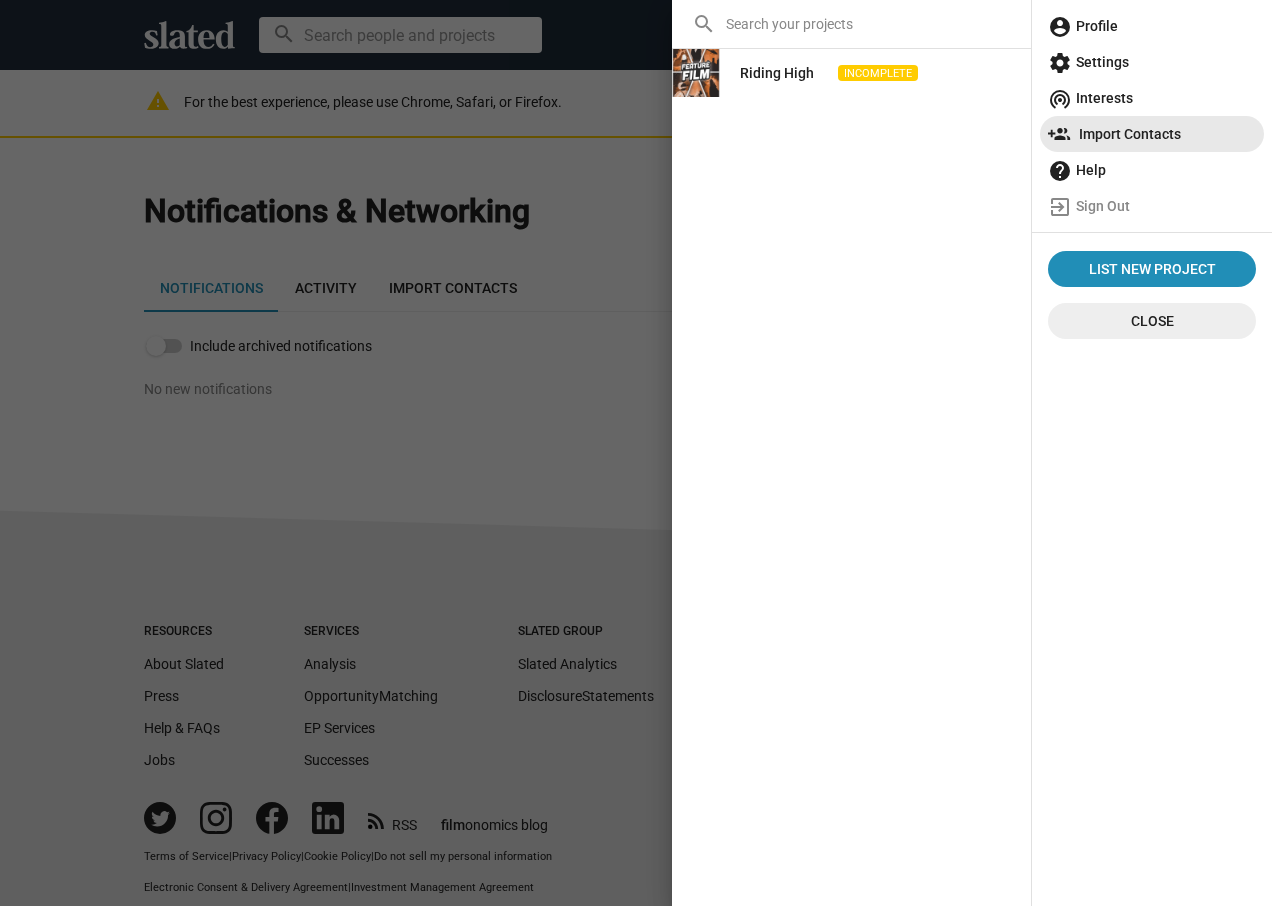 click on "Import Contacts" 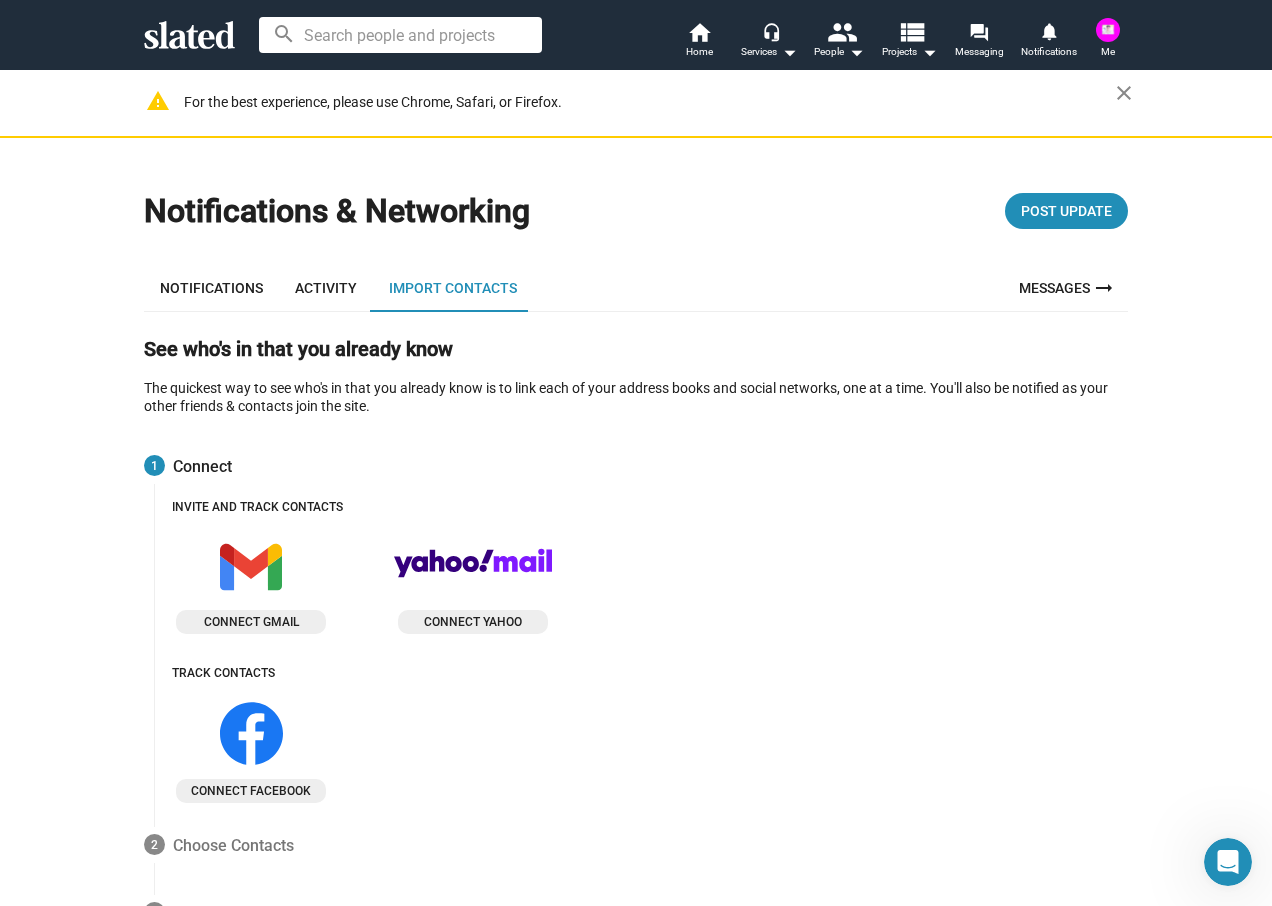 click at bounding box center [1108, 30] 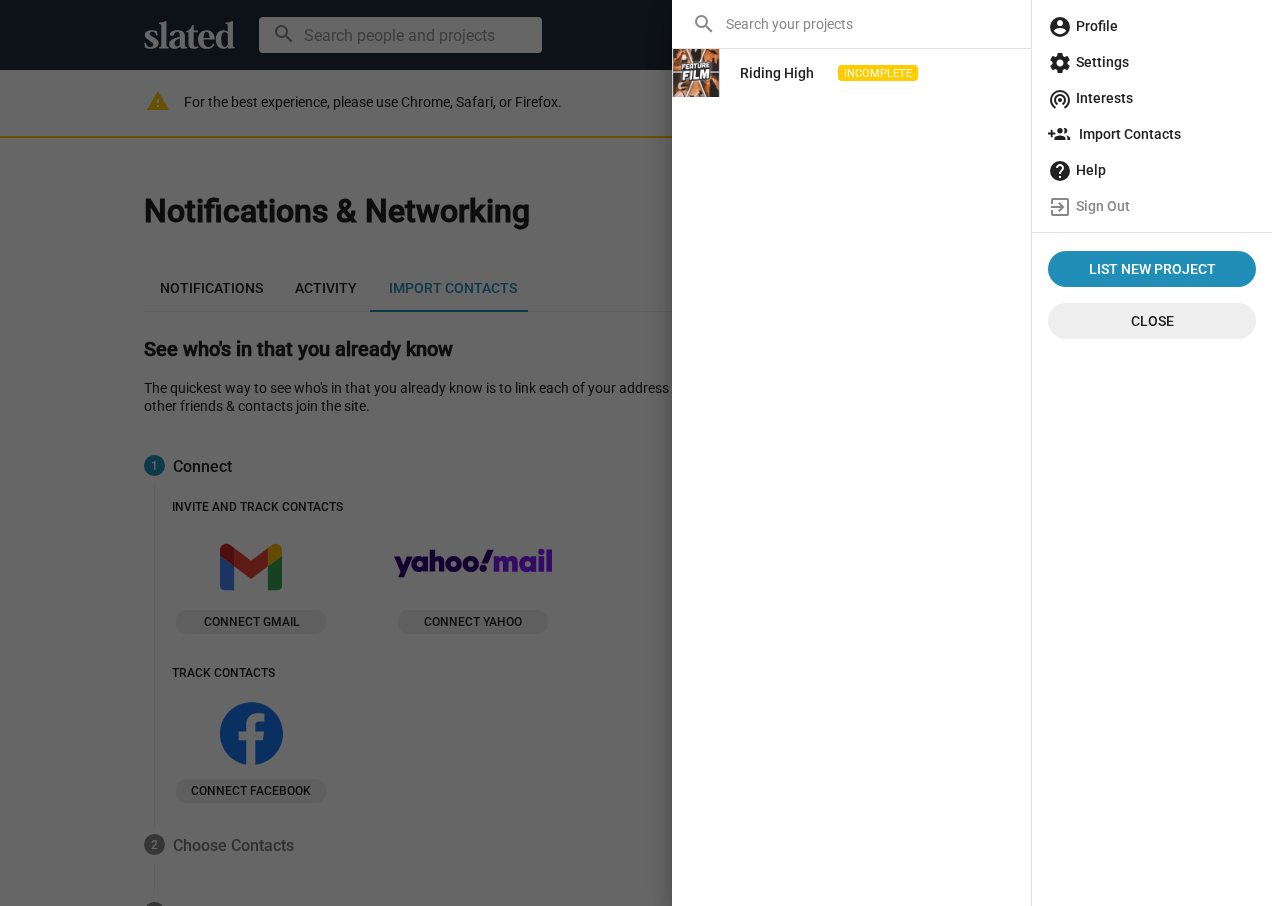 click on "account_circle  Profile" 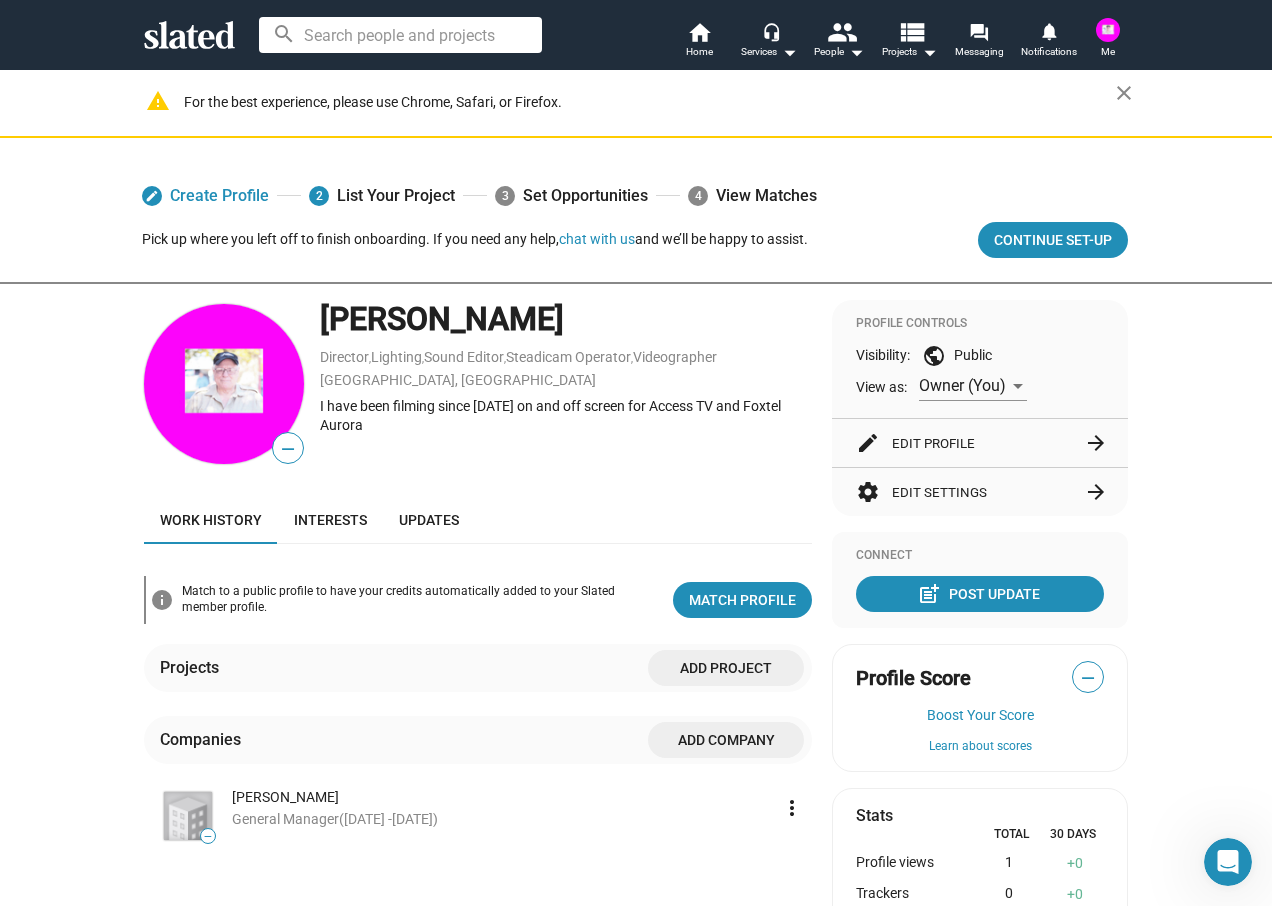 click at bounding box center [1018, 387] 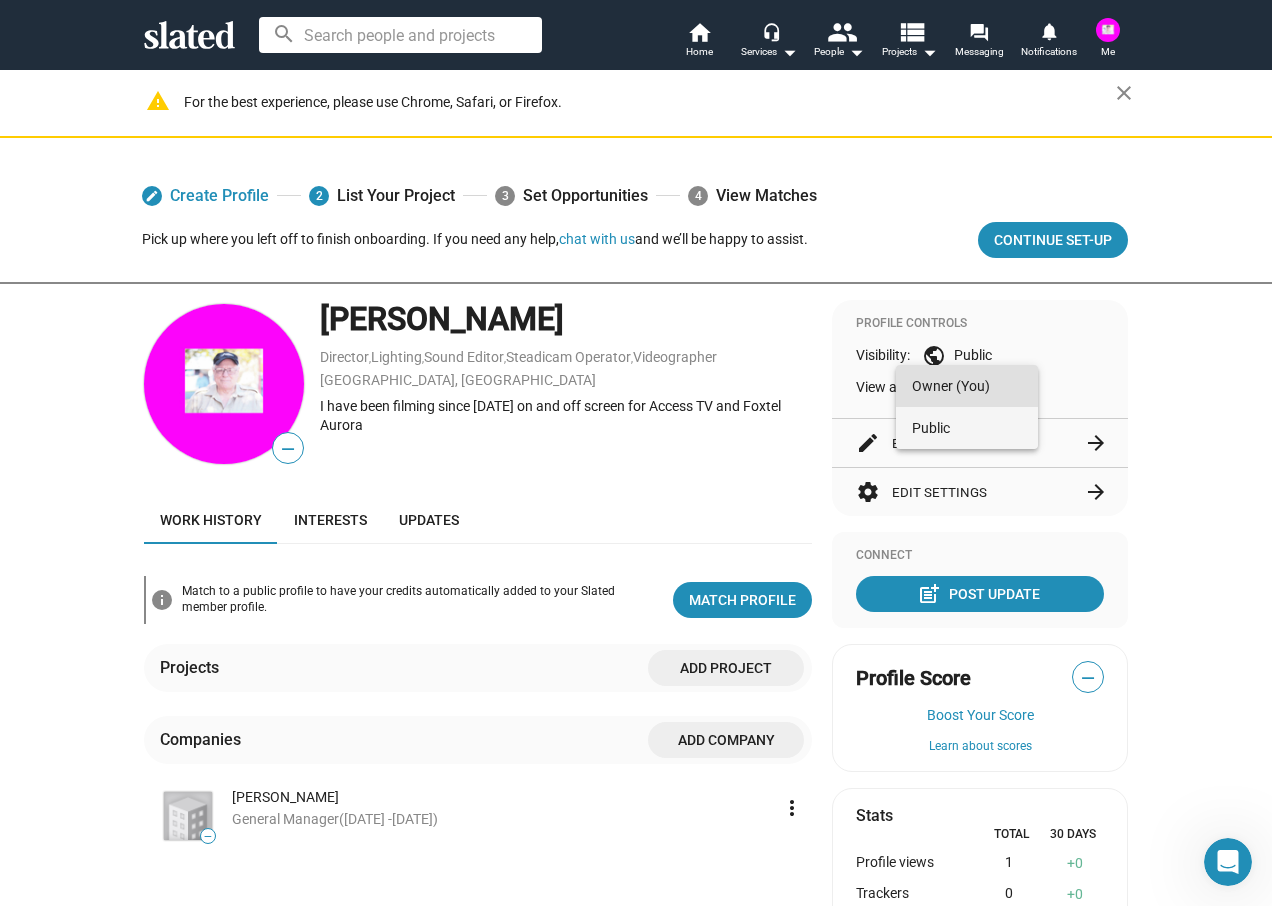 click on "Public" at bounding box center (967, 428) 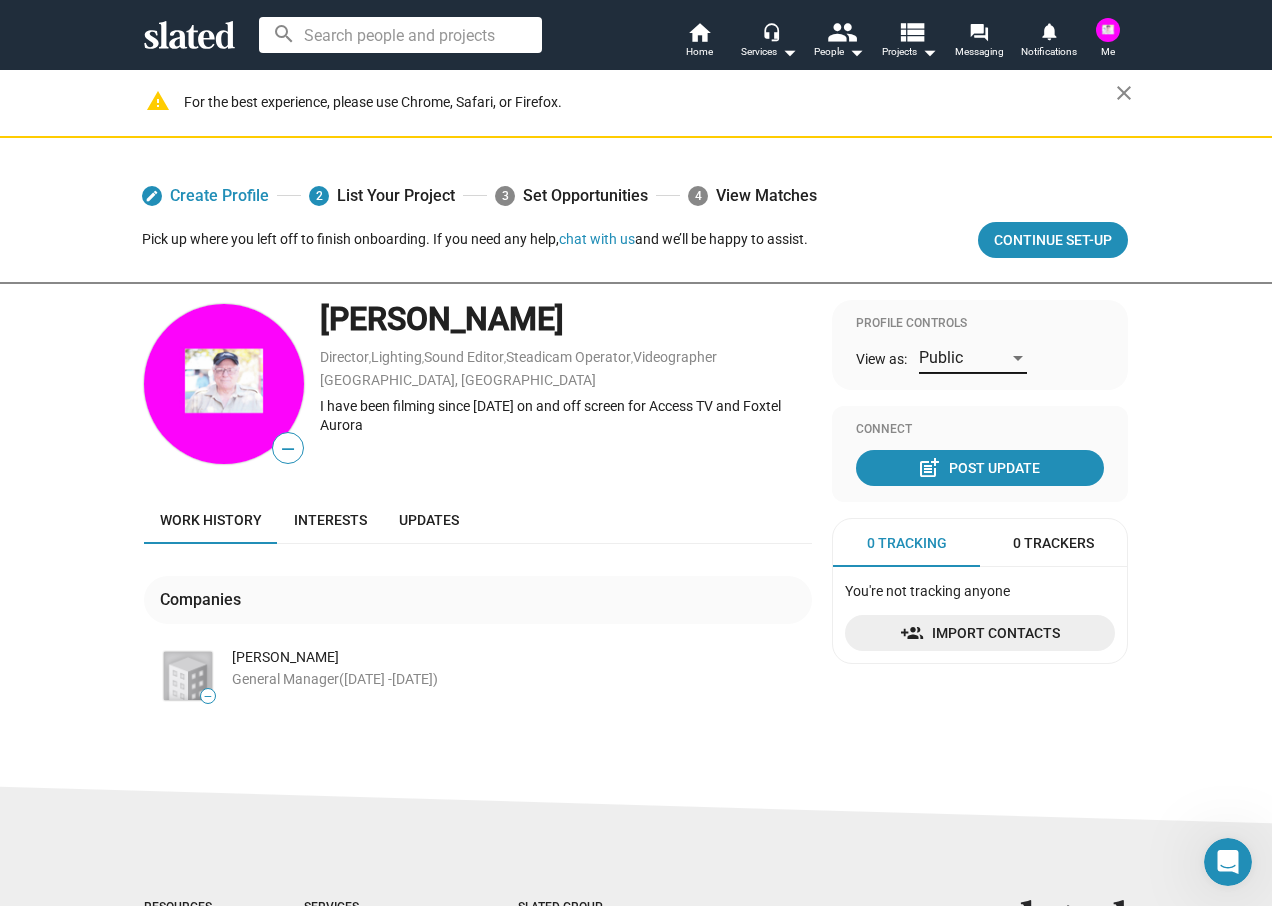 click at bounding box center [1018, 358] 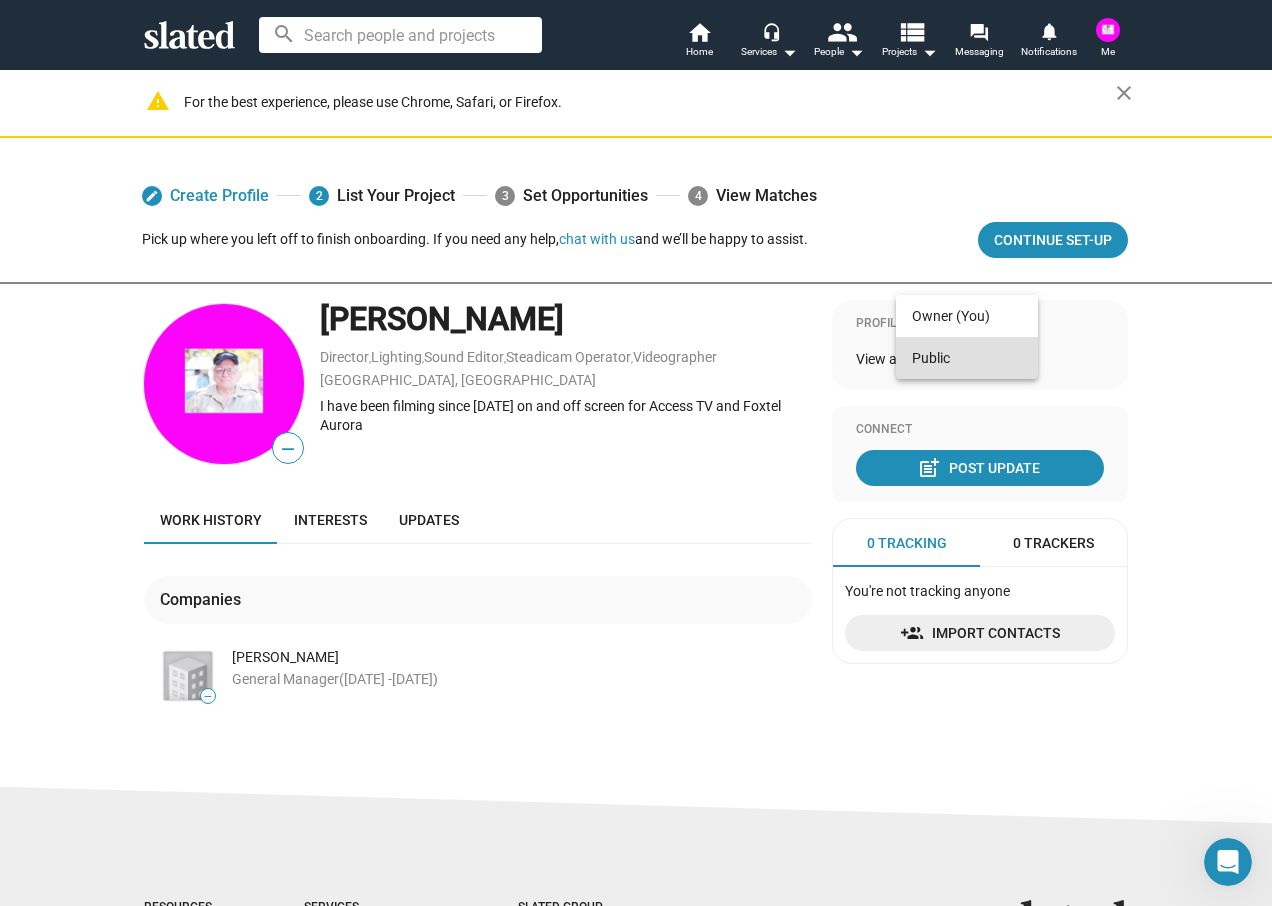 click at bounding box center (636, 453) 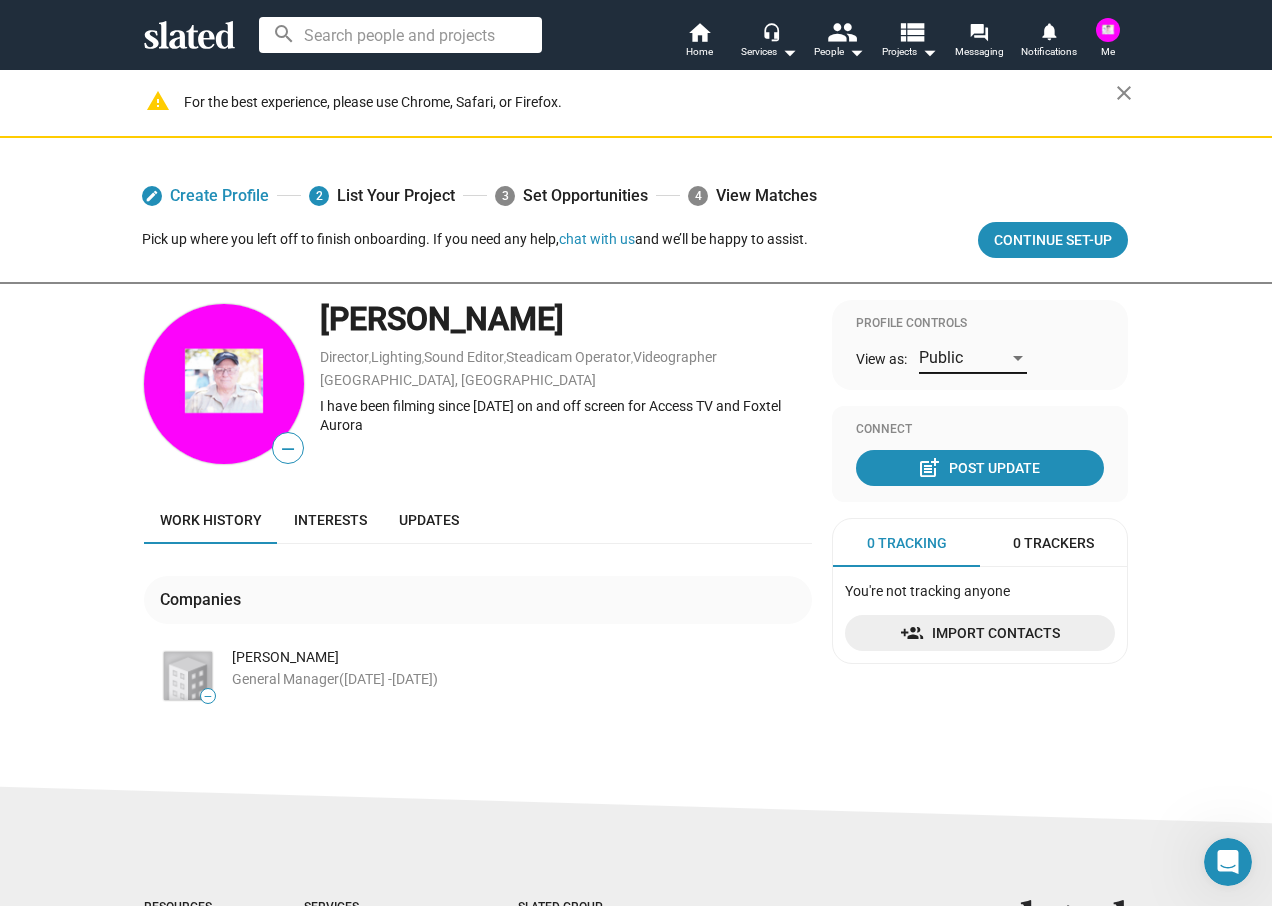 click at bounding box center (1018, 358) 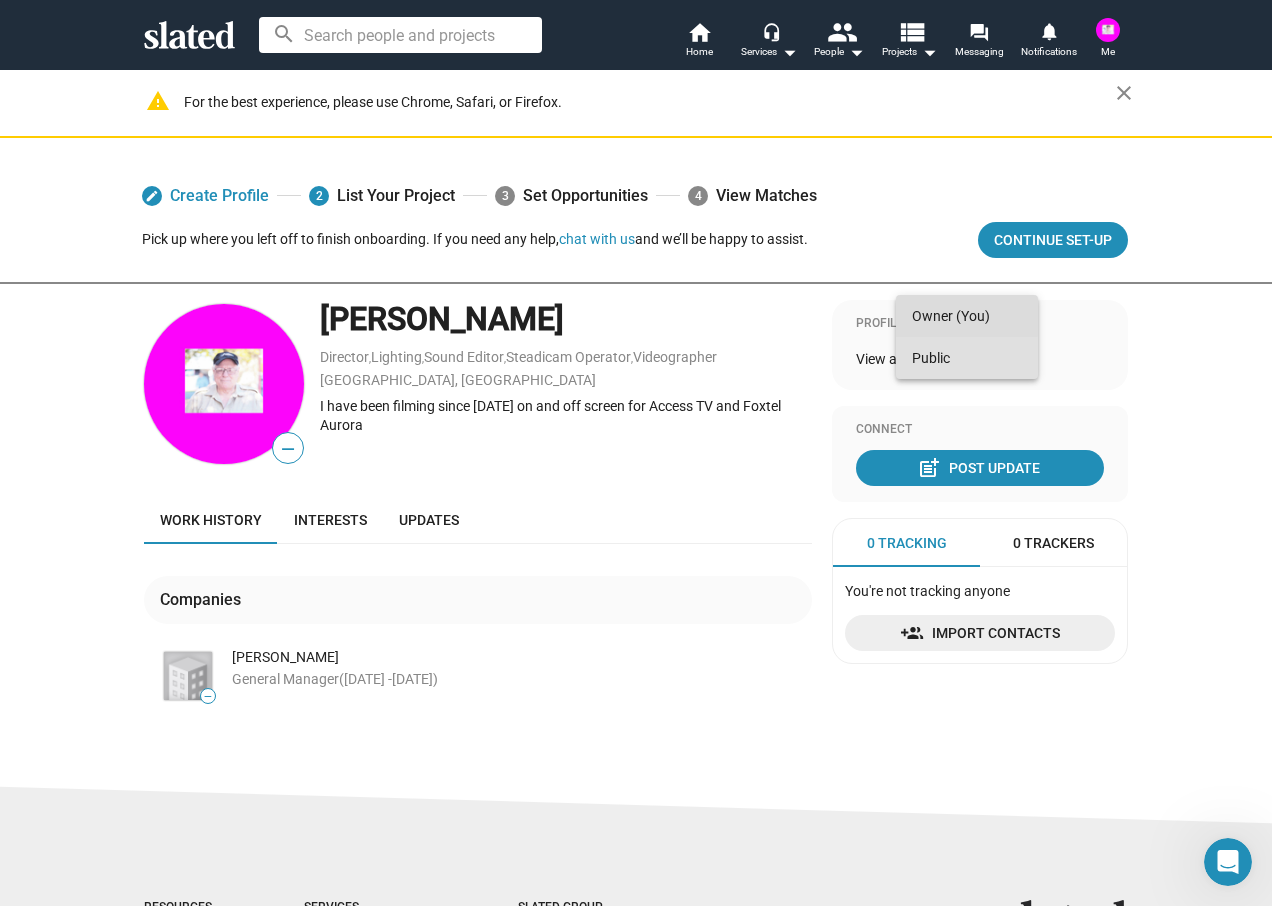 click on "Owner (You)" at bounding box center (967, 316) 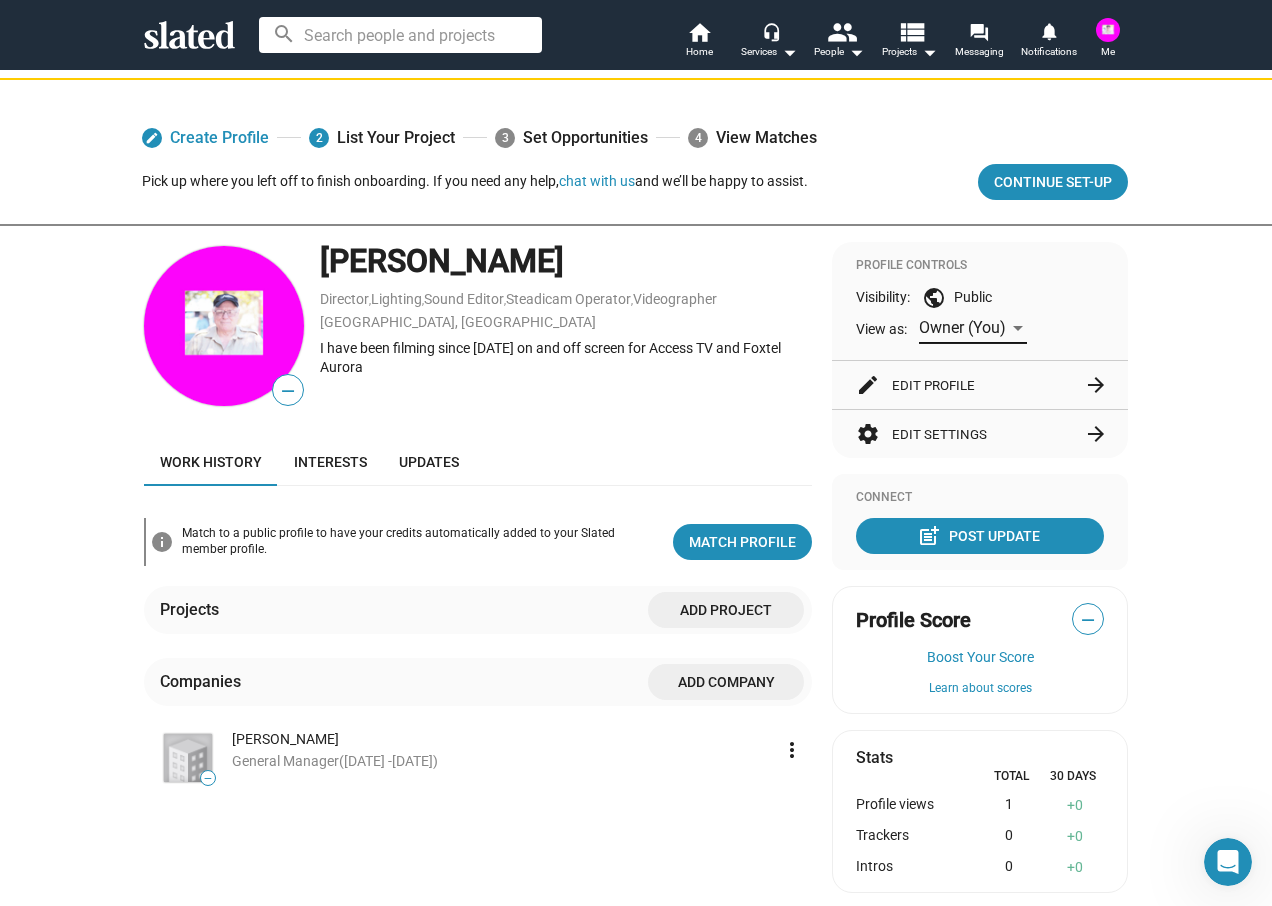 scroll, scrollTop: 0, scrollLeft: 0, axis: both 